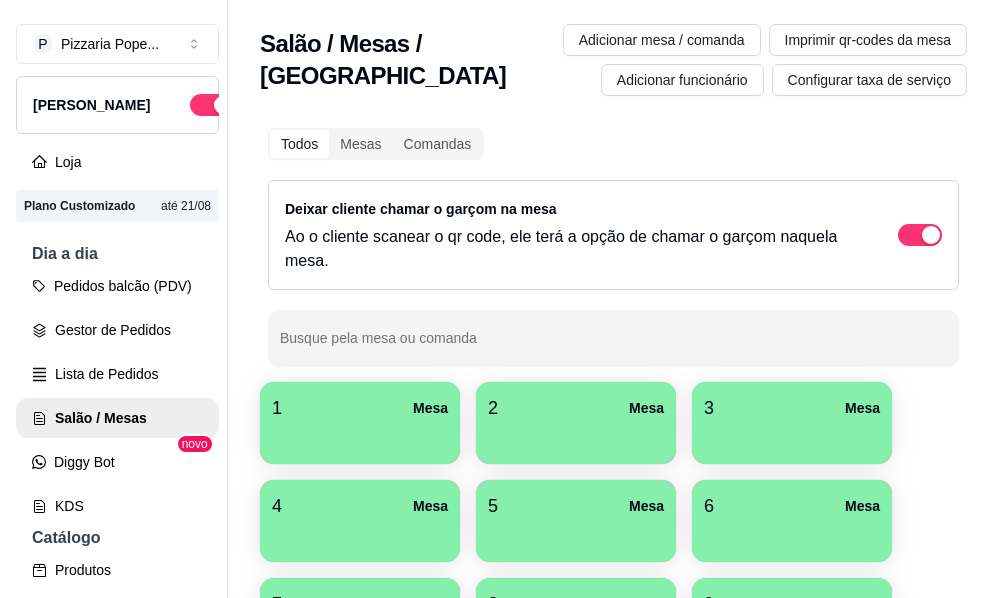 scroll, scrollTop: 0, scrollLeft: 0, axis: both 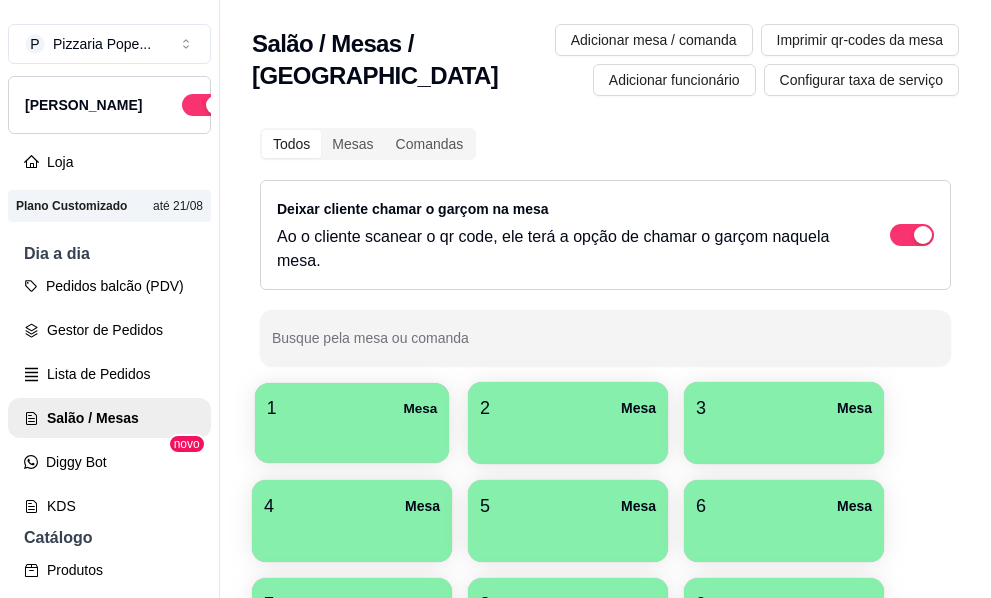click on "1 Mesa" at bounding box center (352, 408) 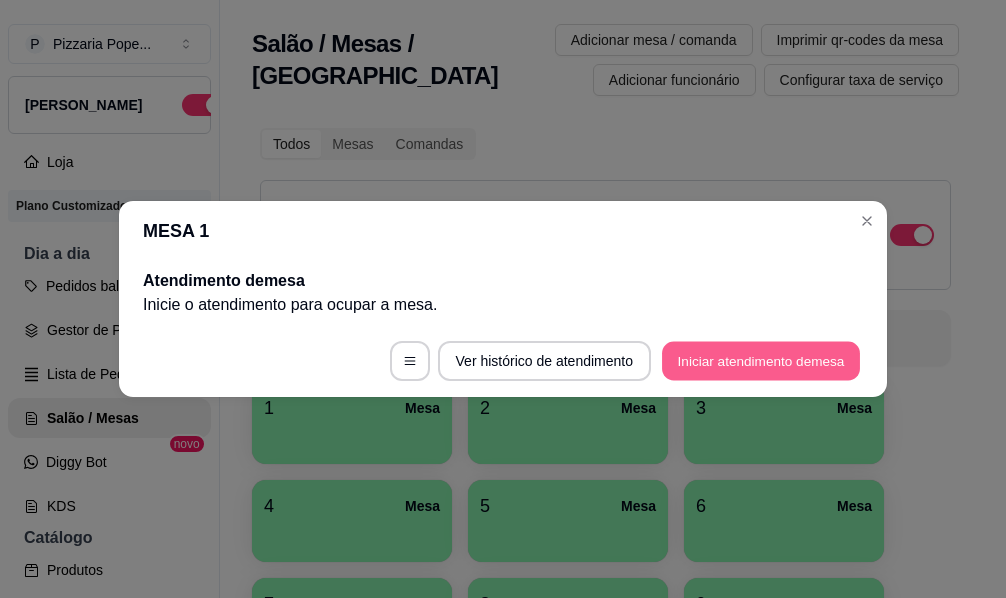 click on "Iniciar atendimento de  mesa" at bounding box center (761, 361) 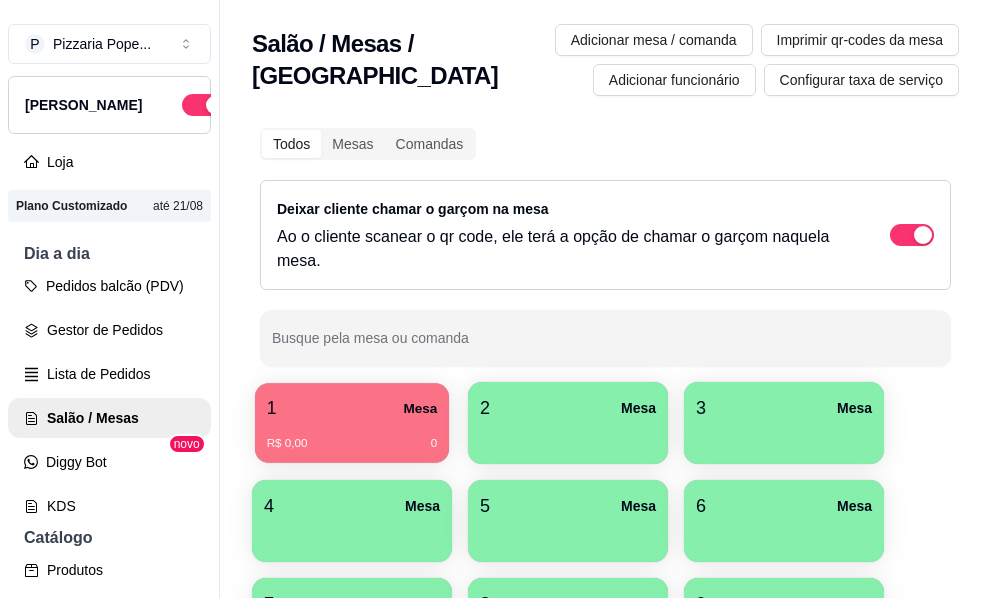 click on "1 Mesa" at bounding box center [352, 408] 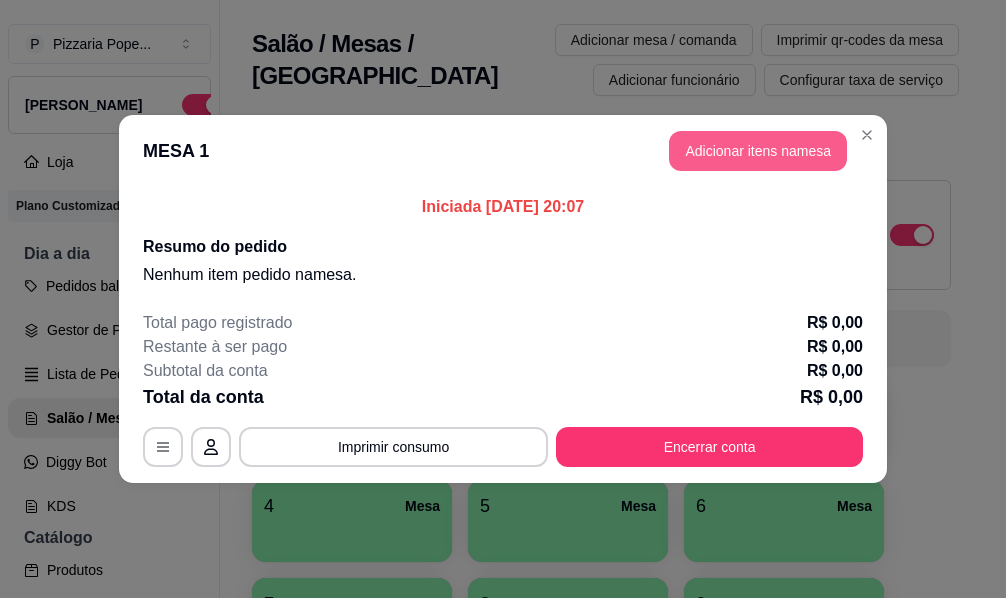 click on "Adicionar itens na  mesa" at bounding box center [758, 151] 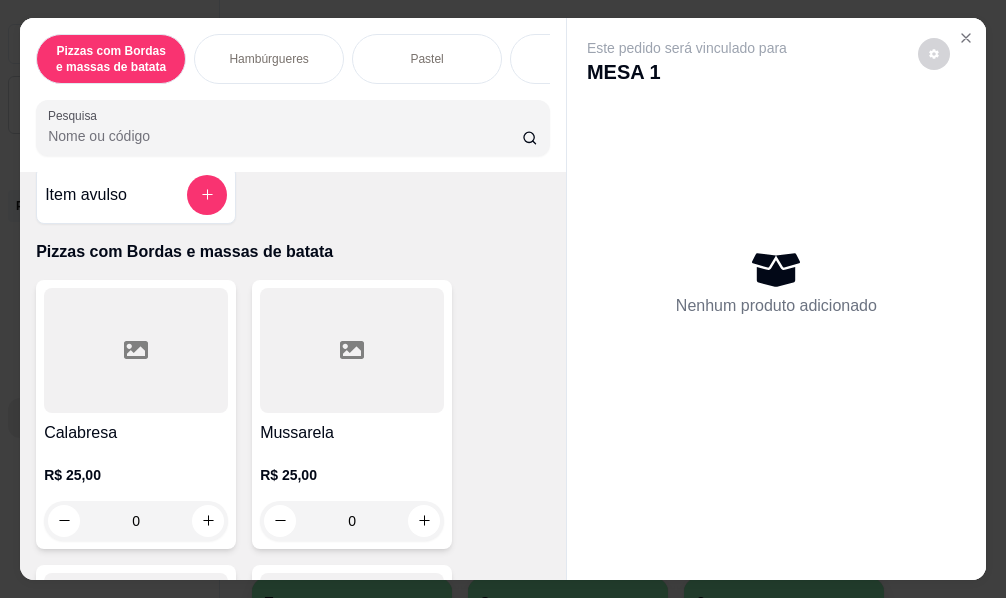scroll, scrollTop: 0, scrollLeft: 0, axis: both 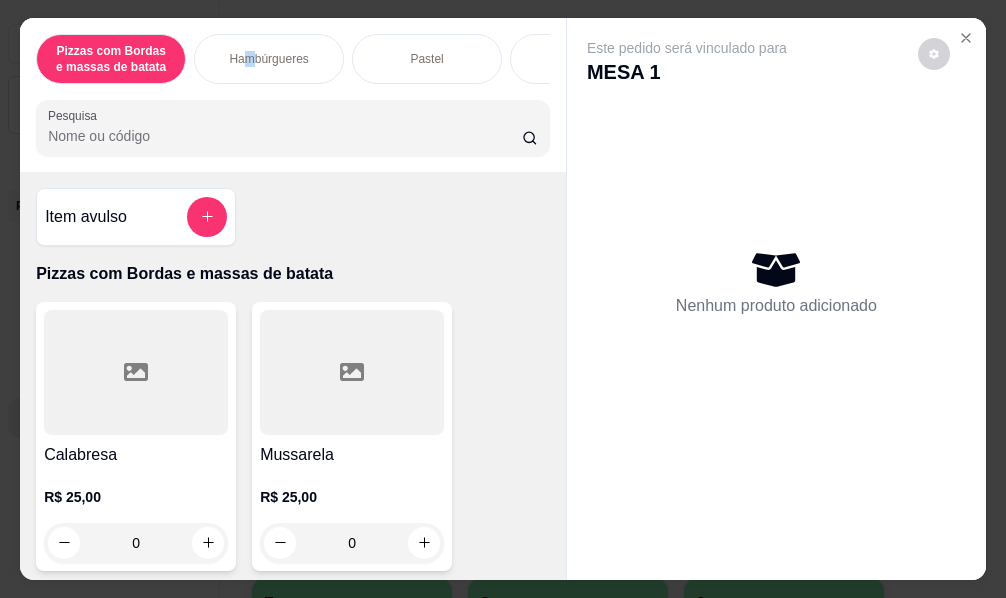 click on "Hambúrgueres" at bounding box center (268, 59) 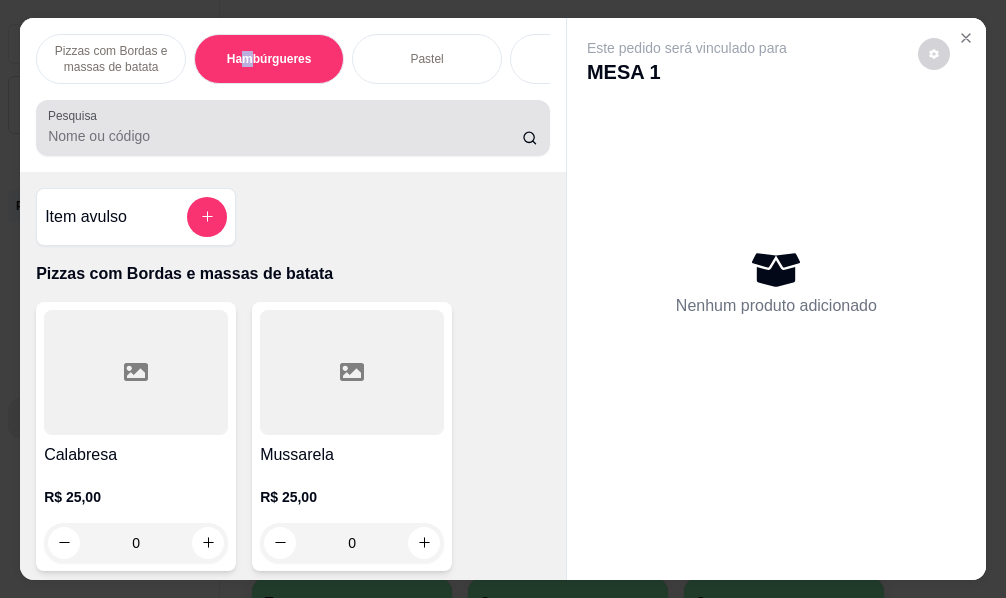 scroll, scrollTop: 2125, scrollLeft: 0, axis: vertical 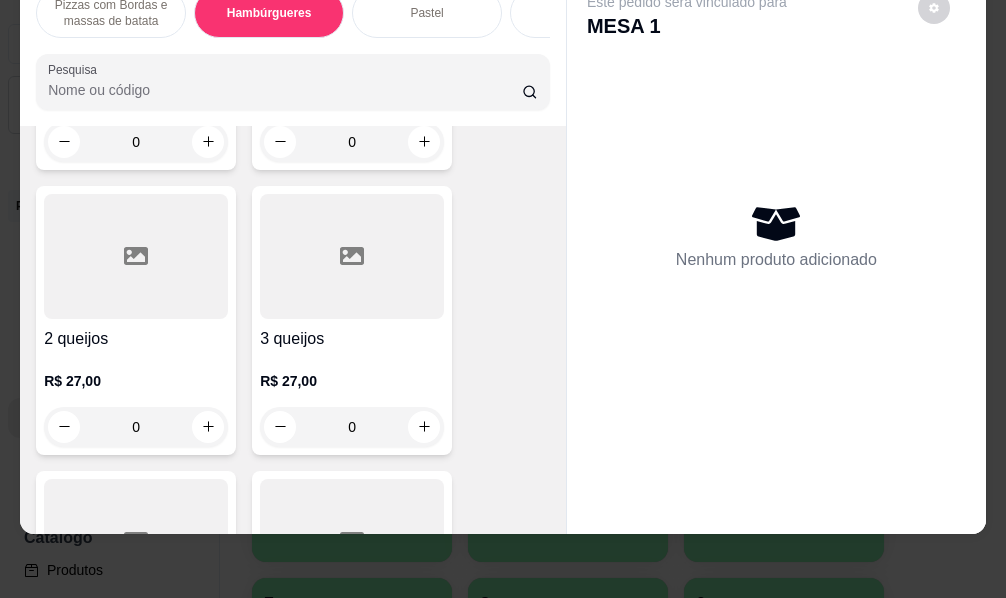 drag, startPoint x: 215, startPoint y: 245, endPoint x: 101, endPoint y: 247, distance: 114.01754 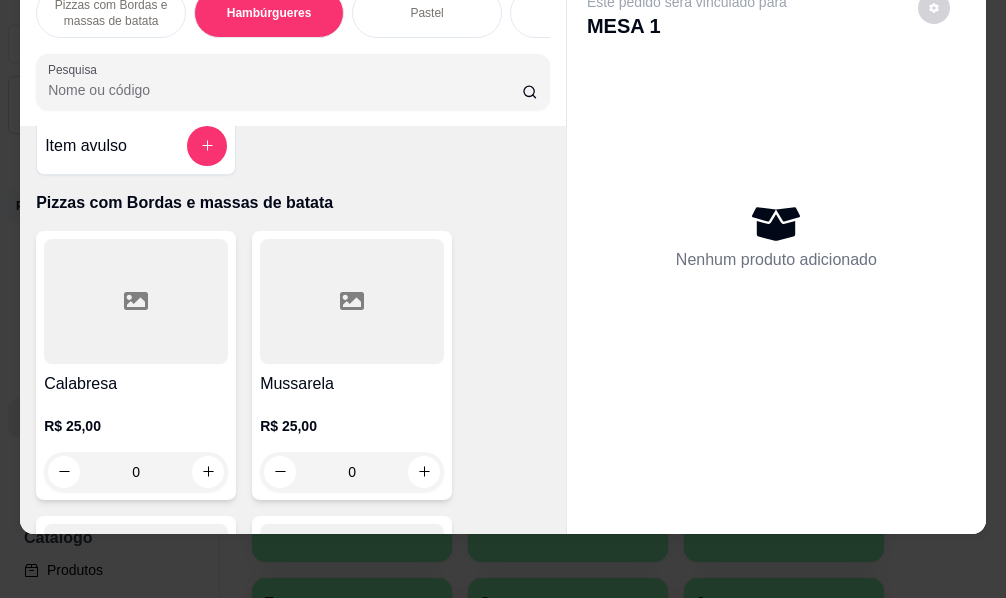 scroll, scrollTop: 0, scrollLeft: 0, axis: both 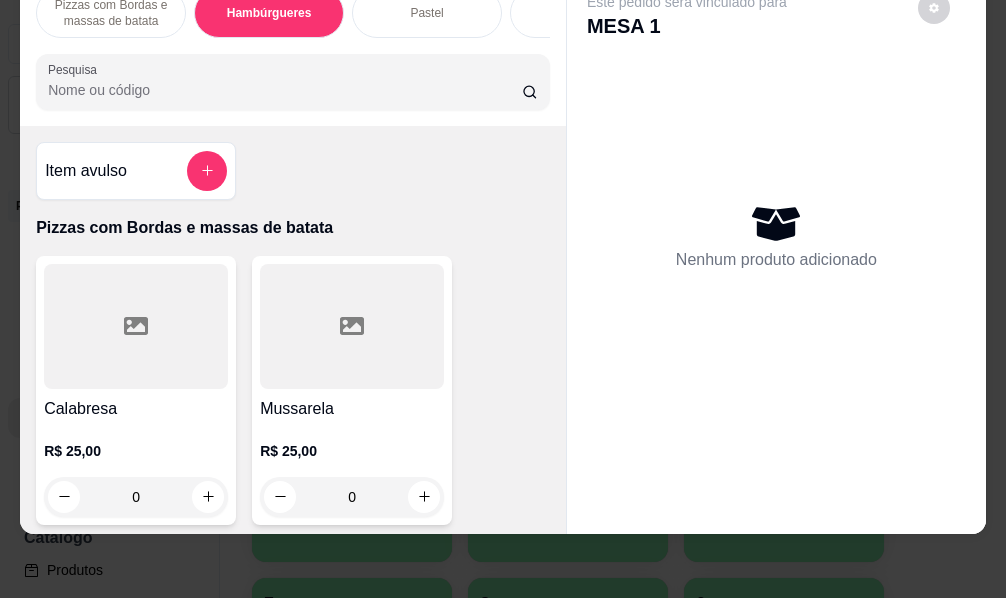 click on "Pizzas com Bordas e massas de batata" at bounding box center (111, 13) 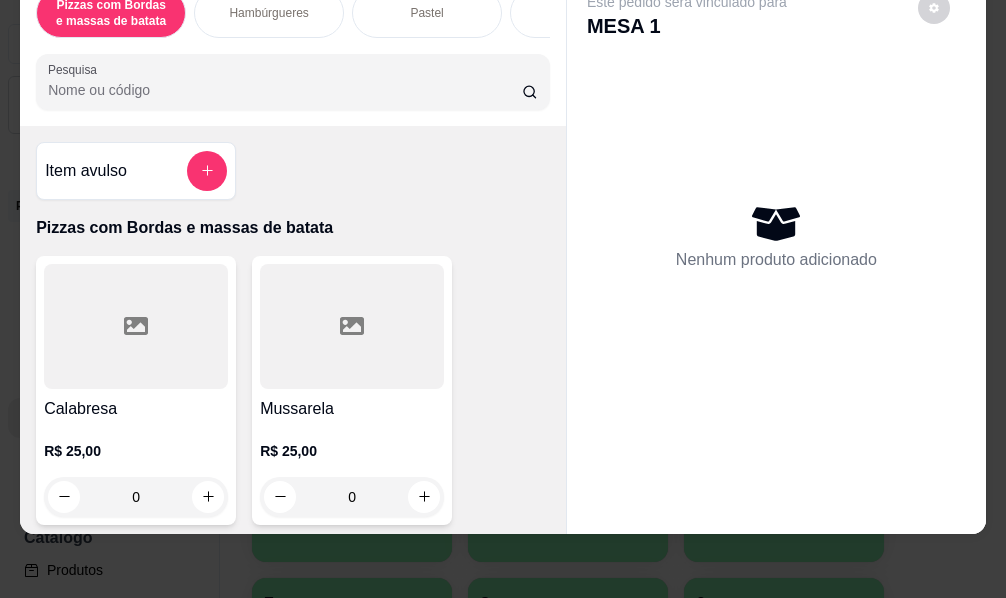 scroll, scrollTop: 90, scrollLeft: 0, axis: vertical 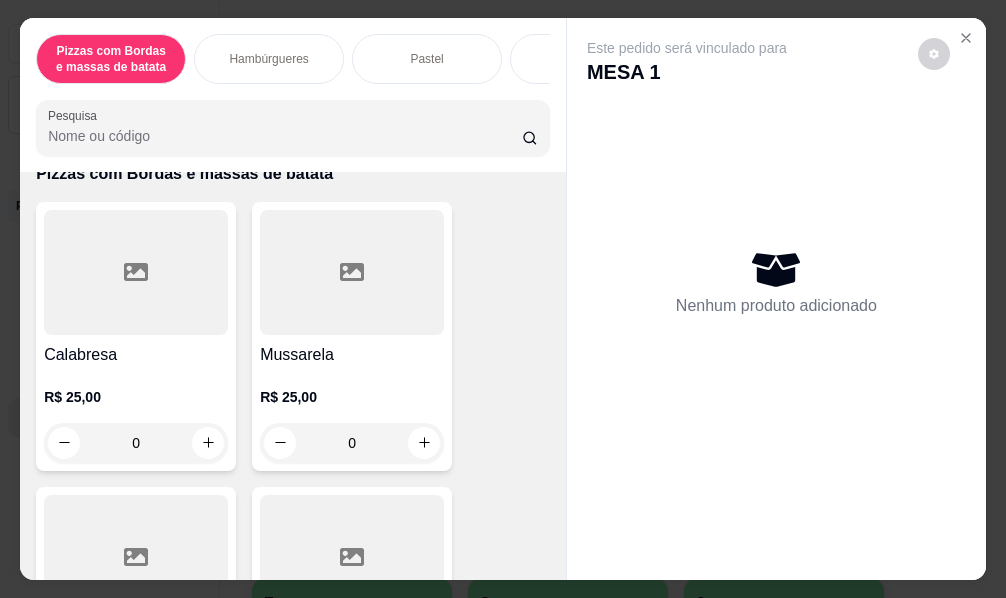click on "0" at bounding box center [352, 443] 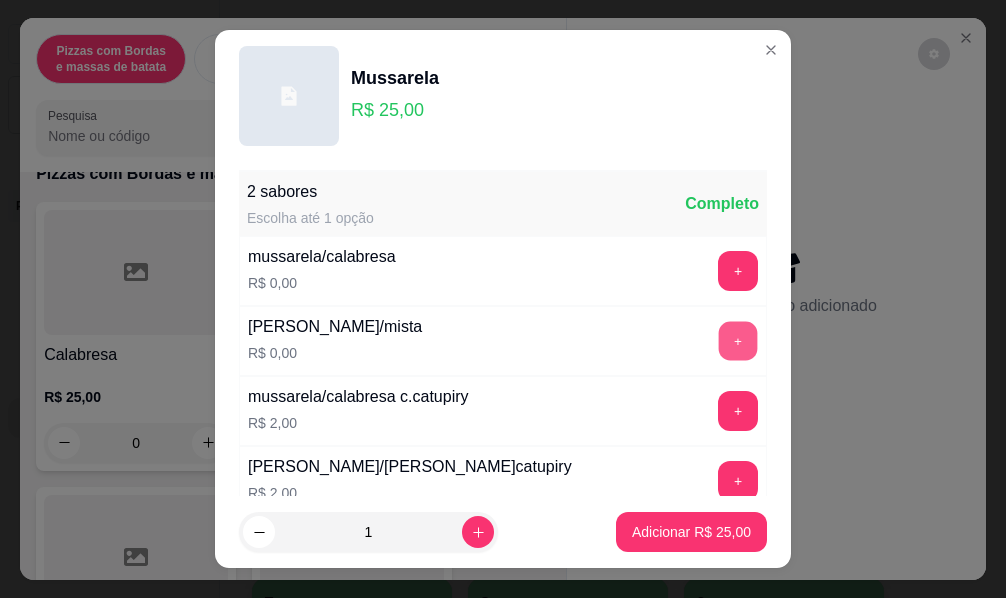 click on "+" at bounding box center (738, 341) 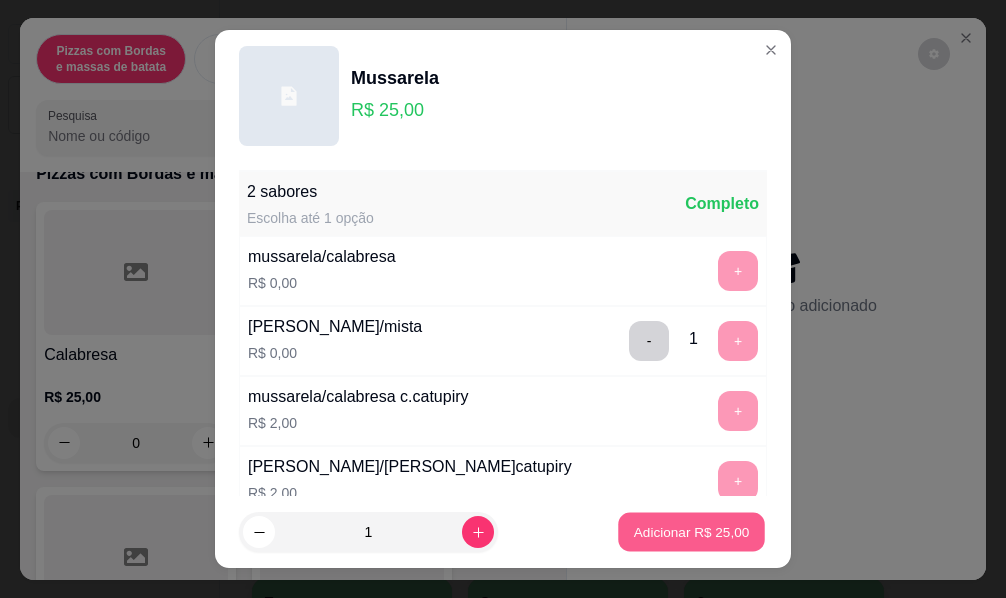click on "Adicionar   R$ 25,00" at bounding box center [692, 531] 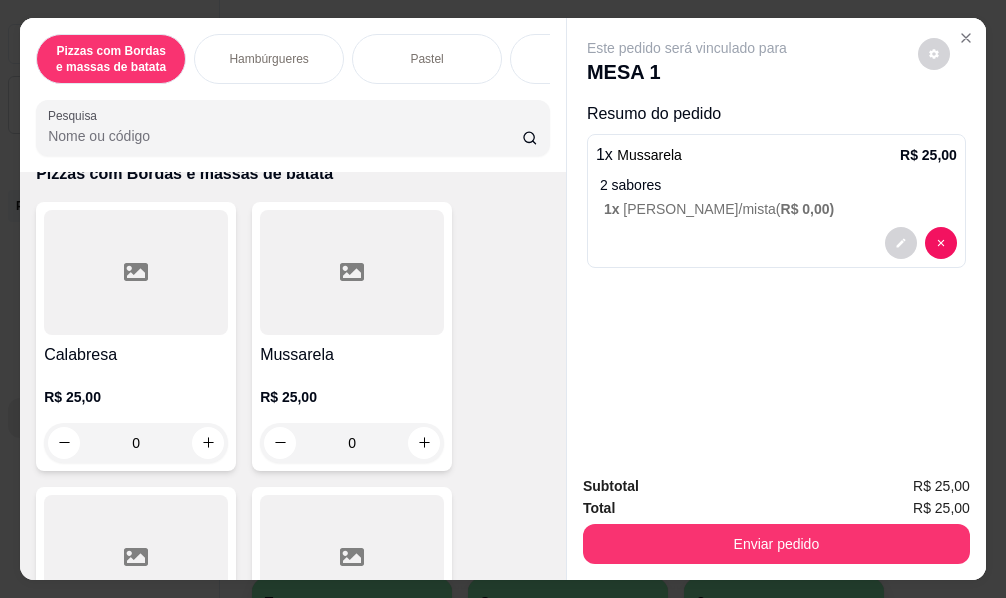 click on "2 sabores" at bounding box center [778, 185] 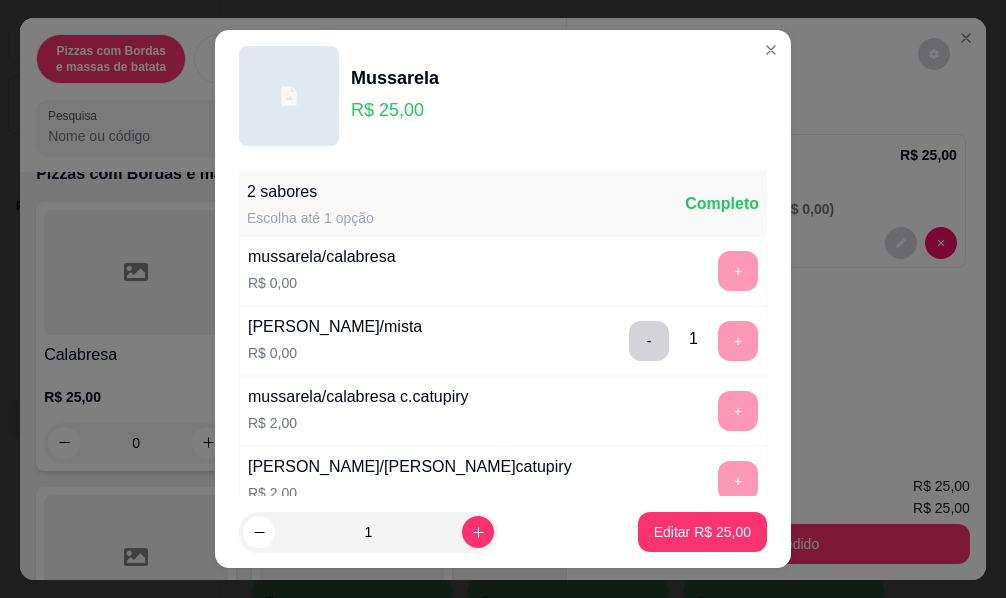 click on "+" at bounding box center (738, 271) 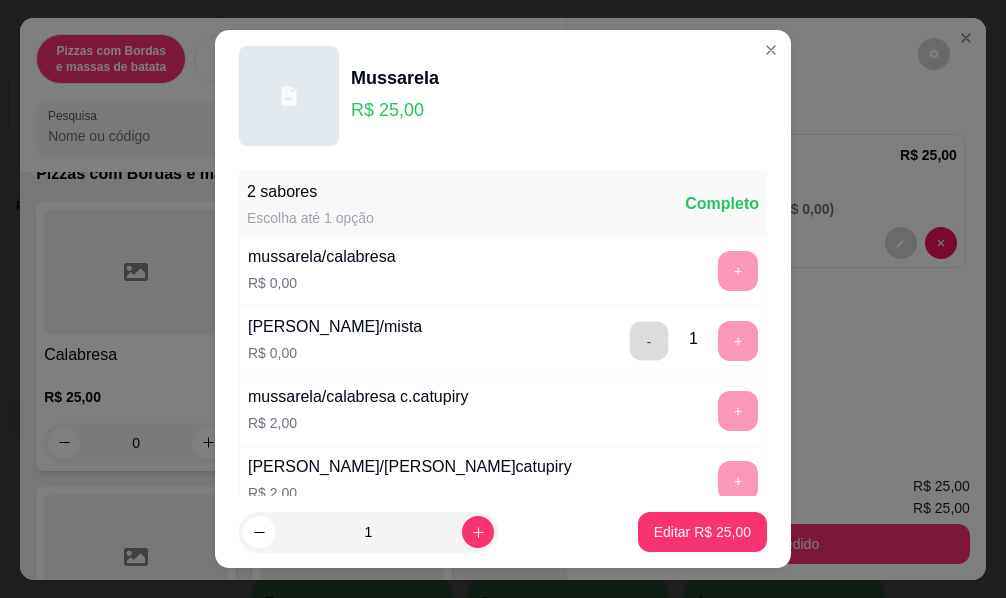 click on "-" at bounding box center [649, 341] 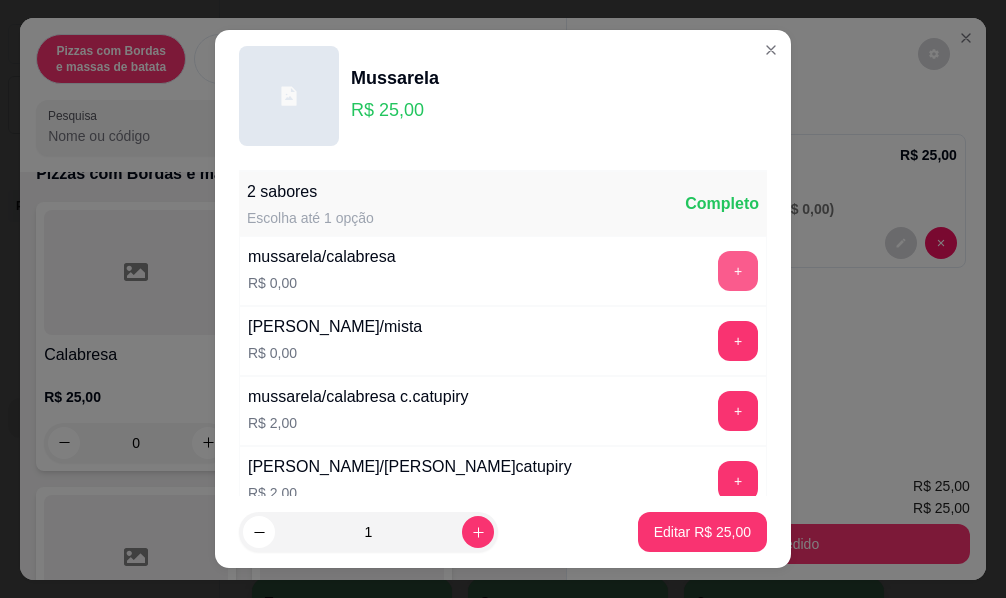 click on "+" at bounding box center (738, 271) 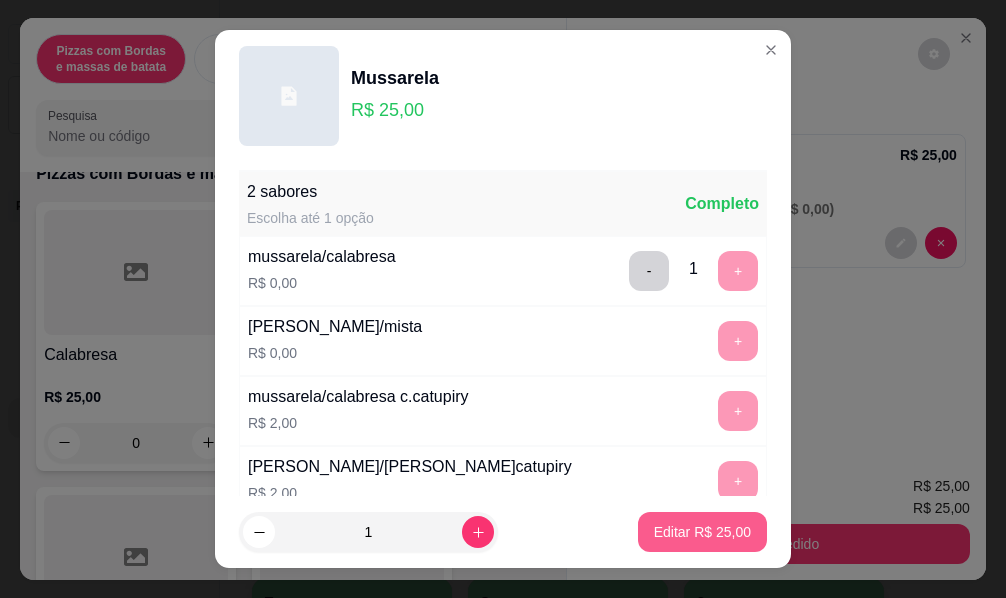 click on "Editar   R$ 25,00" at bounding box center (702, 532) 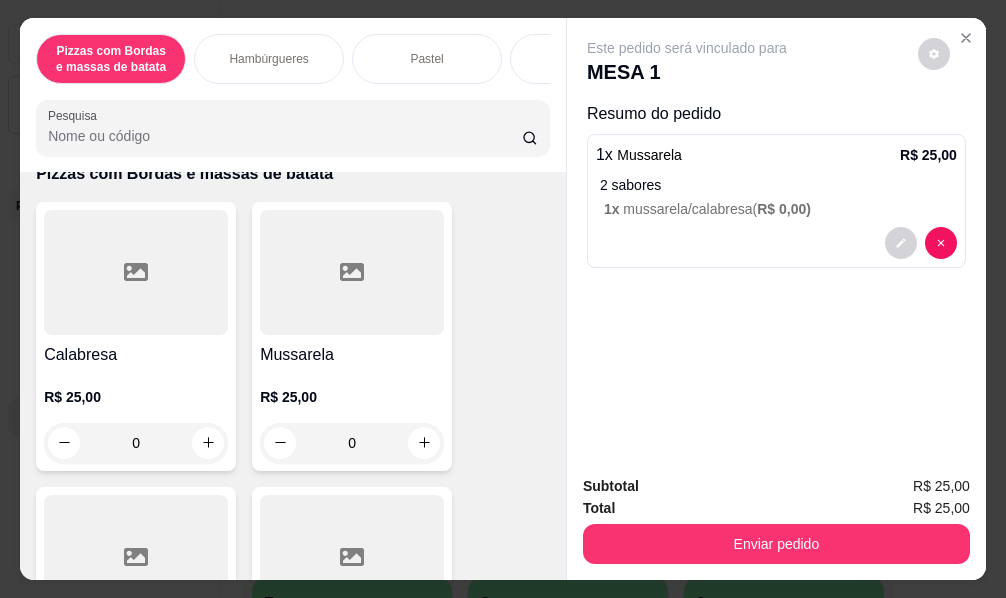 click on "Hambúrgueres" at bounding box center [269, 59] 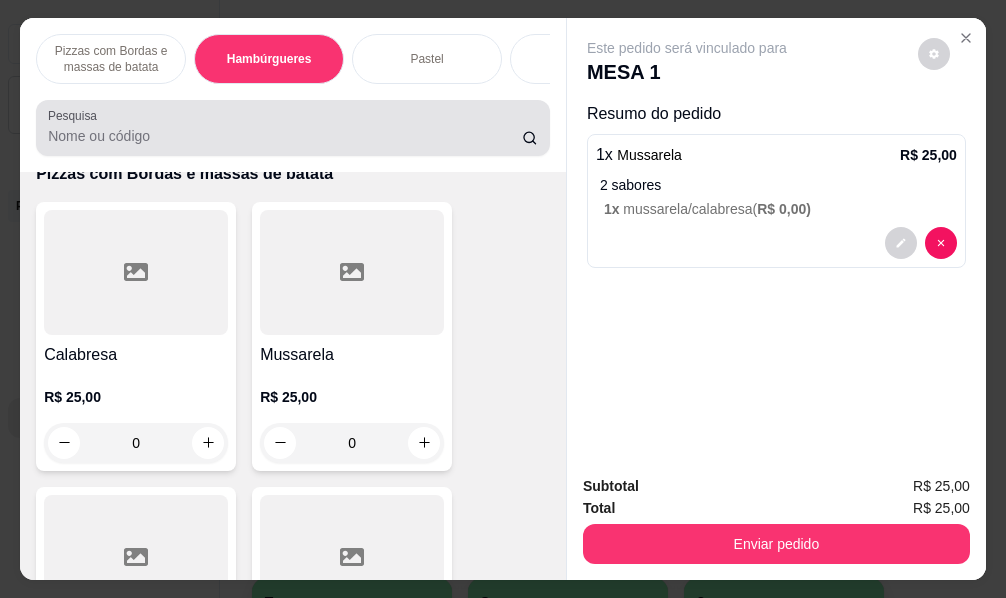 scroll, scrollTop: 2125, scrollLeft: 0, axis: vertical 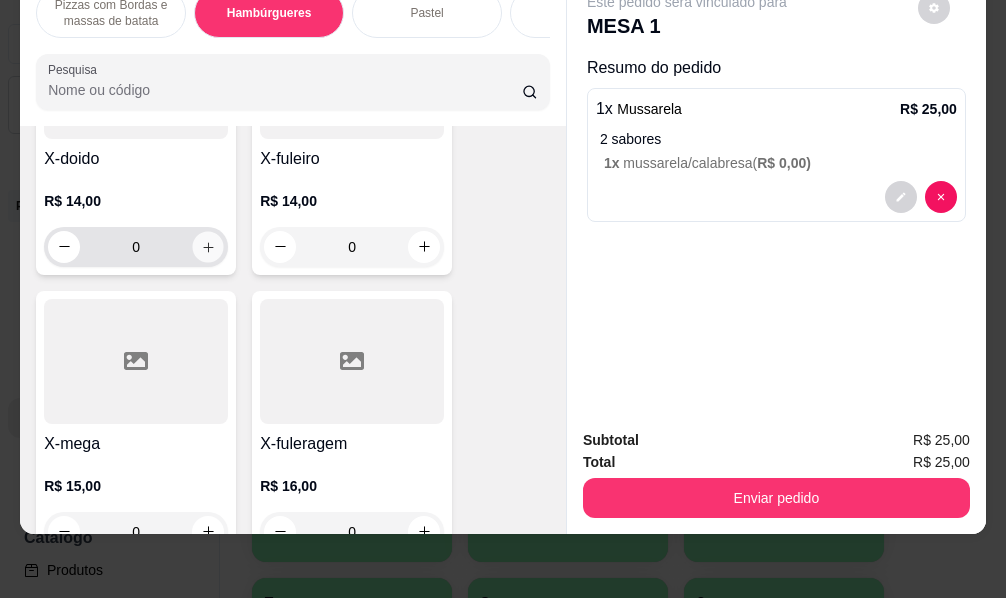 click at bounding box center (208, 246) 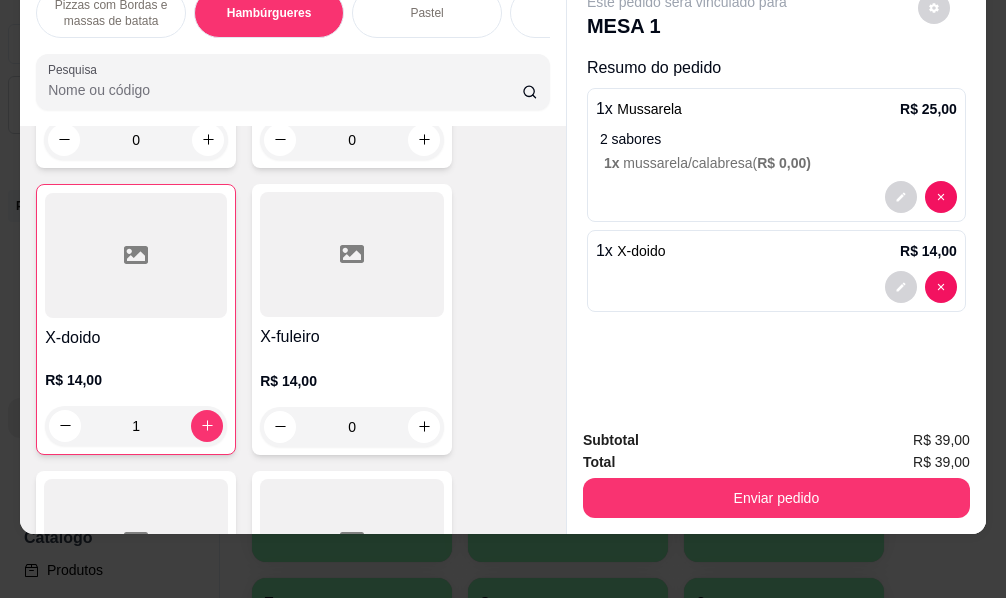 scroll, scrollTop: 3126, scrollLeft: 0, axis: vertical 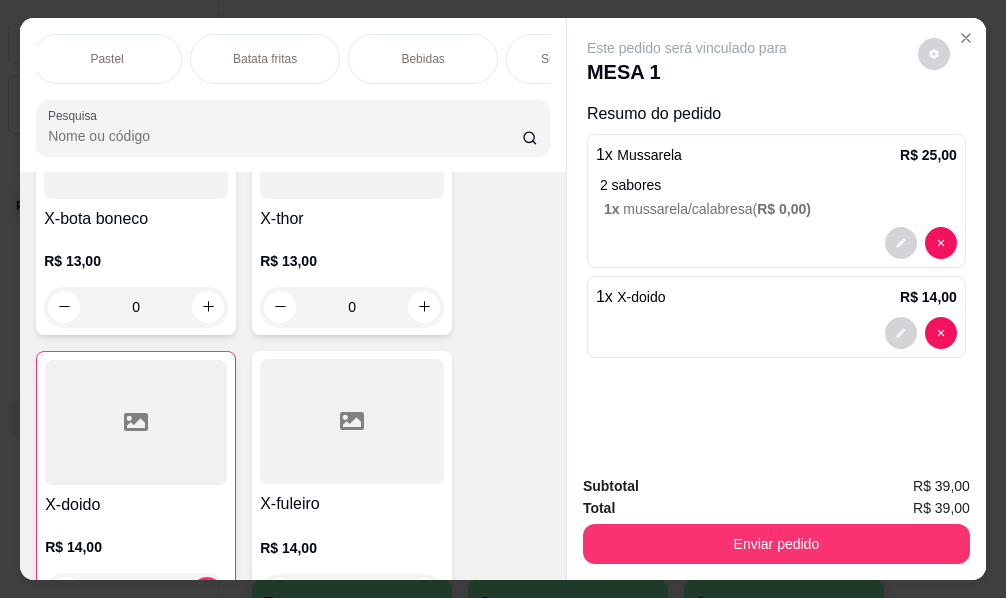 click on "Bebidas" at bounding box center (423, 59) 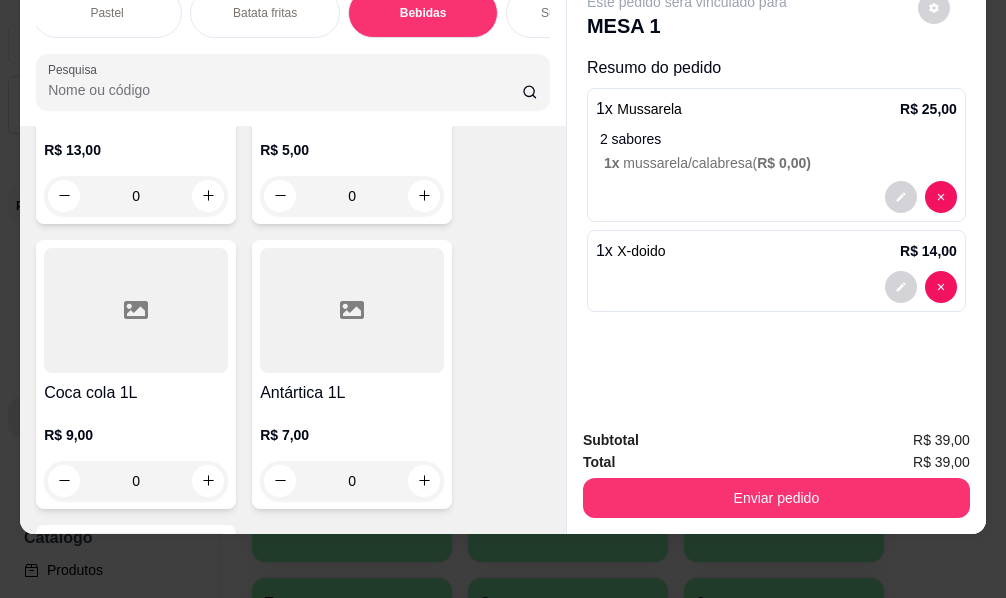 scroll, scrollTop: 8495, scrollLeft: 0, axis: vertical 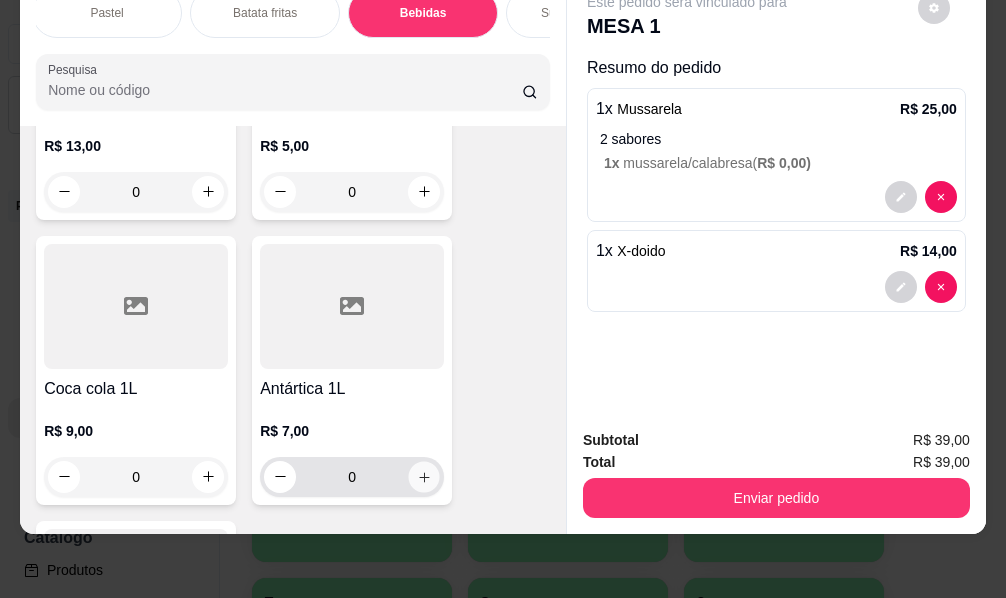 click at bounding box center (424, 476) 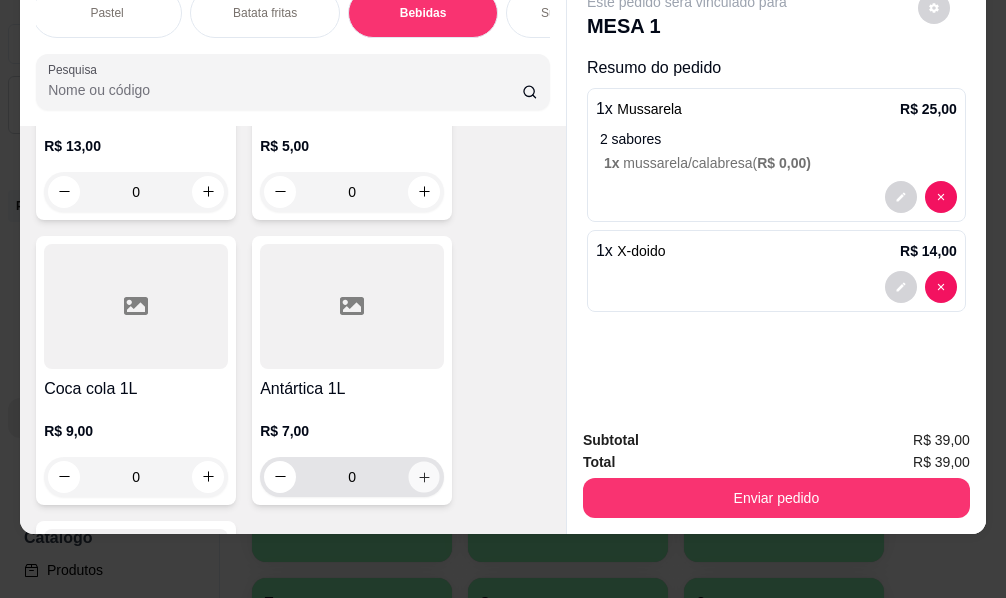 type on "1" 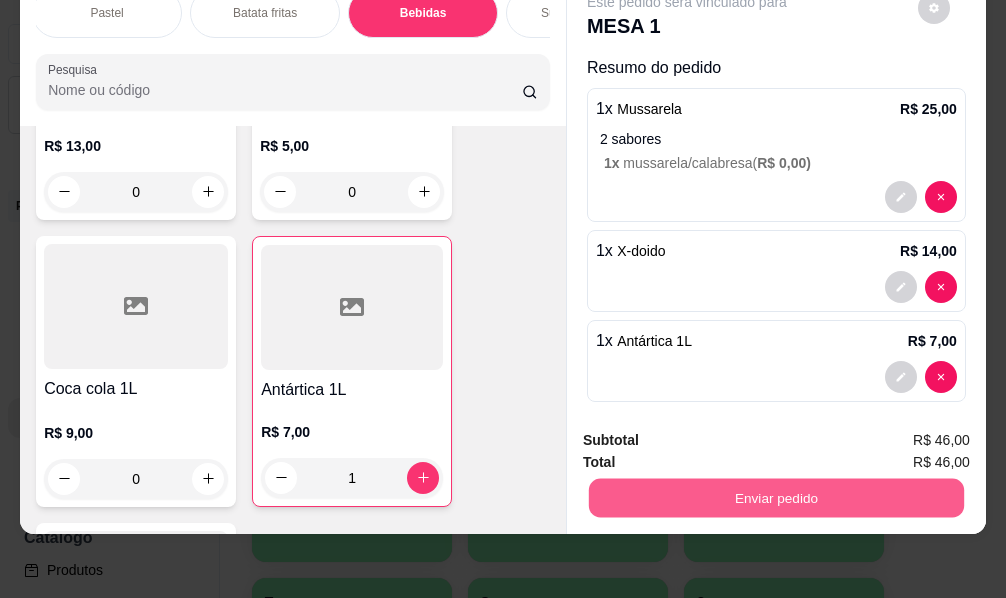 click on "Enviar pedido" at bounding box center [776, 498] 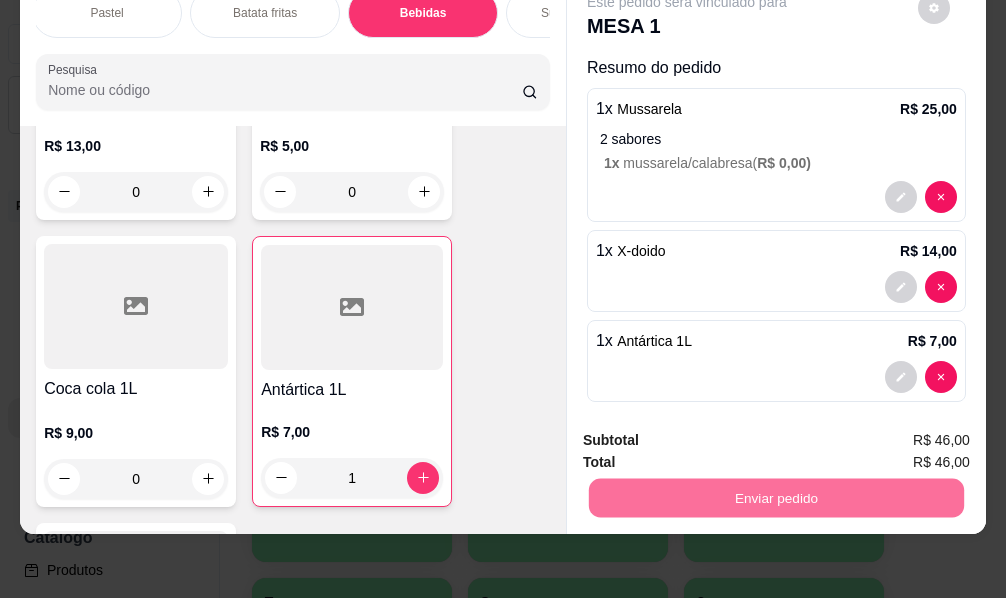 click on "Não registrar e enviar pedido" at bounding box center (710, 434) 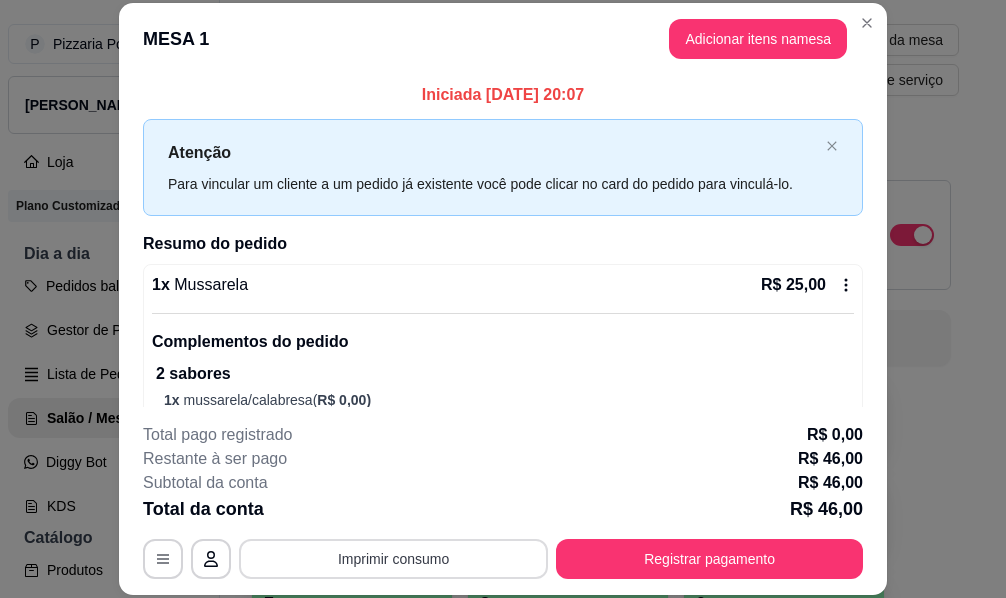 click on "Imprimir consumo" at bounding box center [393, 559] 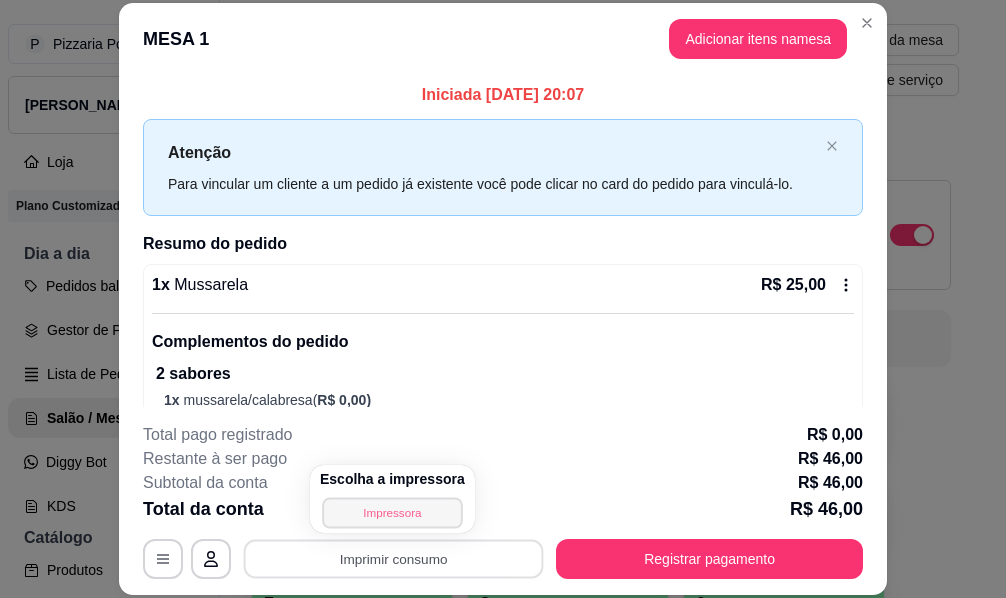 click on "Impressora" at bounding box center (392, 512) 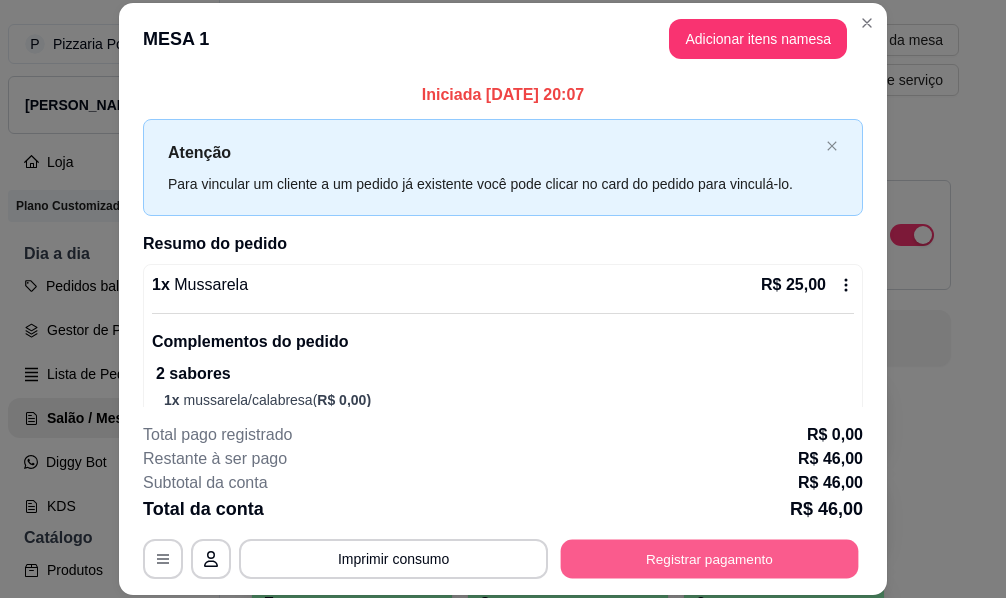 click on "Registrar pagamento" at bounding box center (710, 559) 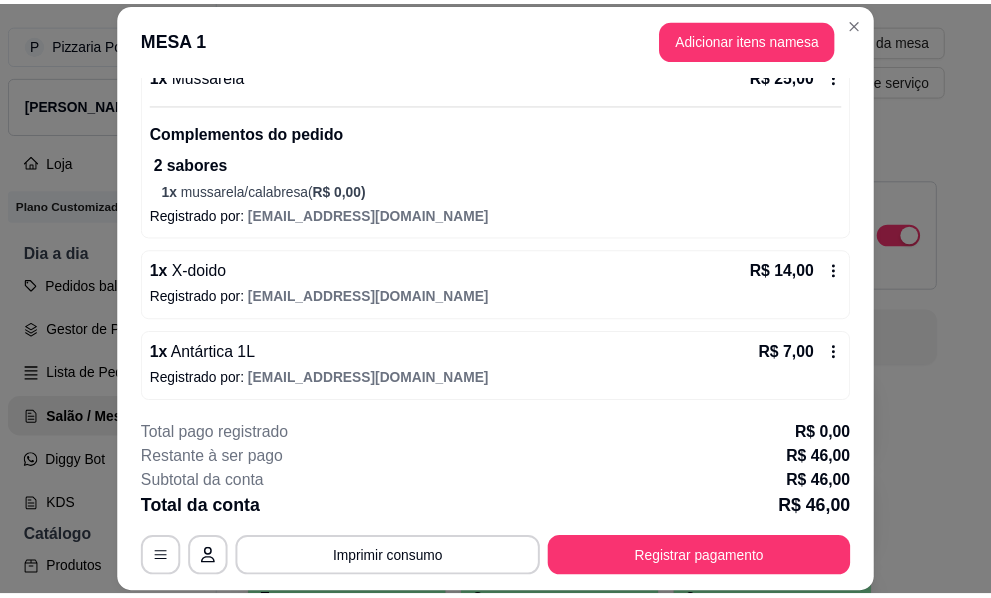 scroll, scrollTop: 212, scrollLeft: 0, axis: vertical 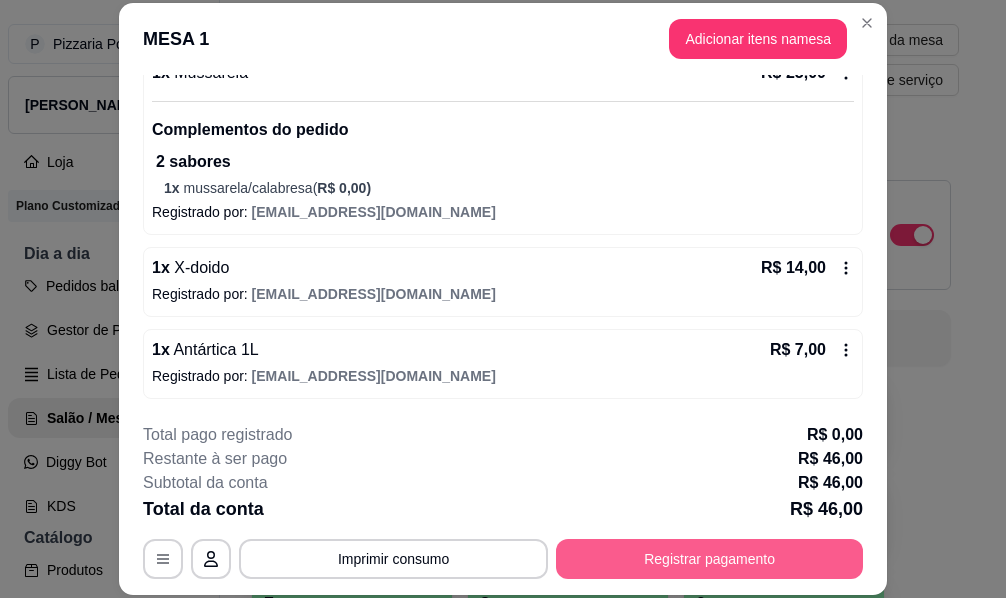 click on "Registrar pagamento" at bounding box center (709, 559) 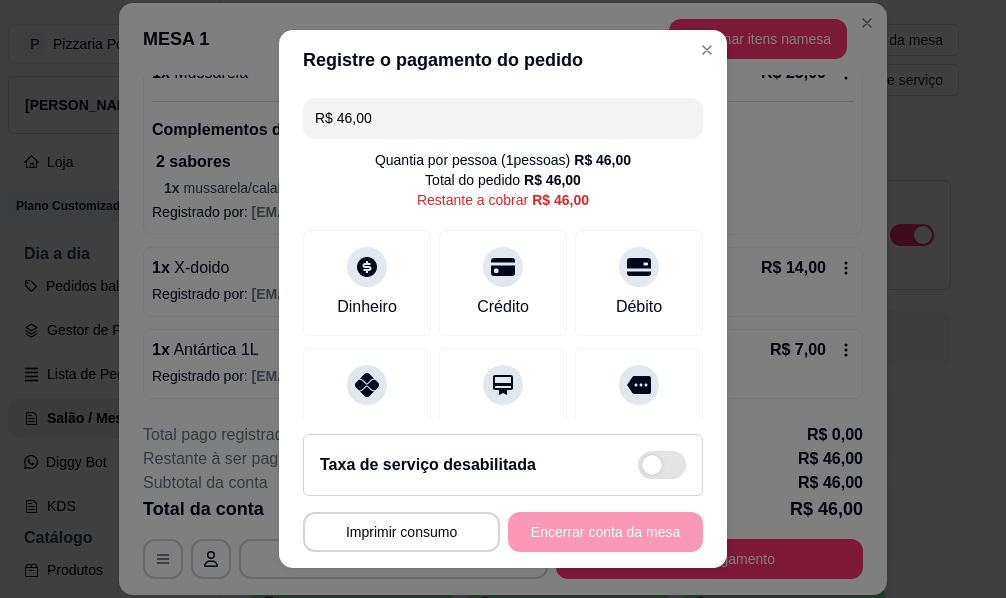 click on "Registre o pagamento do pedido" at bounding box center [503, 60] 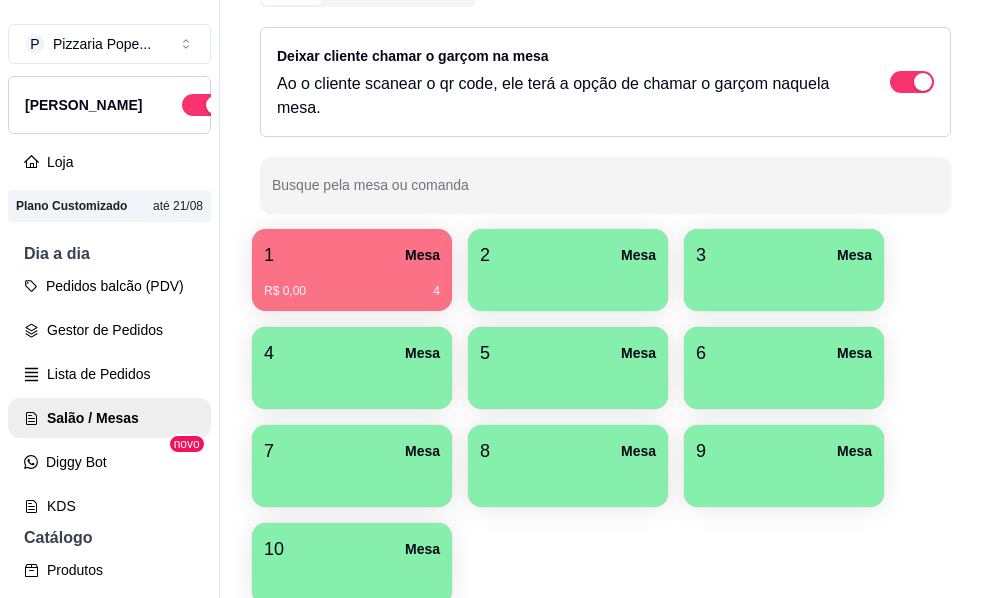 scroll, scrollTop: 200, scrollLeft: 0, axis: vertical 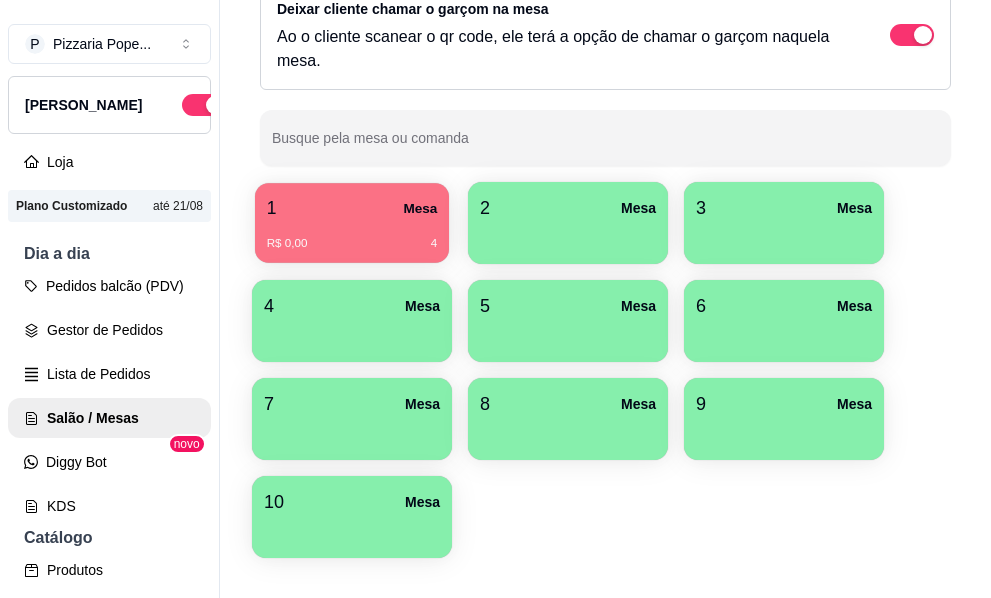 click on "R$ 0,00 4" at bounding box center [352, 236] 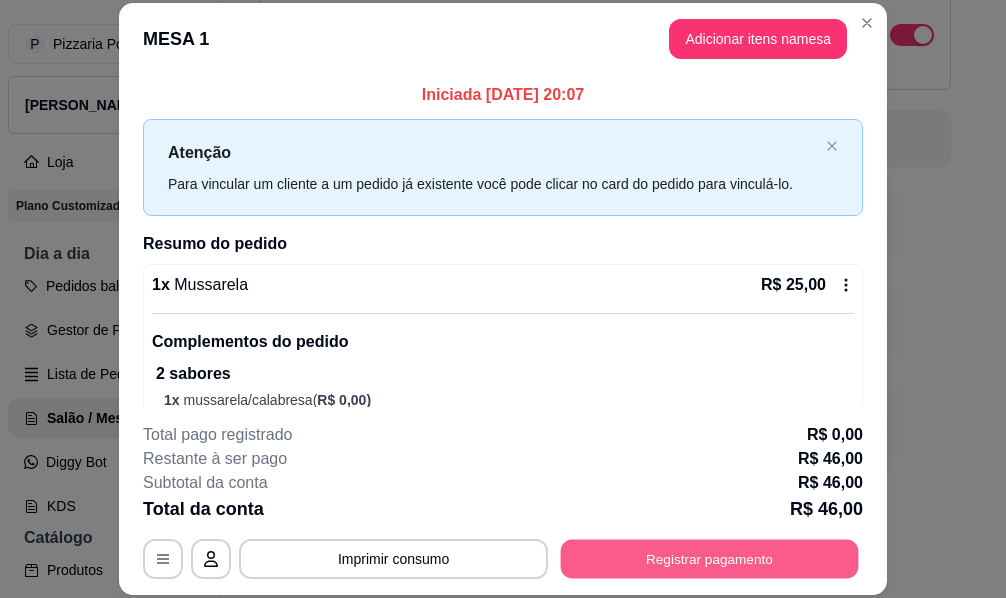 click on "Registrar pagamento" at bounding box center (710, 559) 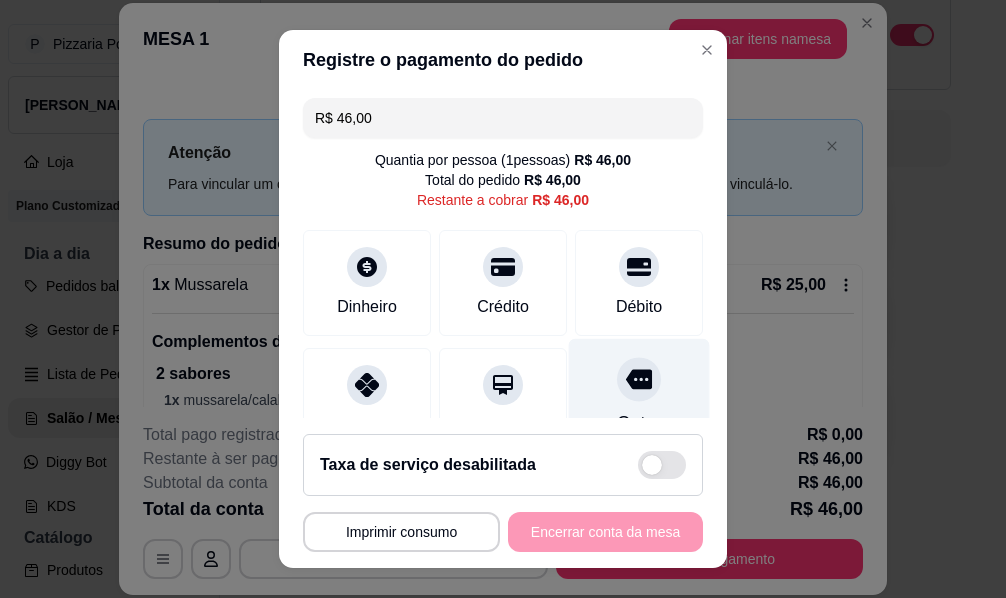 click 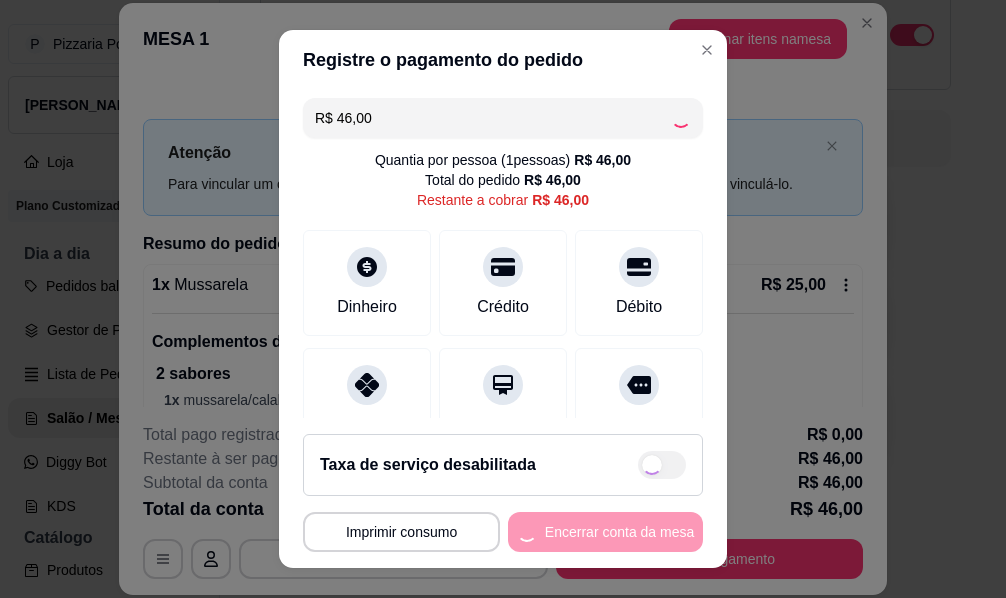 type on "R$ 0,00" 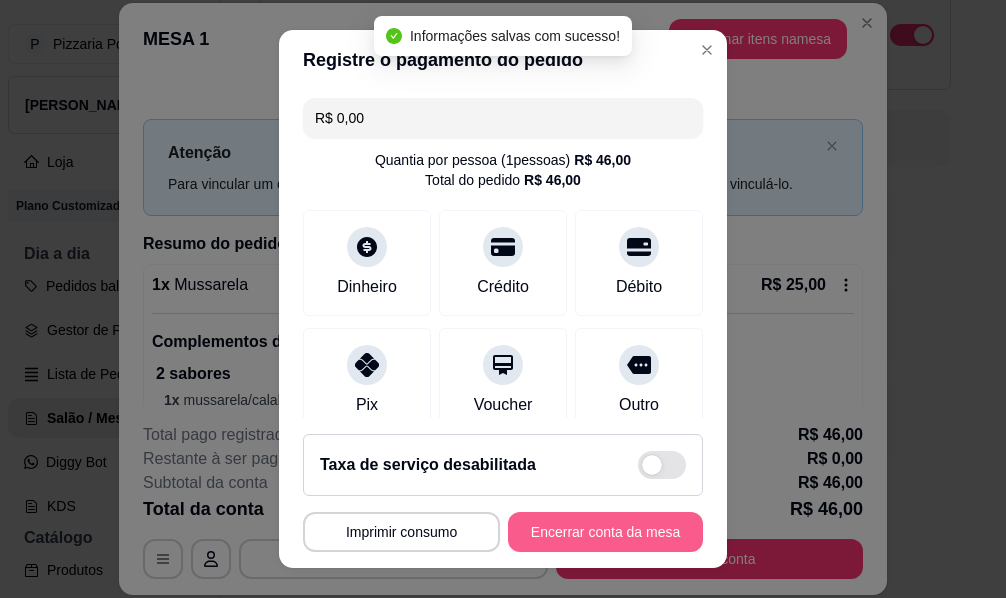 click on "Encerrar conta da mesa" at bounding box center [605, 532] 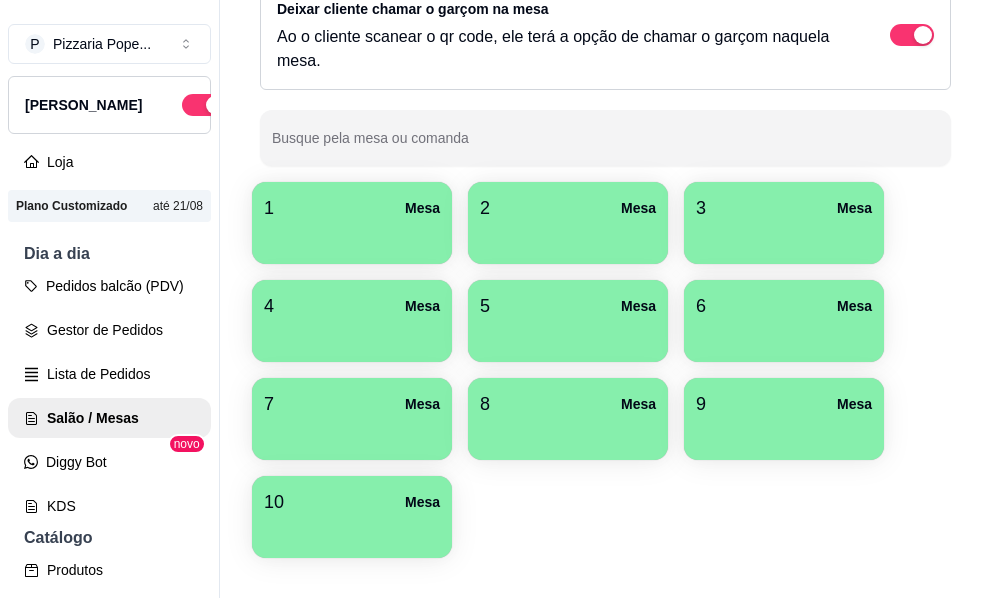 drag, startPoint x: 455, startPoint y: 256, endPoint x: 305, endPoint y: 92, distance: 222.2521 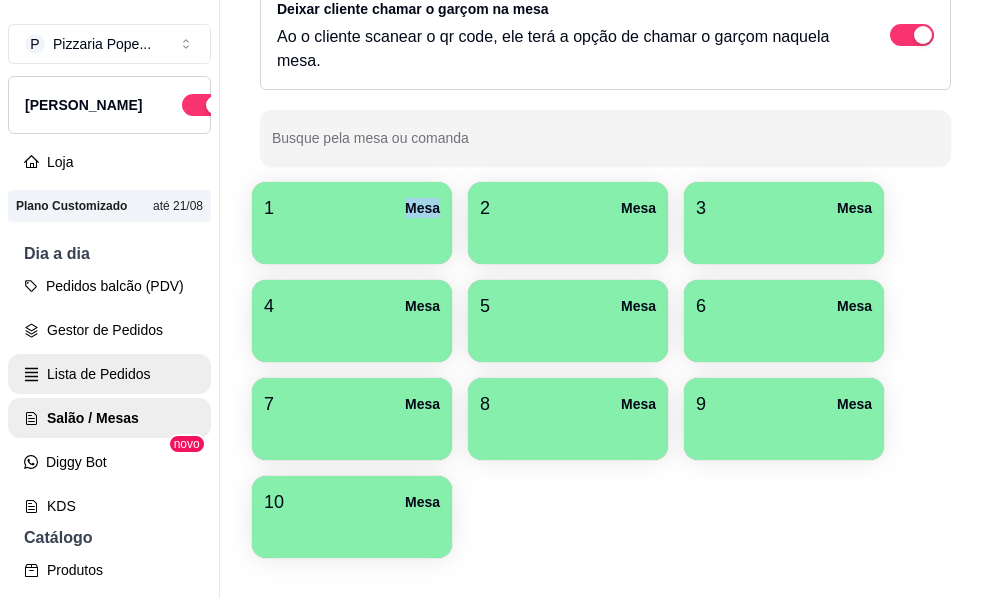 click on "Lista de Pedidos" at bounding box center (109, 374) 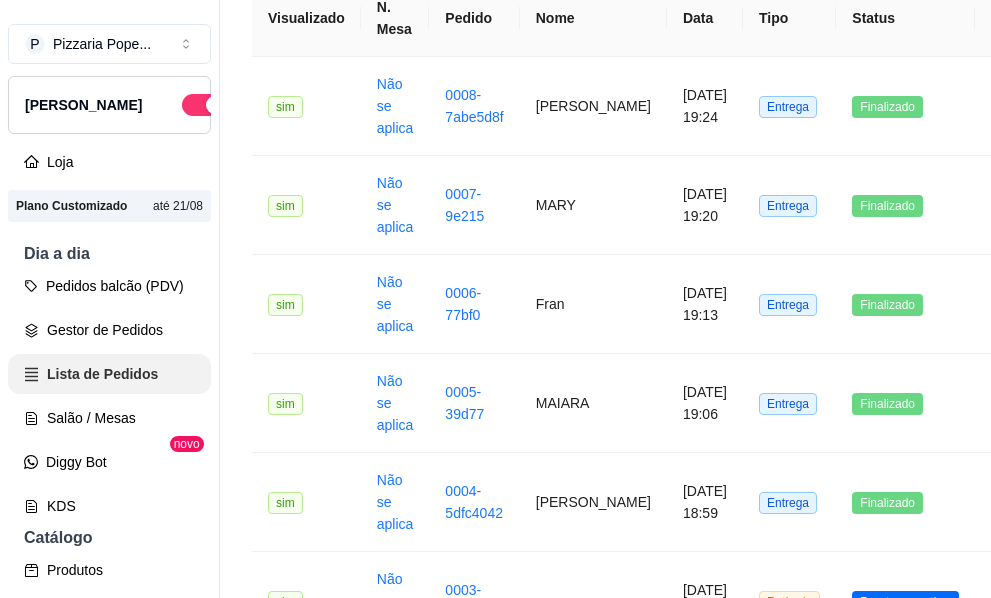 scroll, scrollTop: 0, scrollLeft: 0, axis: both 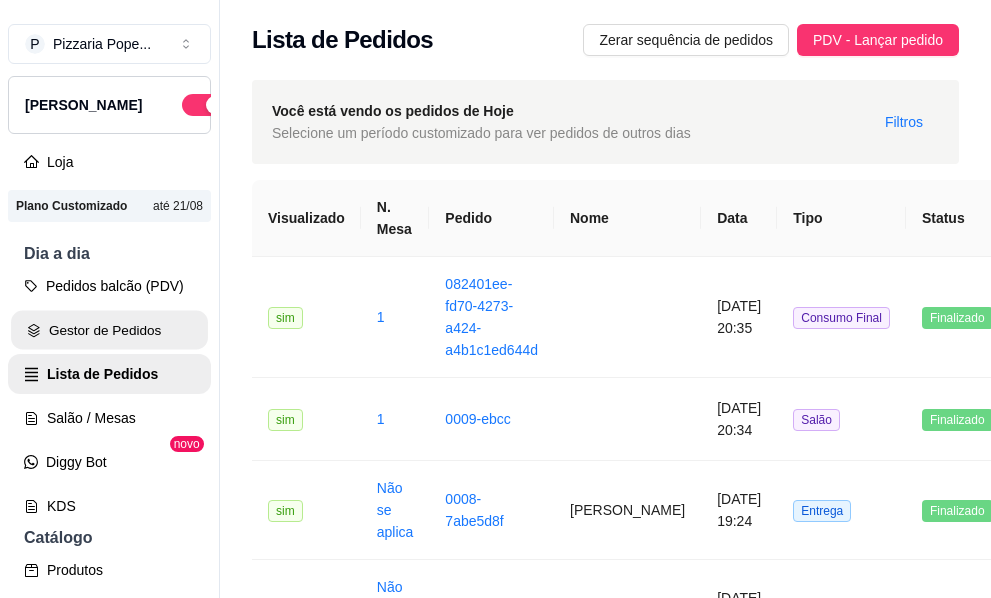 click on "Gestor de Pedidos" at bounding box center (109, 330) 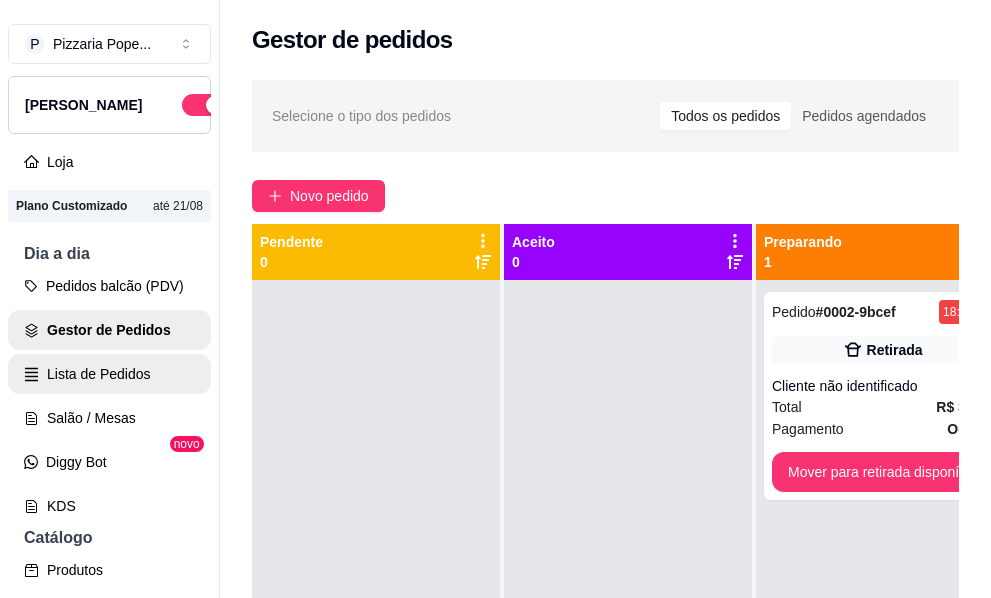 click on "Lista de Pedidos" at bounding box center [109, 374] 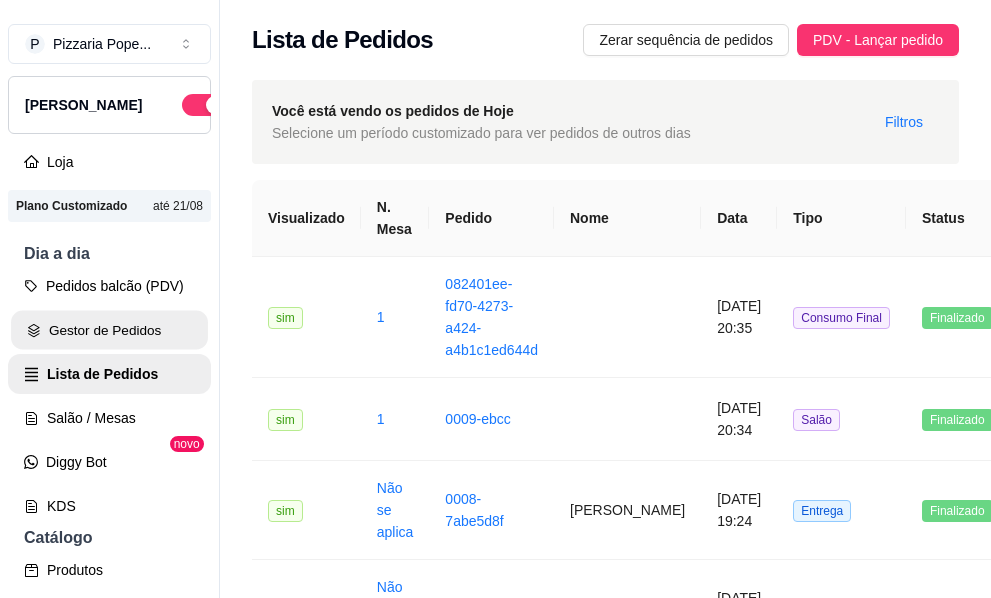 click on "Gestor de Pedidos" at bounding box center [109, 330] 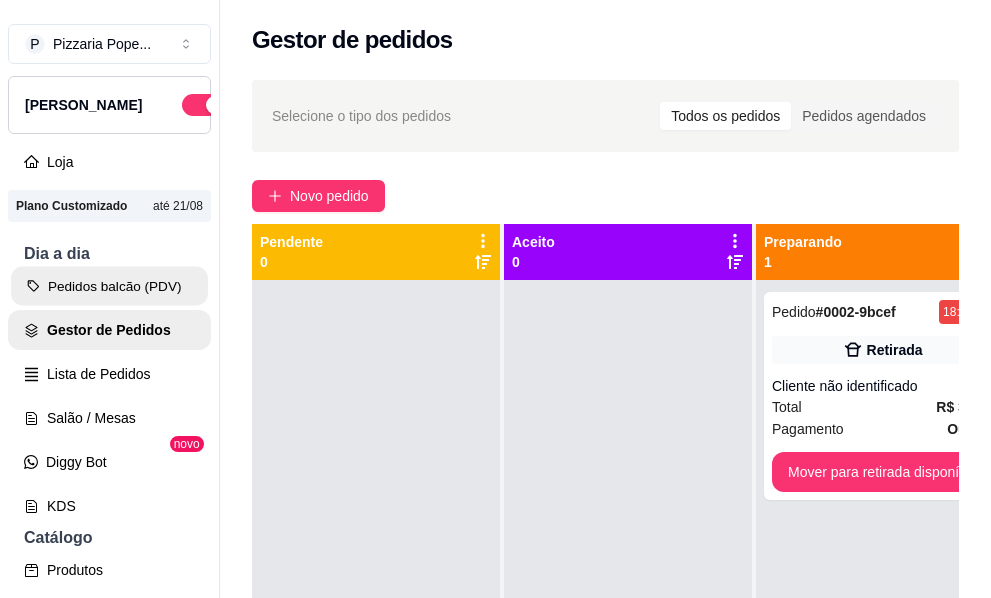 click on "Pedidos balcão (PDV)" at bounding box center [109, 286] 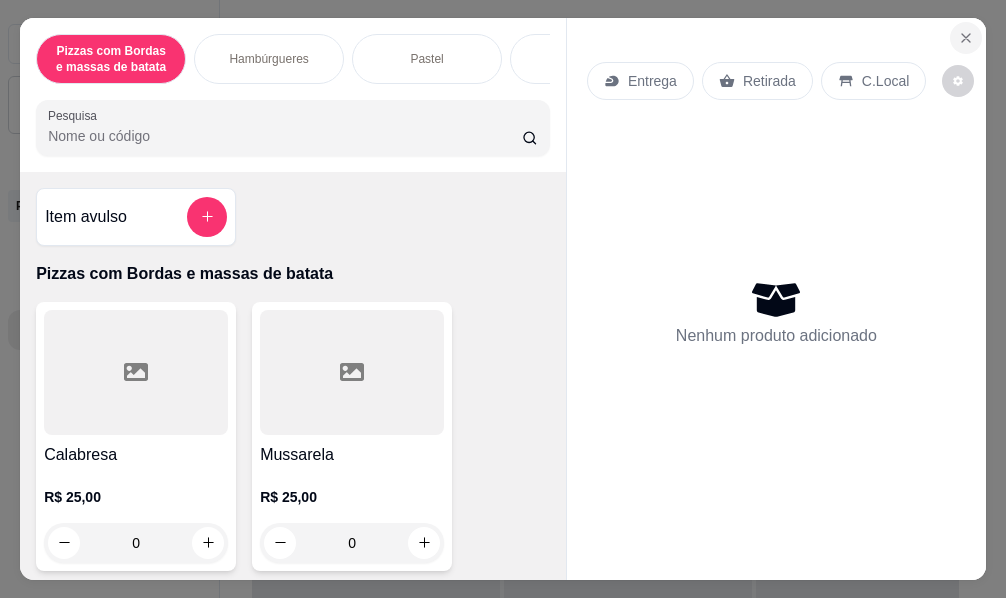 click at bounding box center [966, 38] 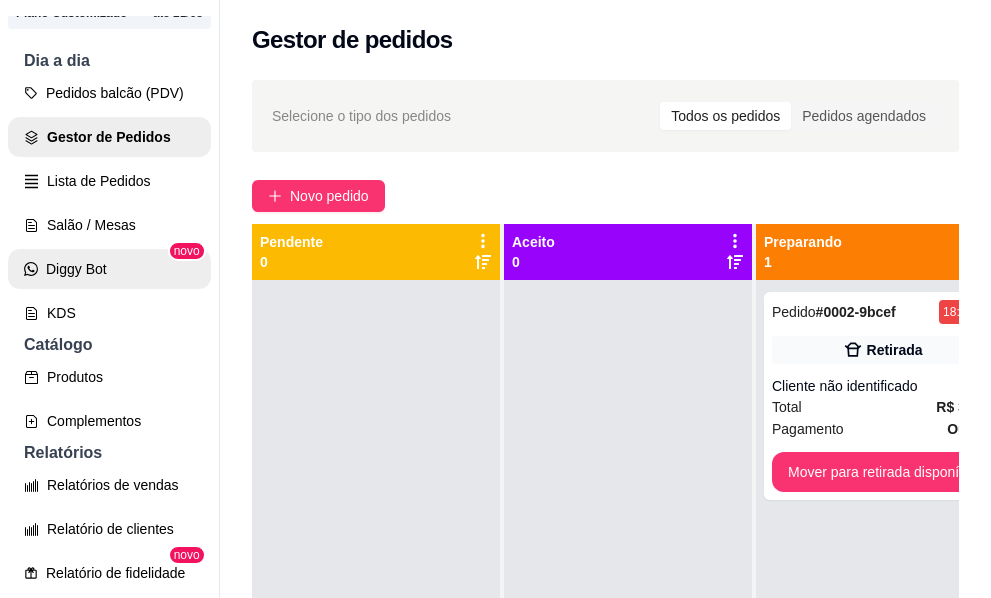 scroll, scrollTop: 400, scrollLeft: 0, axis: vertical 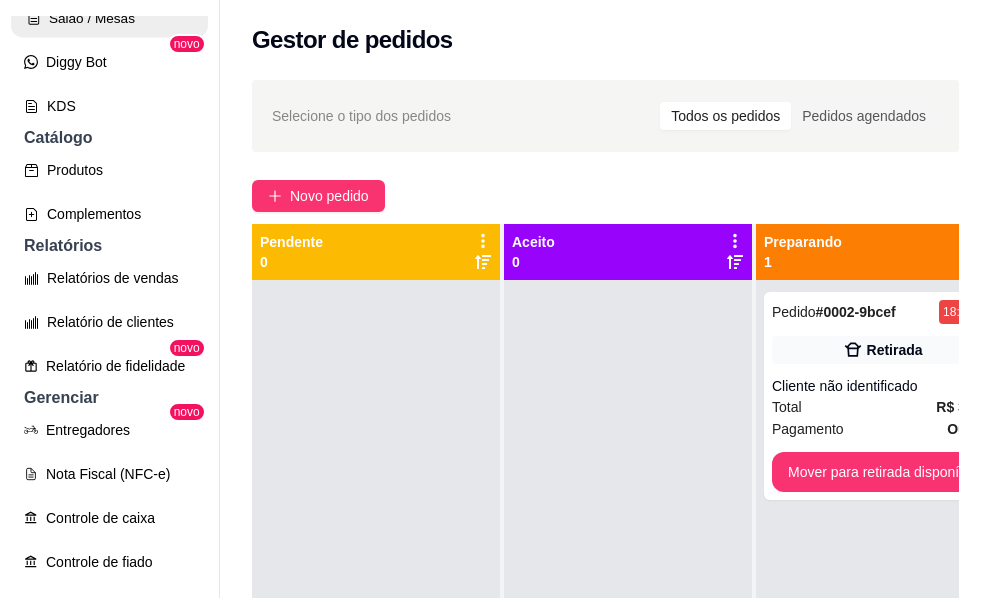click on "Salão / Mesas" at bounding box center (109, 18) 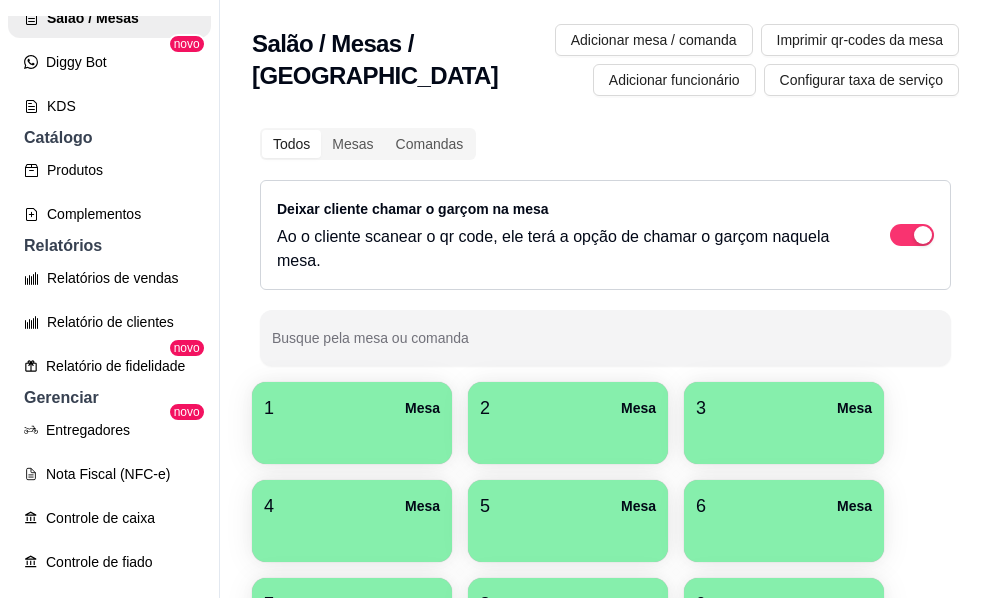 click on "1 Mesa 2 Mesa 3 Mesa 4 Mesa 5 Mesa 6 Mesa 7 Mesa 8 Mesa 9 Mesa 10 Mesa" at bounding box center (605, 570) 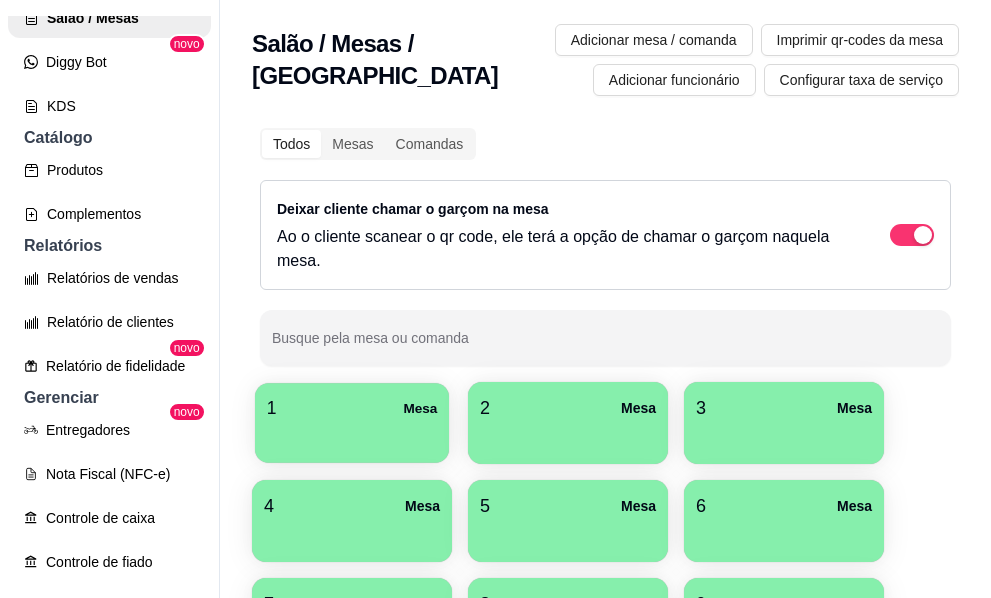 click on "1 Mesa" at bounding box center (352, 423) 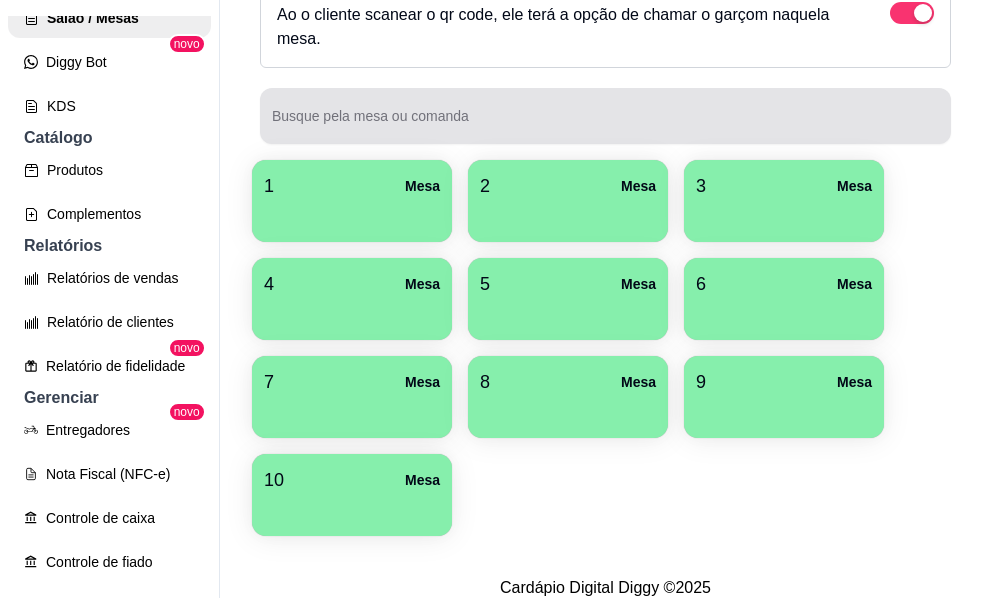 scroll, scrollTop: 255, scrollLeft: 0, axis: vertical 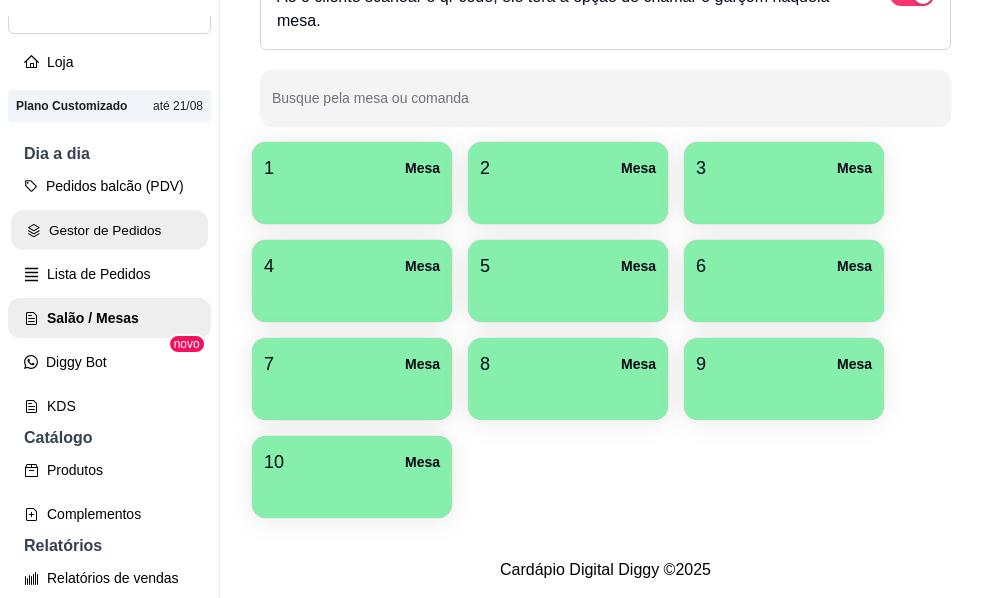 click on "Gestor de Pedidos" at bounding box center [109, 230] 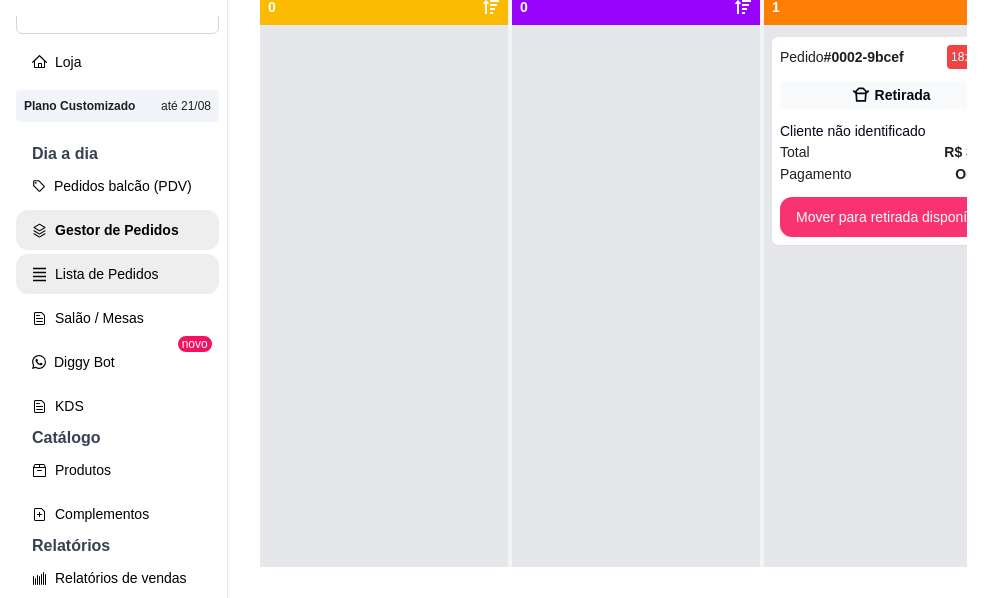 scroll, scrollTop: 0, scrollLeft: 0, axis: both 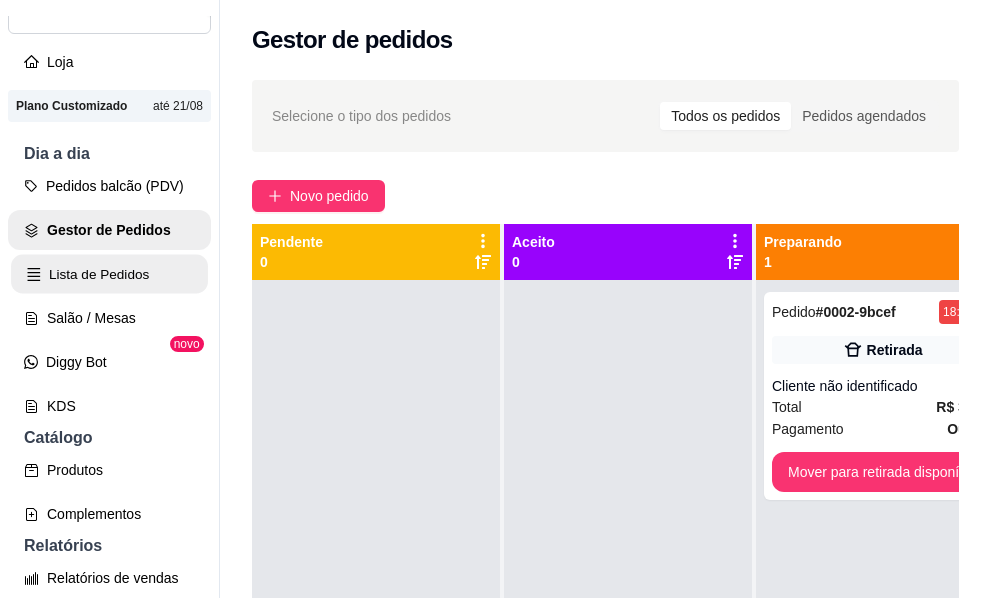 click on "Lista de Pedidos" at bounding box center [109, 274] 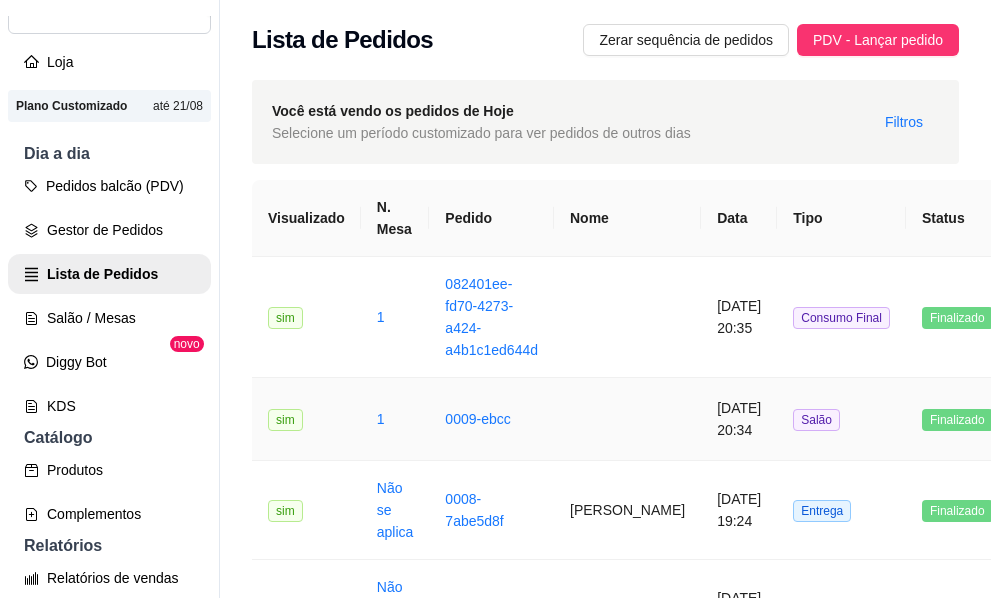 click on "[DATE] 20:34" at bounding box center (739, 419) 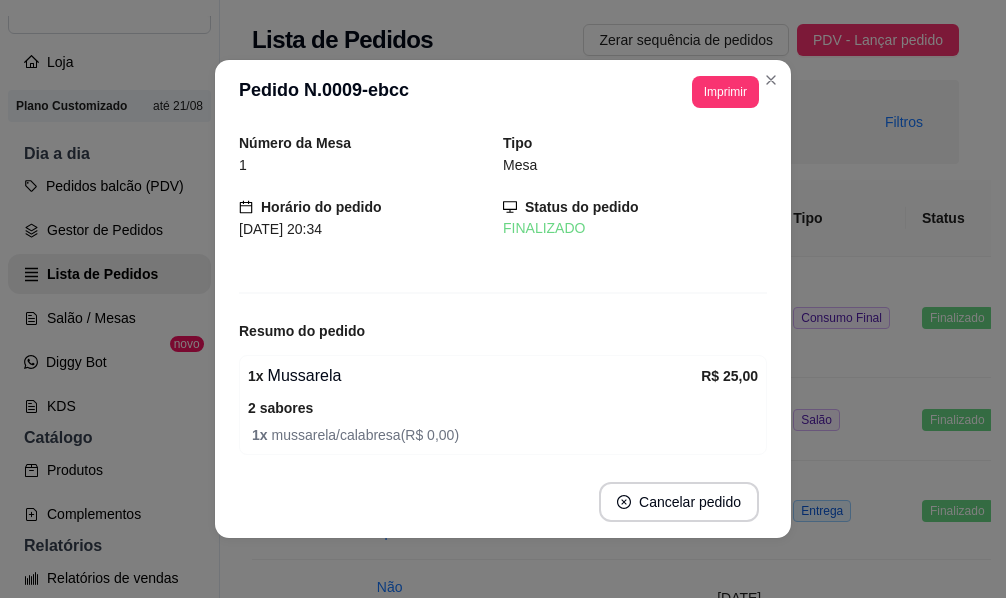 scroll, scrollTop: 100, scrollLeft: 0, axis: vertical 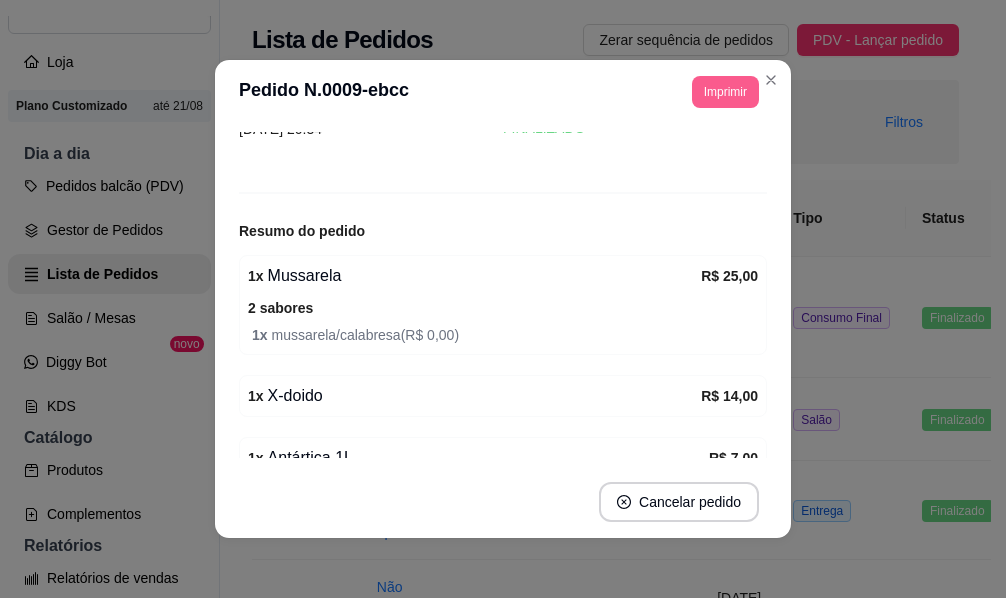 click on "Imprimir" at bounding box center (725, 92) 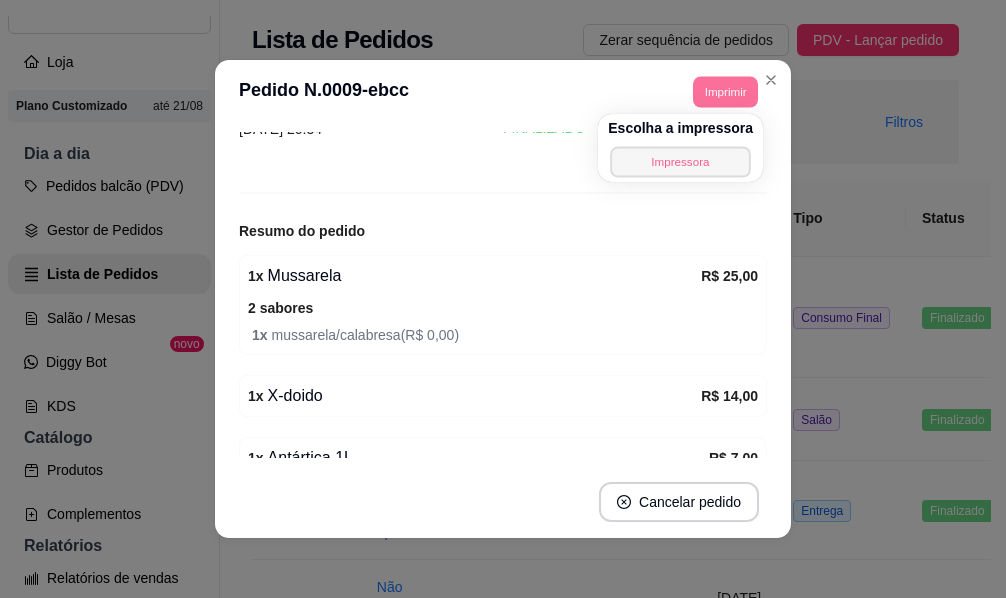 click on "Impressora" at bounding box center (680, 161) 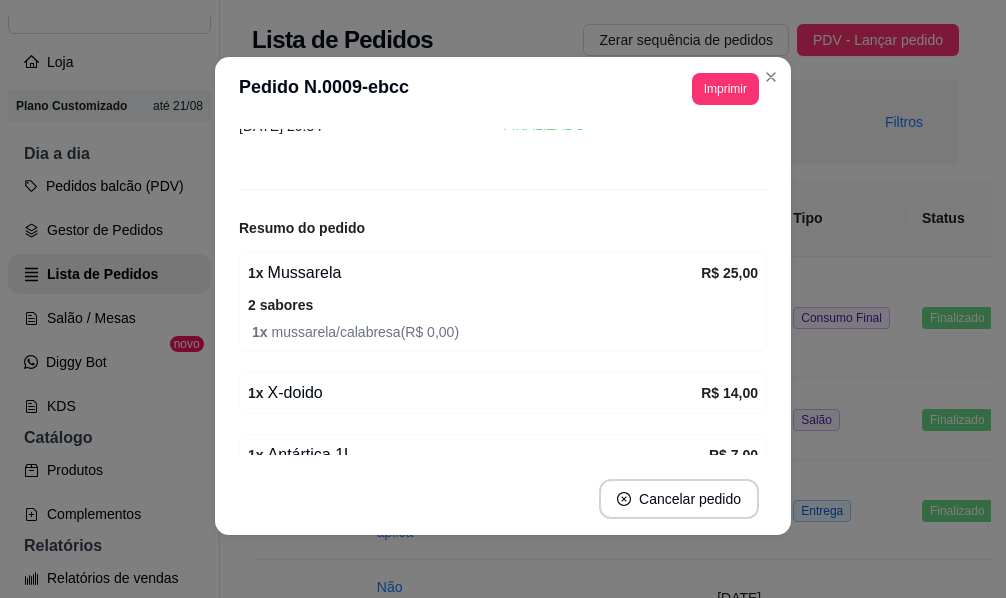 scroll, scrollTop: 4, scrollLeft: 0, axis: vertical 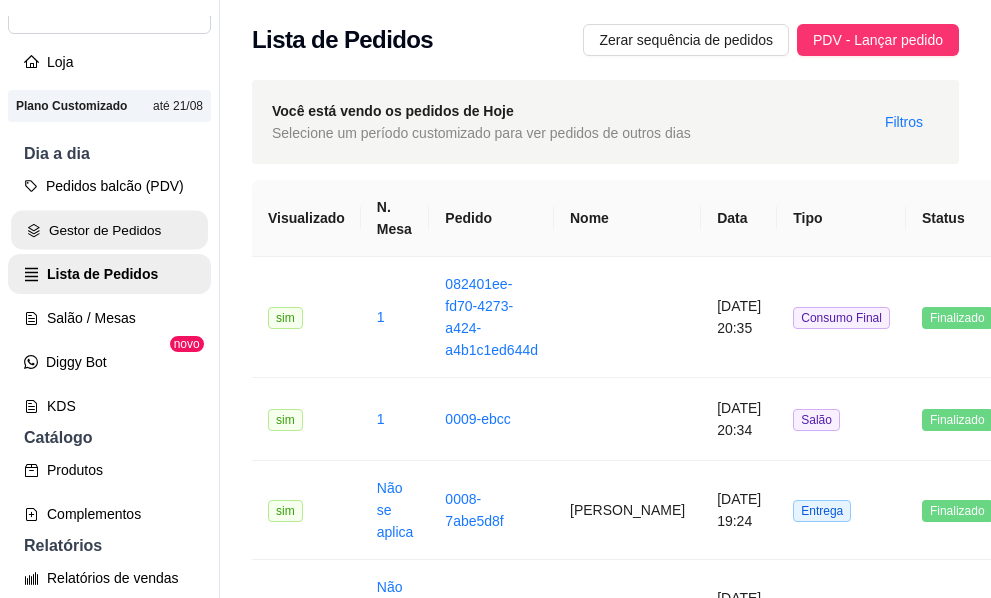 click on "Gestor de Pedidos" at bounding box center (109, 230) 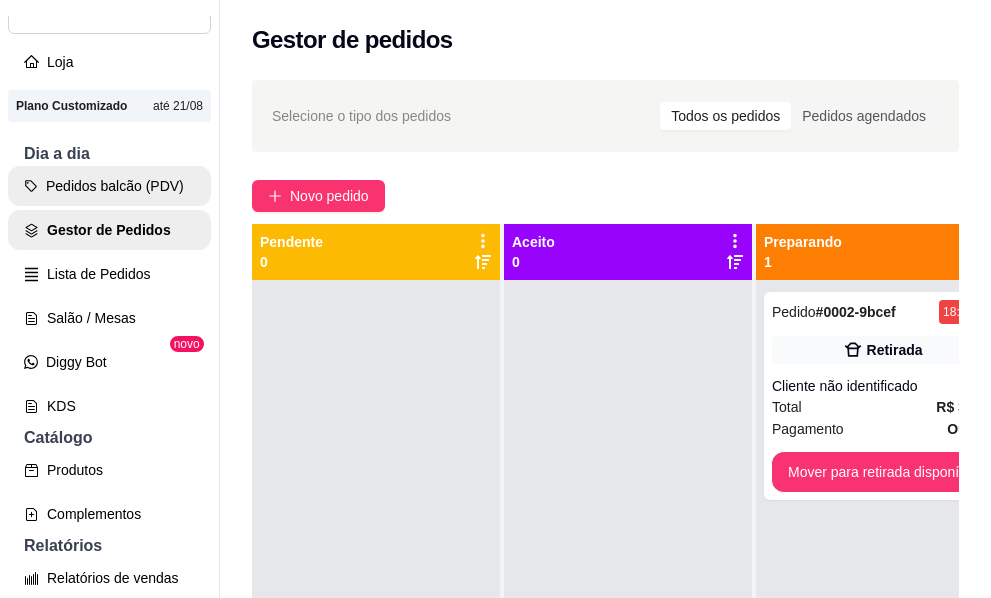 click on "Pedidos balcão (PDV)" at bounding box center [109, 186] 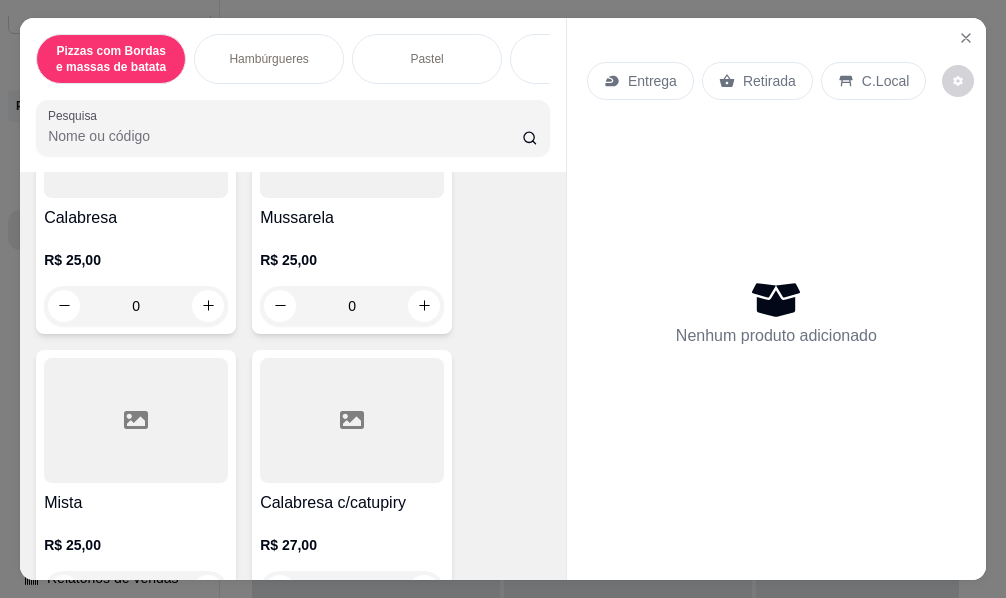 scroll, scrollTop: 0, scrollLeft: 0, axis: both 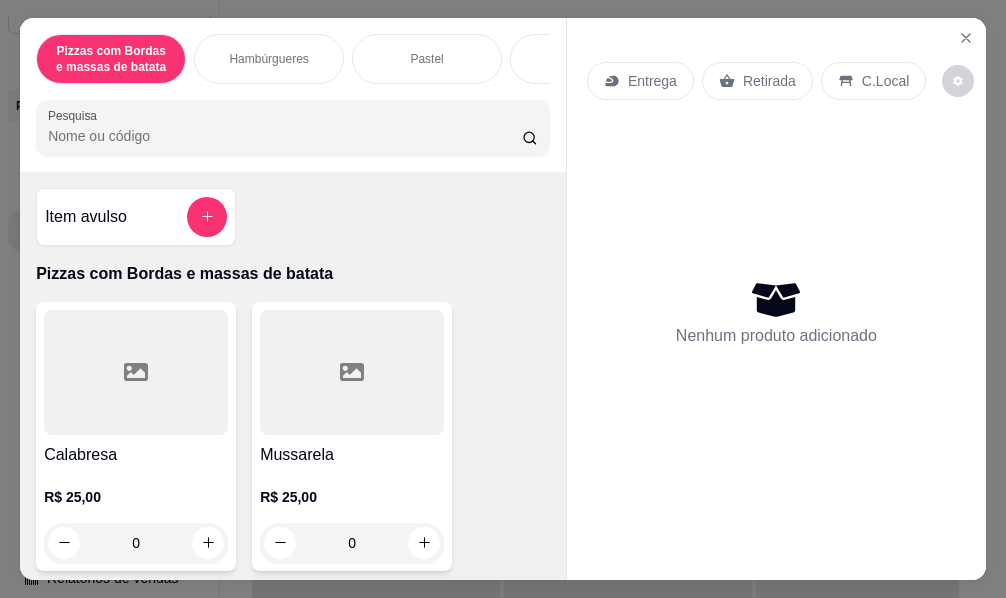click on "Hambúrgueres" at bounding box center [268, 59] 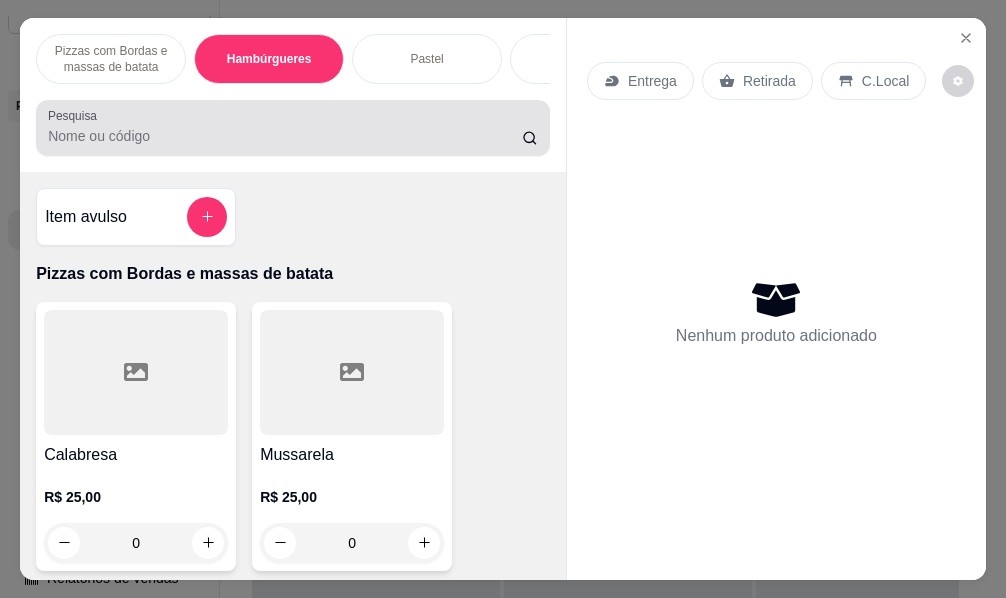 scroll, scrollTop: 2125, scrollLeft: 0, axis: vertical 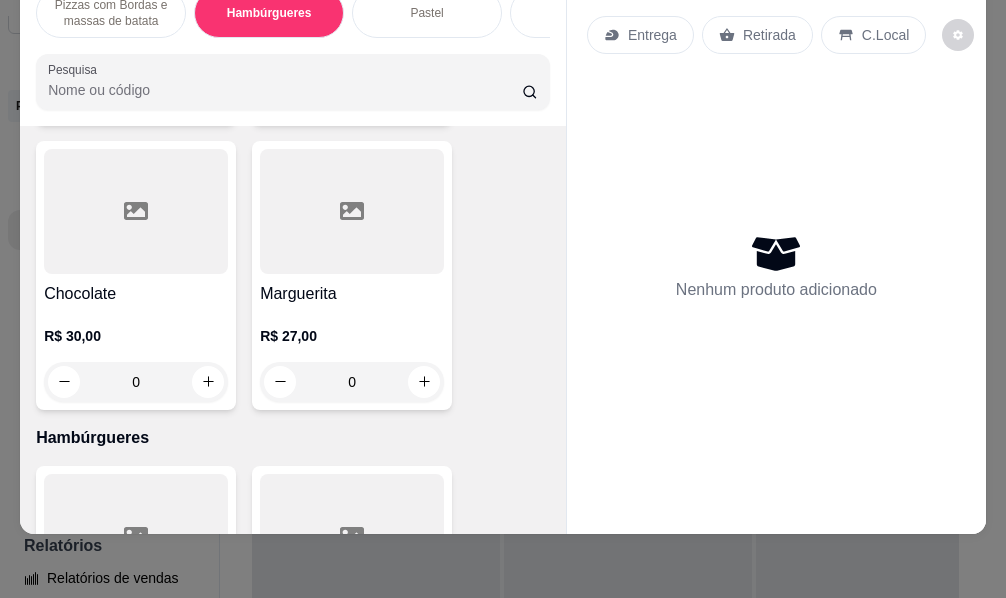 click on "Marguerita" at bounding box center (352, 294) 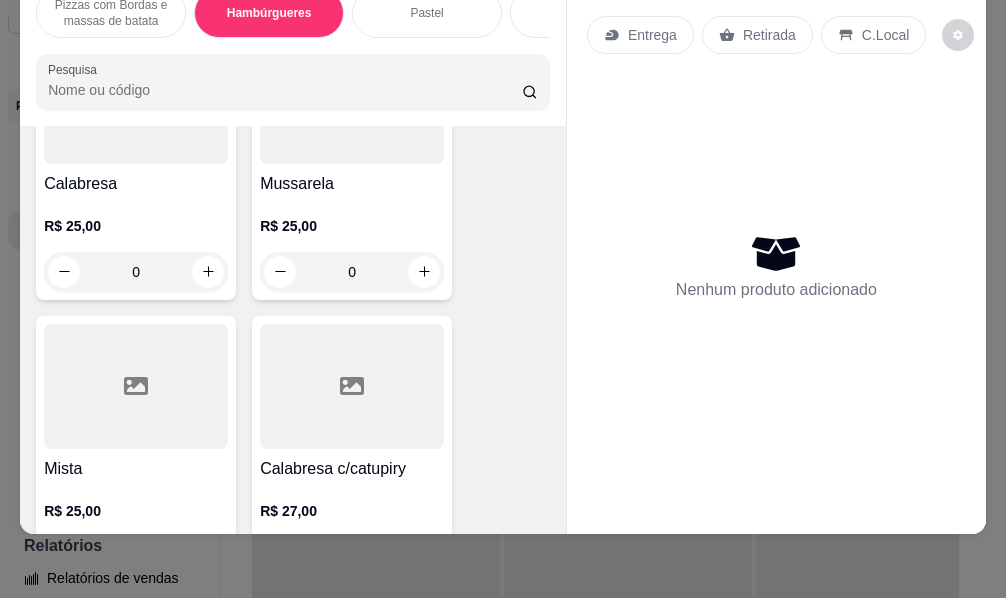 scroll, scrollTop: 0, scrollLeft: 0, axis: both 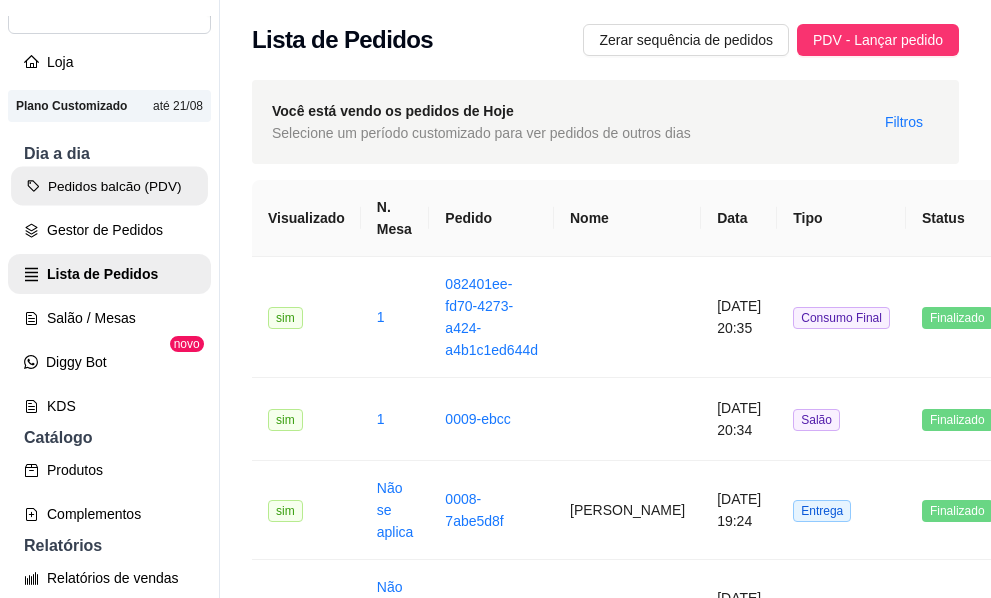 click on "Pedidos balcão (PDV)" at bounding box center (109, 186) 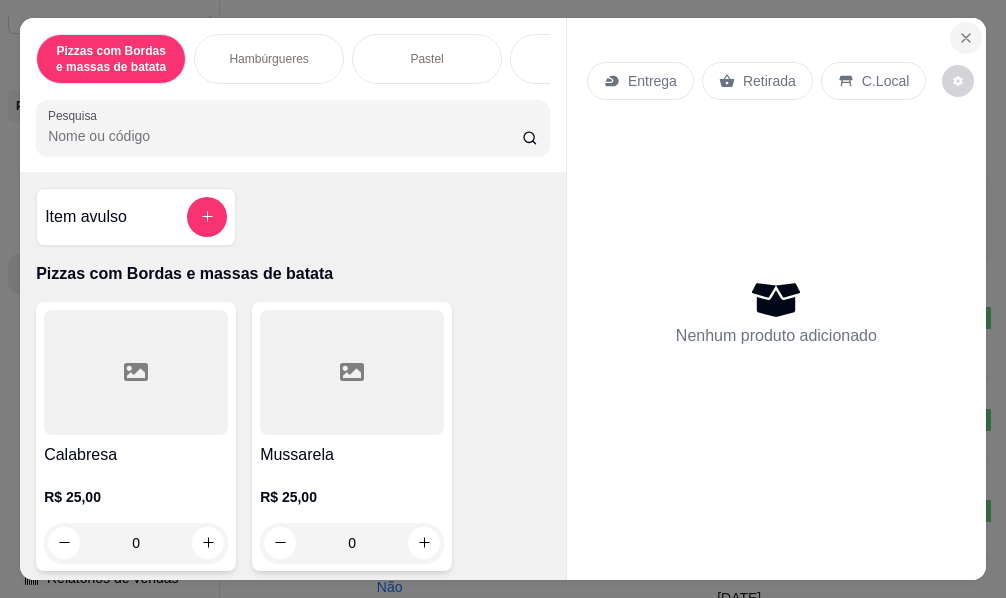 click at bounding box center [966, 38] 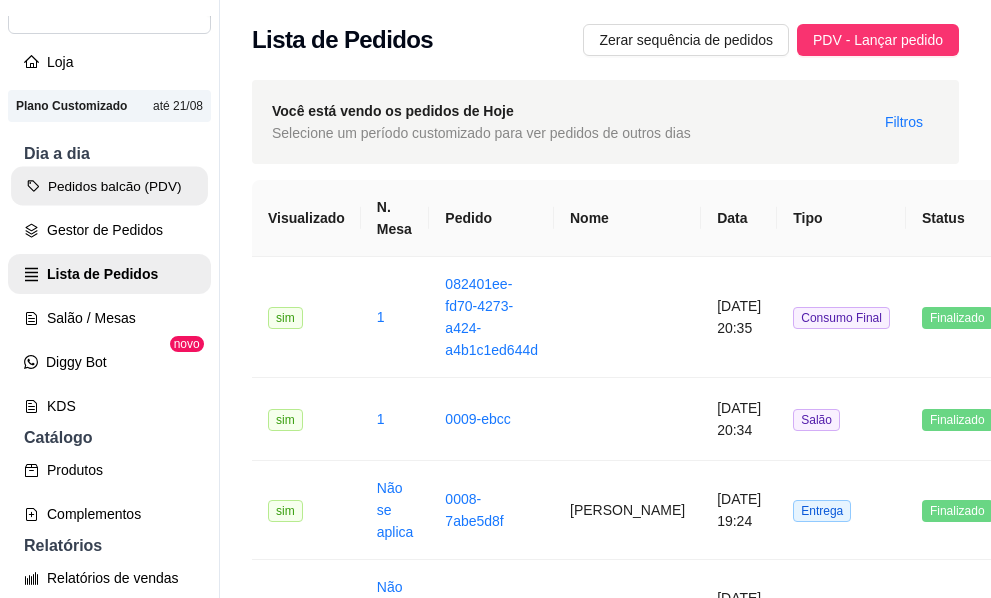 click on "Pedidos balcão (PDV)" at bounding box center [109, 186] 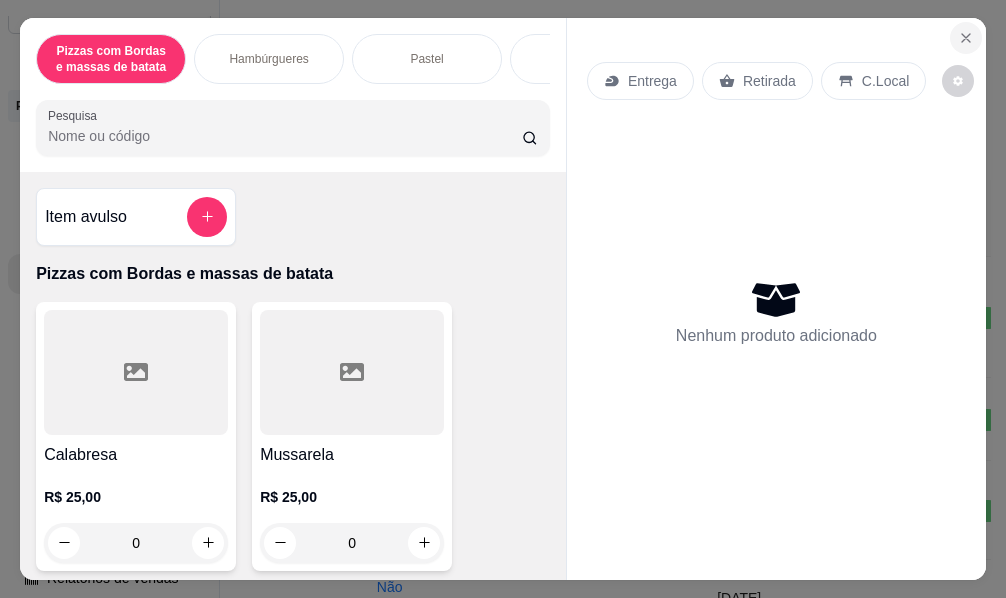 click 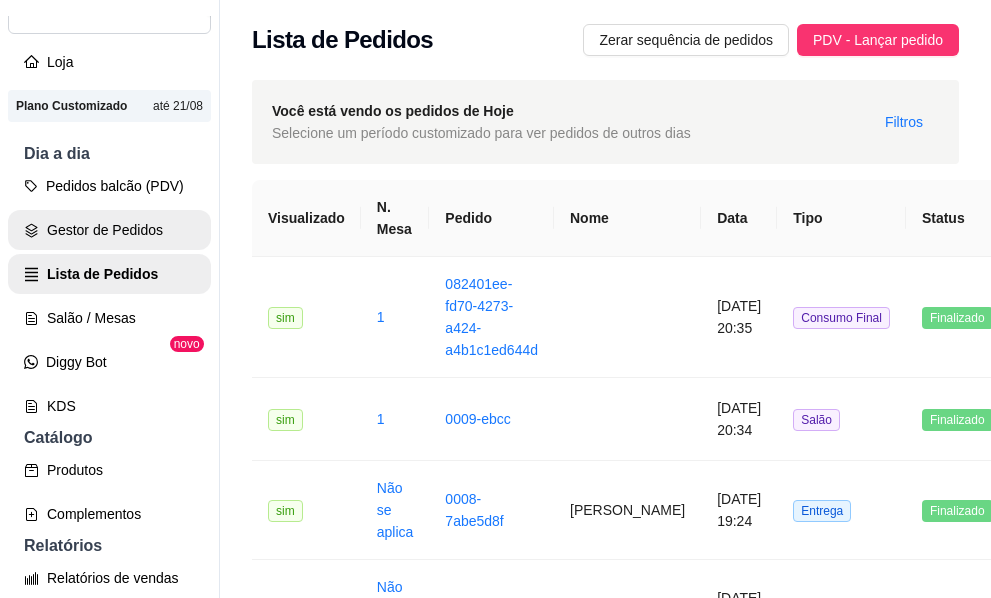 click on "Gestor de Pedidos" at bounding box center (109, 230) 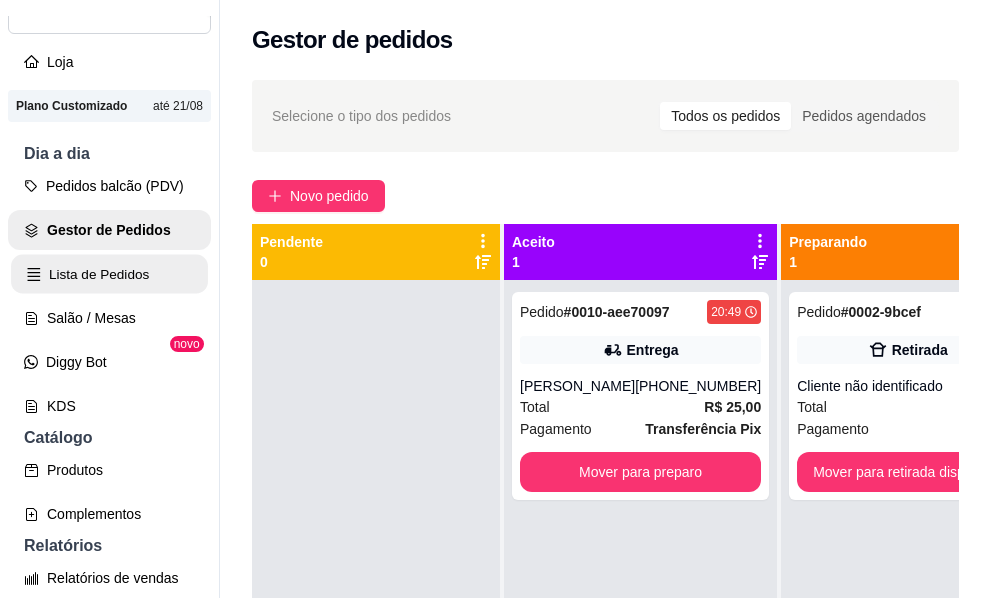 click on "Lista de Pedidos" at bounding box center [109, 274] 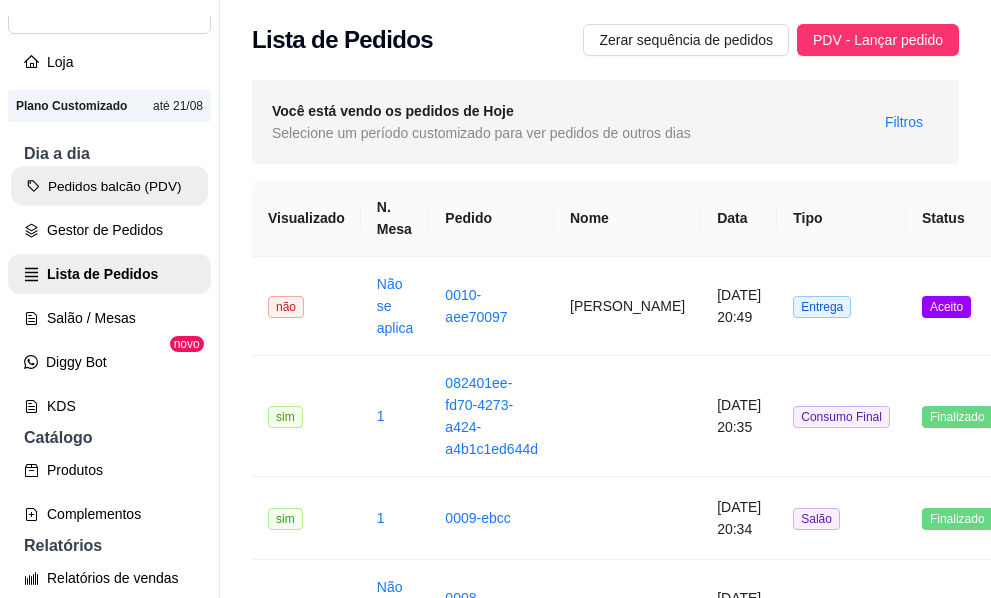 click on "Pedidos balcão (PDV)" at bounding box center [109, 186] 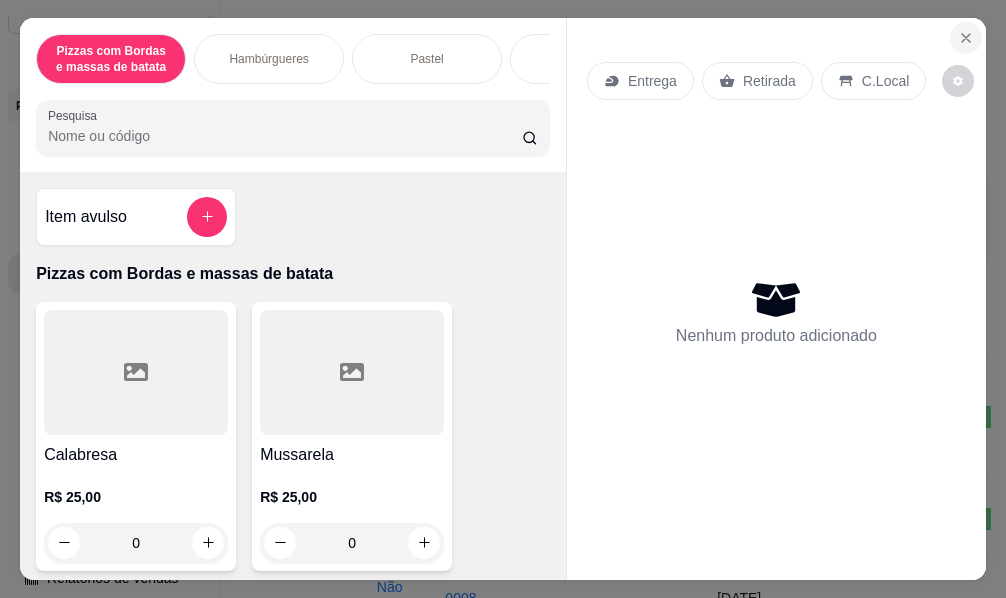 click 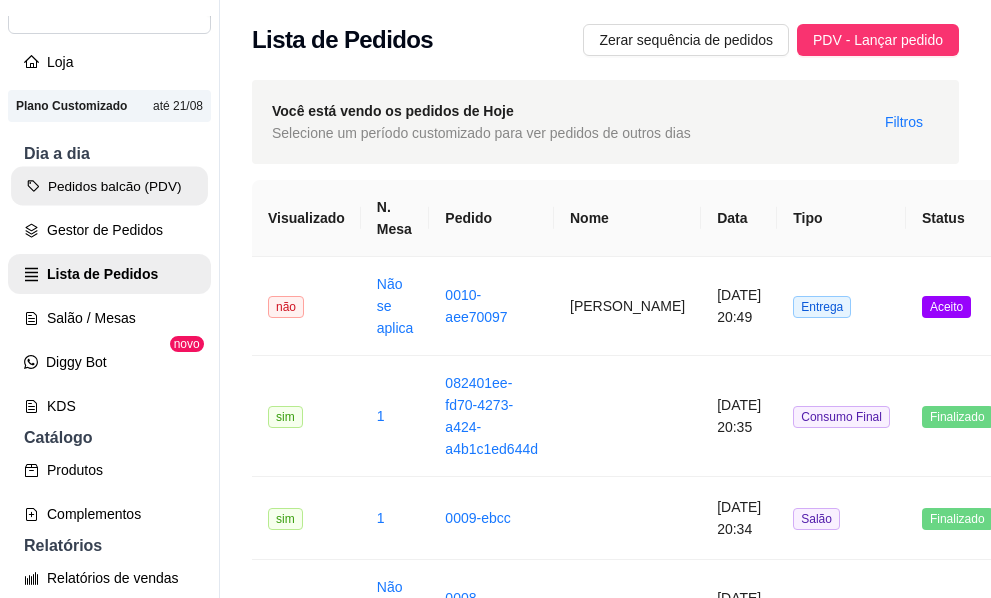 click on "Pedidos balcão (PDV)" at bounding box center (109, 186) 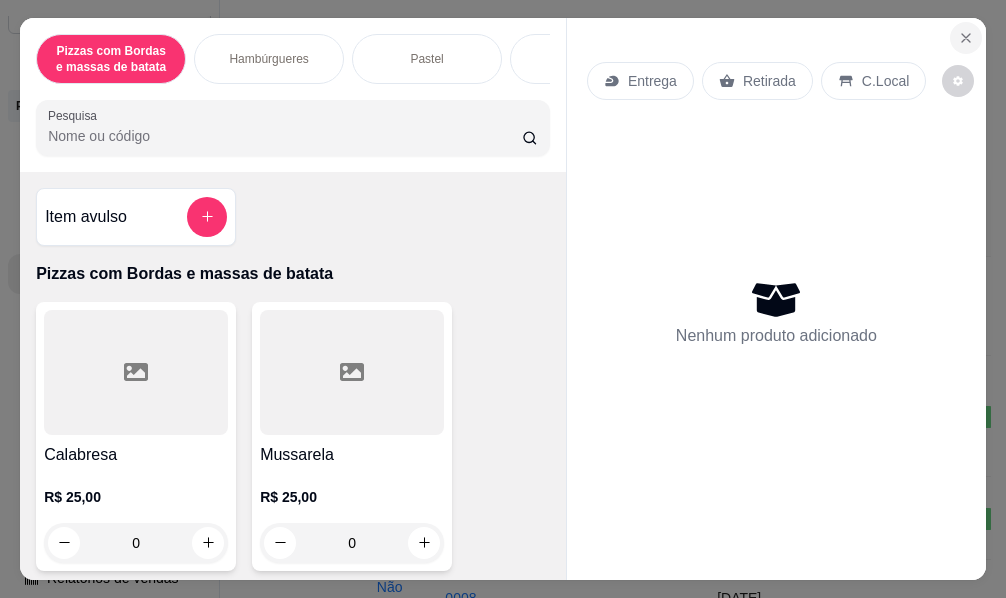 click 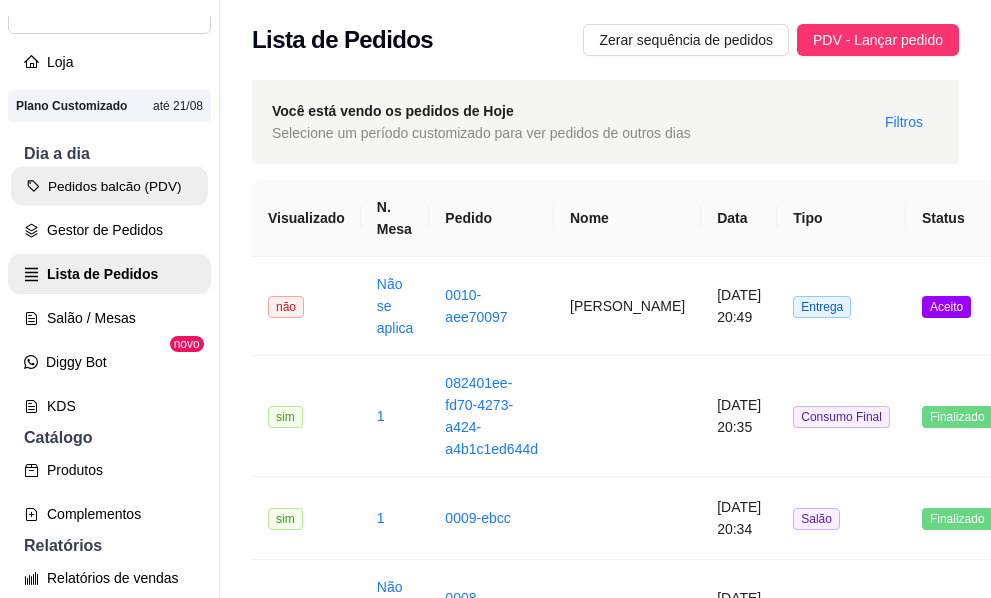 click on "Pedidos balcão (PDV) Gestor de Pedidos Lista de Pedidos Salão / Mesas Diggy Bot novo KDS" at bounding box center [109, 296] 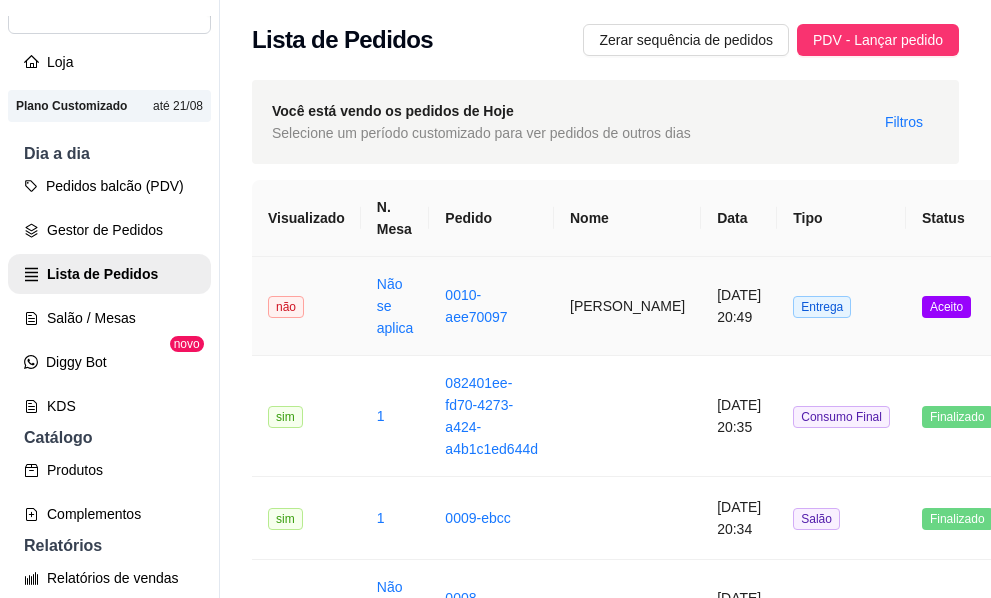click on "Não se aplica" at bounding box center (395, 306) 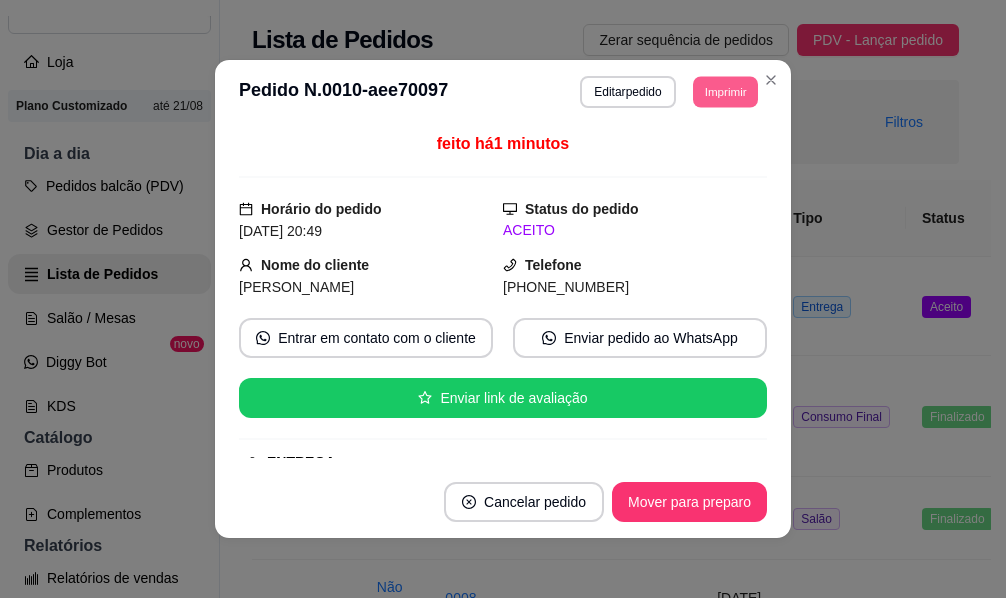 click on "Imprimir" at bounding box center [725, 91] 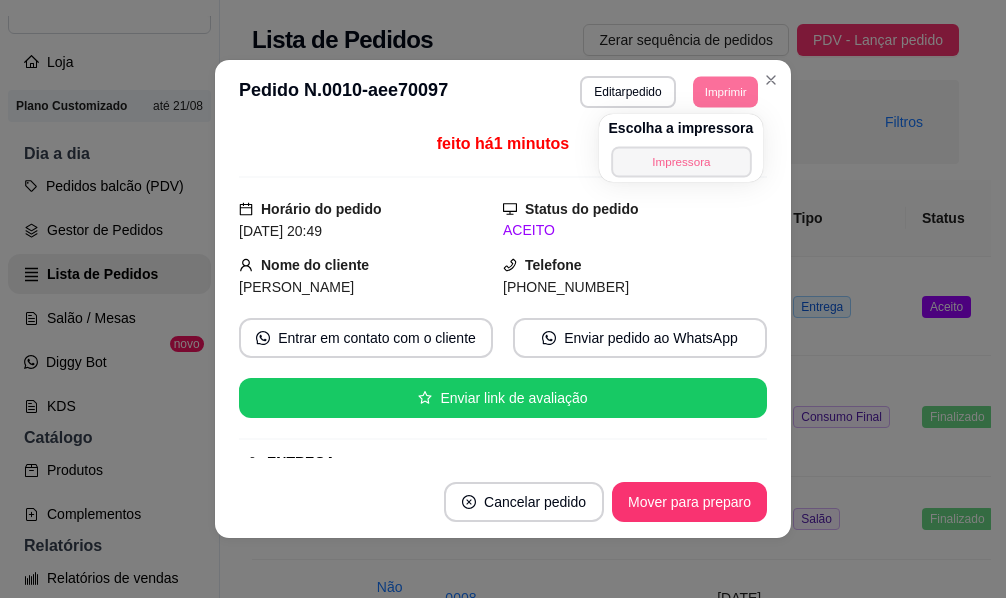 click on "Impressora" at bounding box center (681, 161) 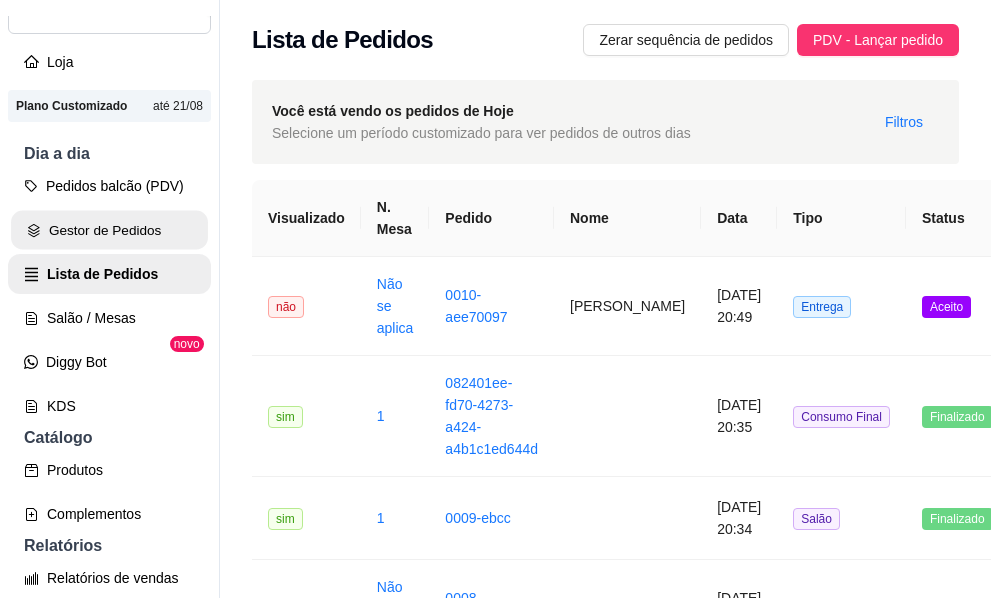click on "Gestor de Pedidos" at bounding box center (109, 230) 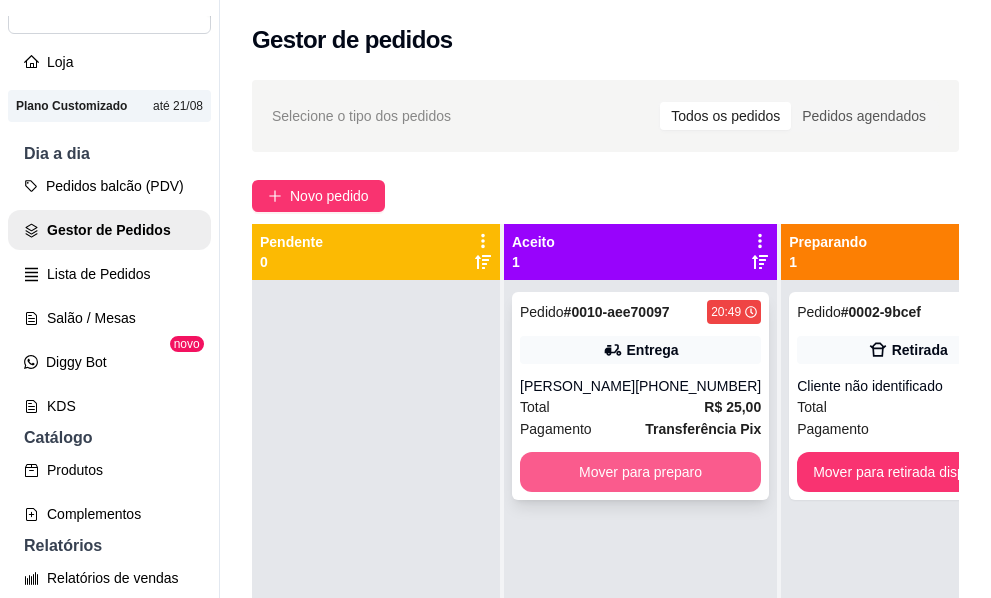 click on "Mover para preparo" at bounding box center (640, 472) 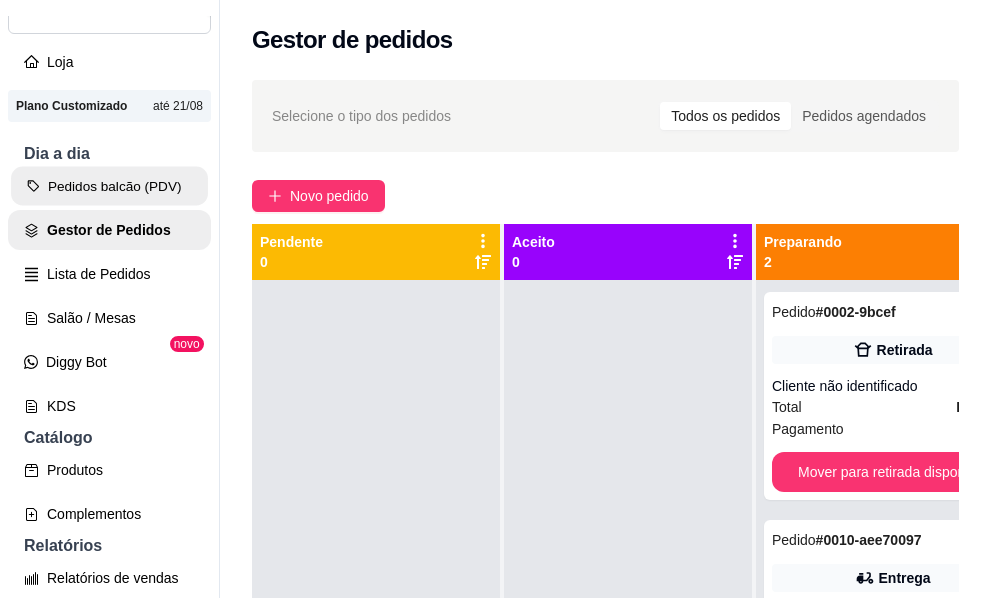 click on "Pedidos balcão (PDV)" at bounding box center [109, 186] 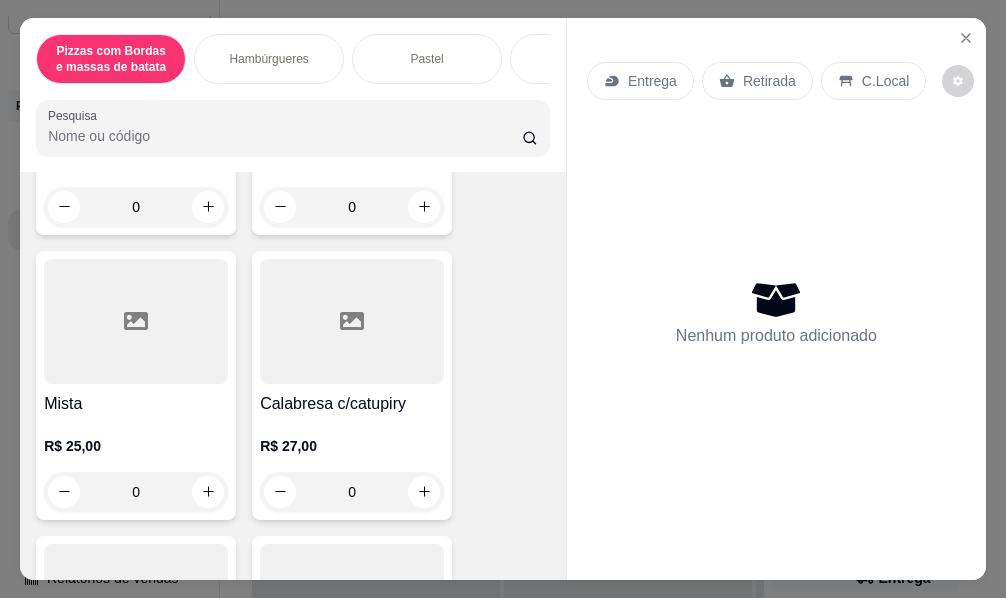 scroll, scrollTop: 500, scrollLeft: 0, axis: vertical 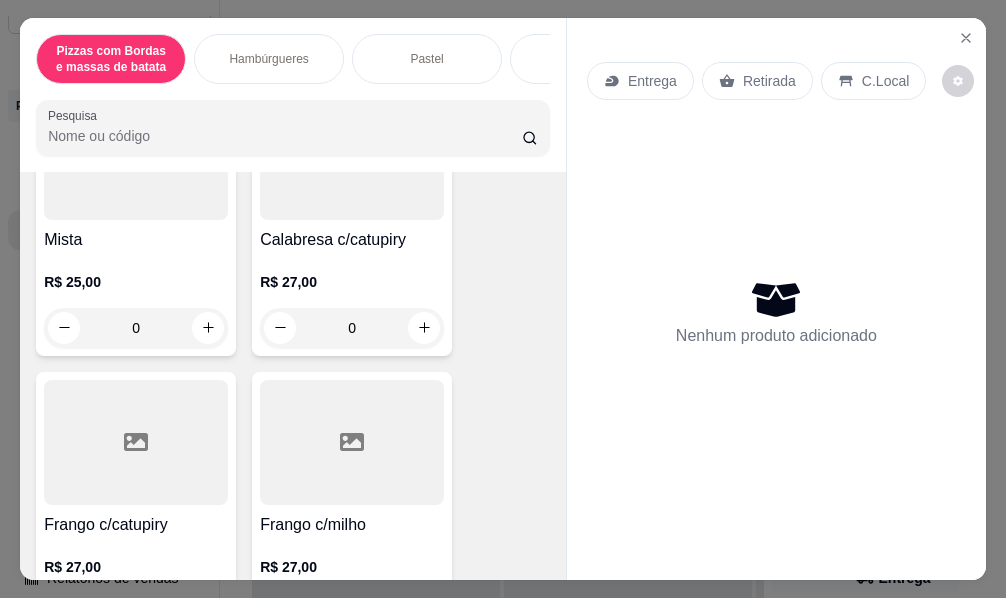 click on "Hambúrgueres" at bounding box center (268, 59) 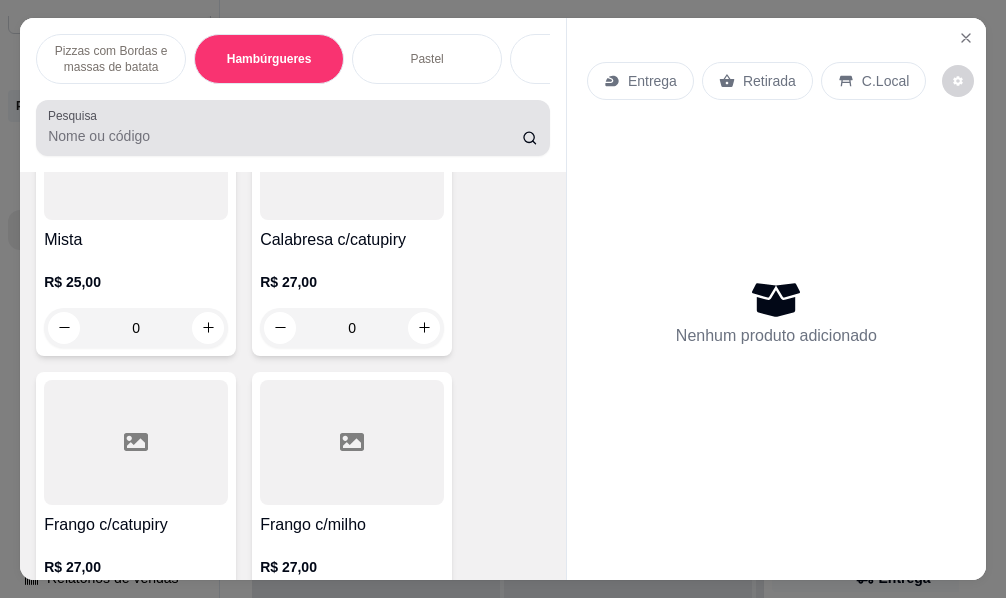 scroll, scrollTop: 2125, scrollLeft: 0, axis: vertical 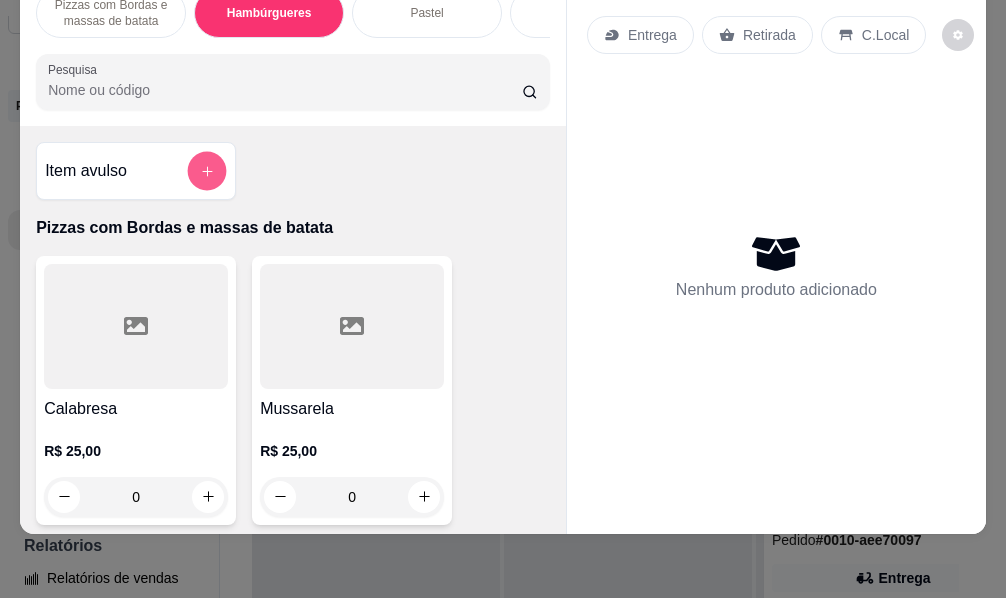 click at bounding box center [207, 171] 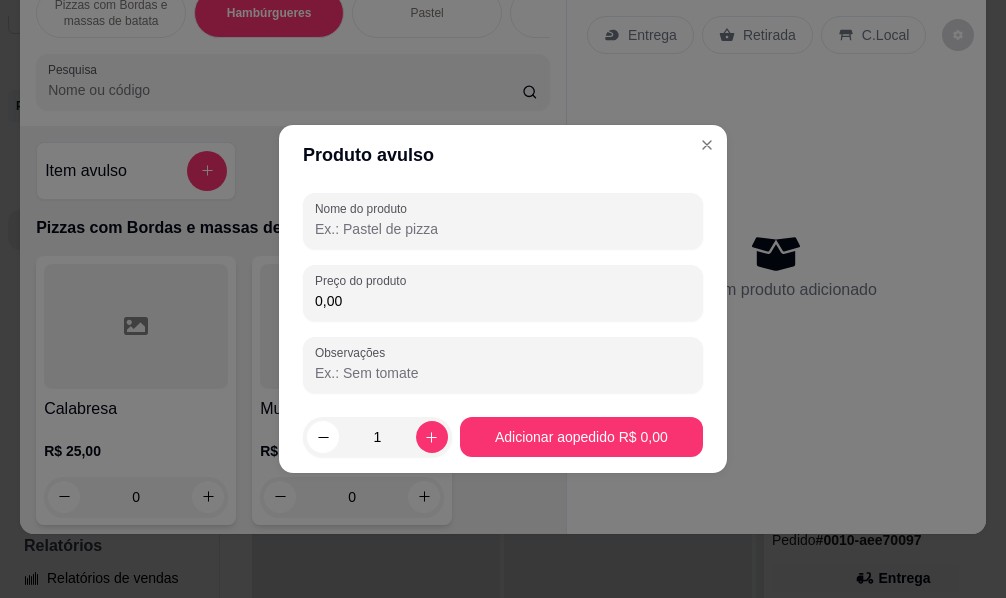 click on "Nome do produto" at bounding box center [503, 229] 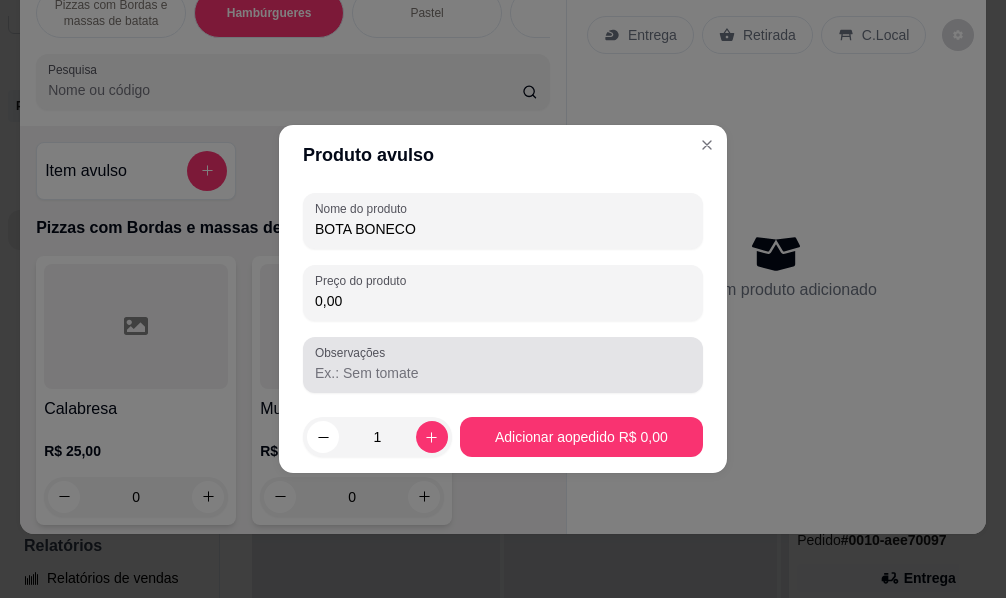 type on "BOTA BONECO" 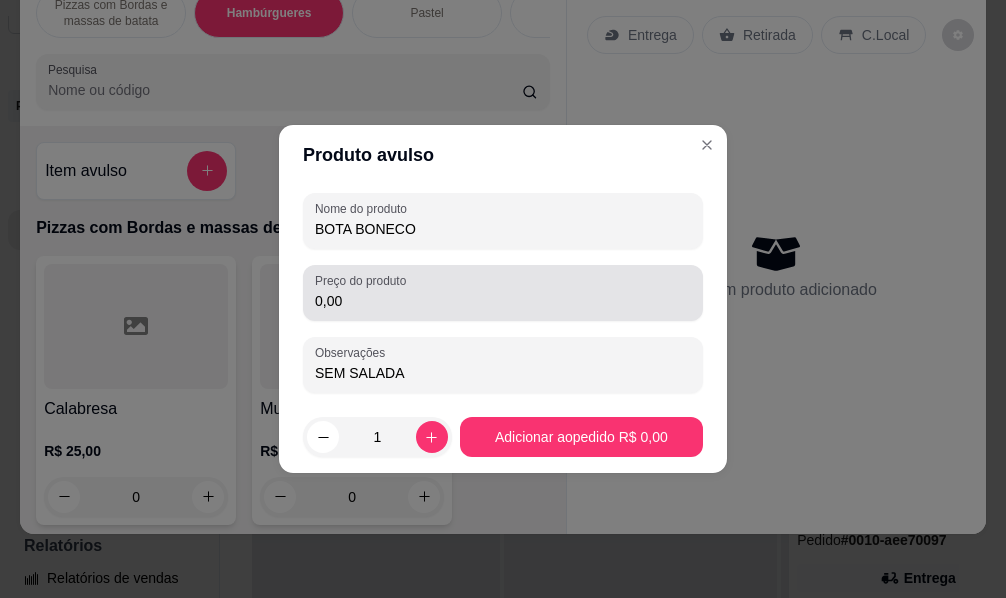 type on "SEM SALADA" 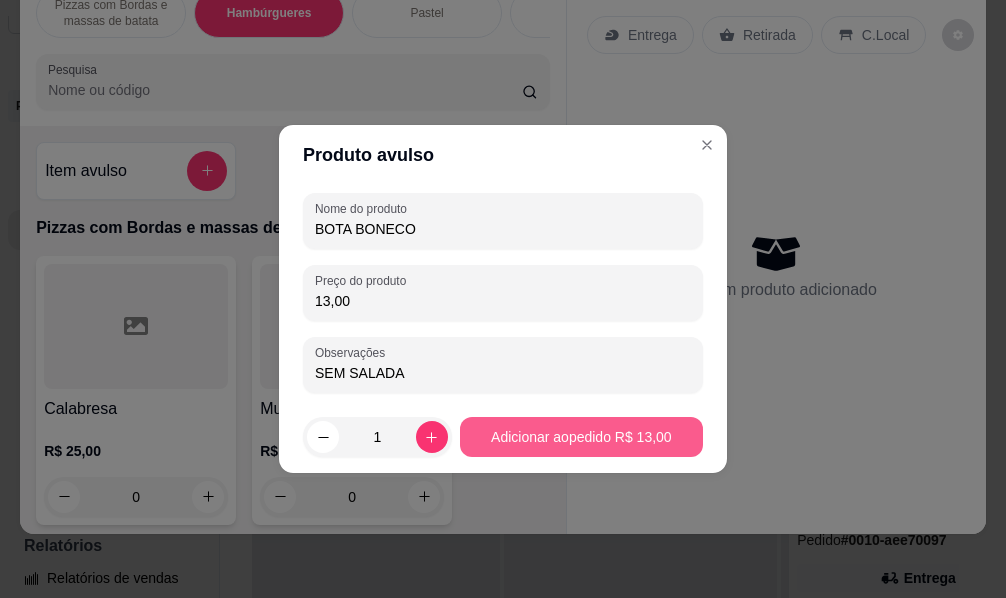 type on "13,00" 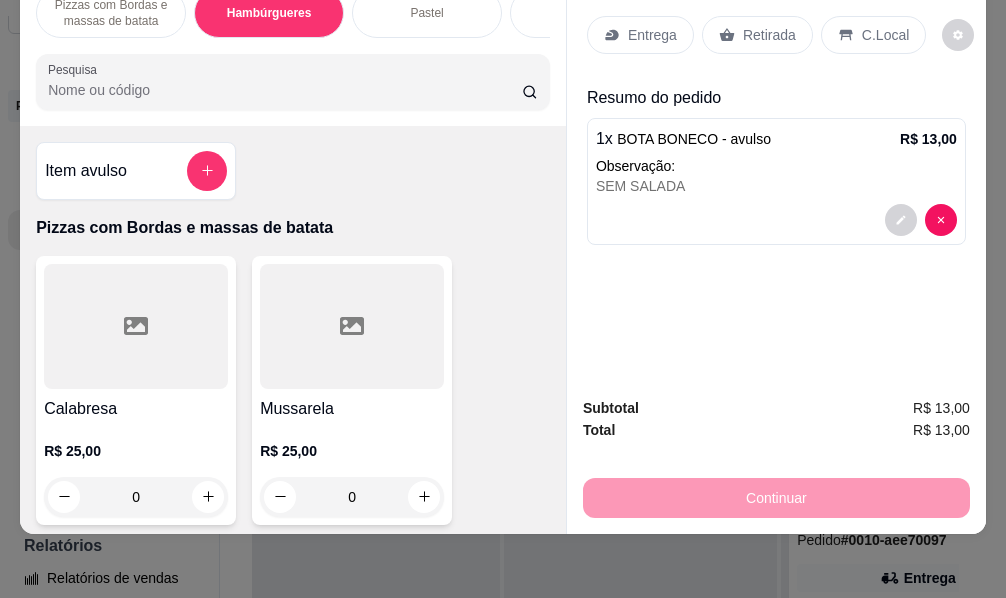 click on "C.Local" at bounding box center [873, 35] 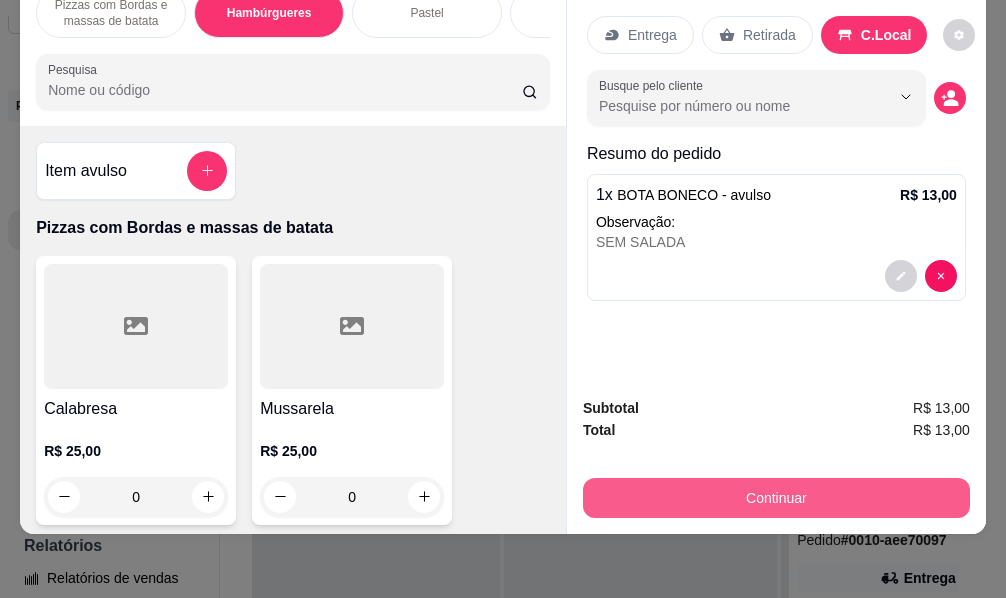 click on "Continuar" at bounding box center [776, 498] 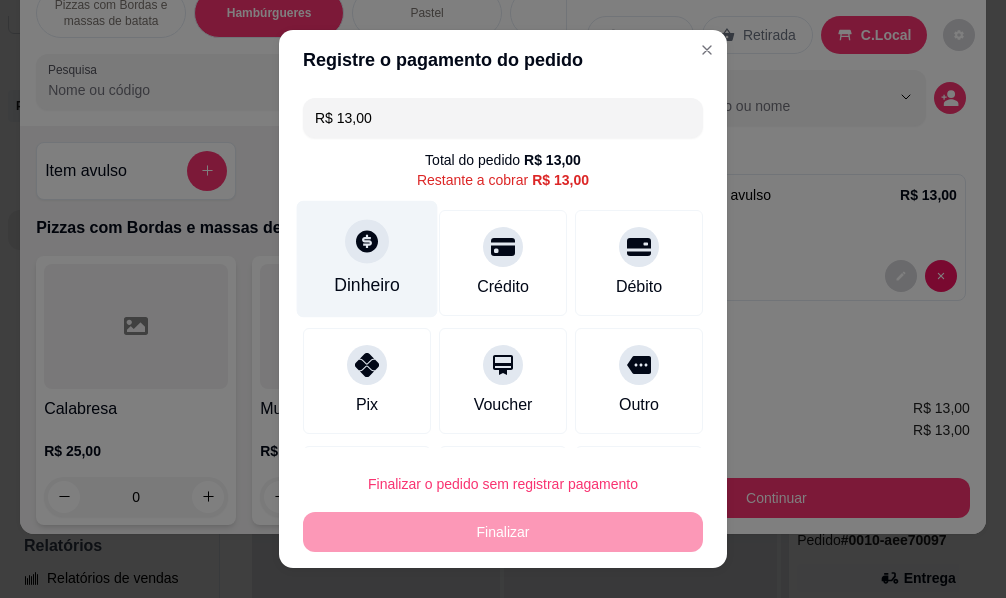click on "Dinheiro" at bounding box center (367, 259) 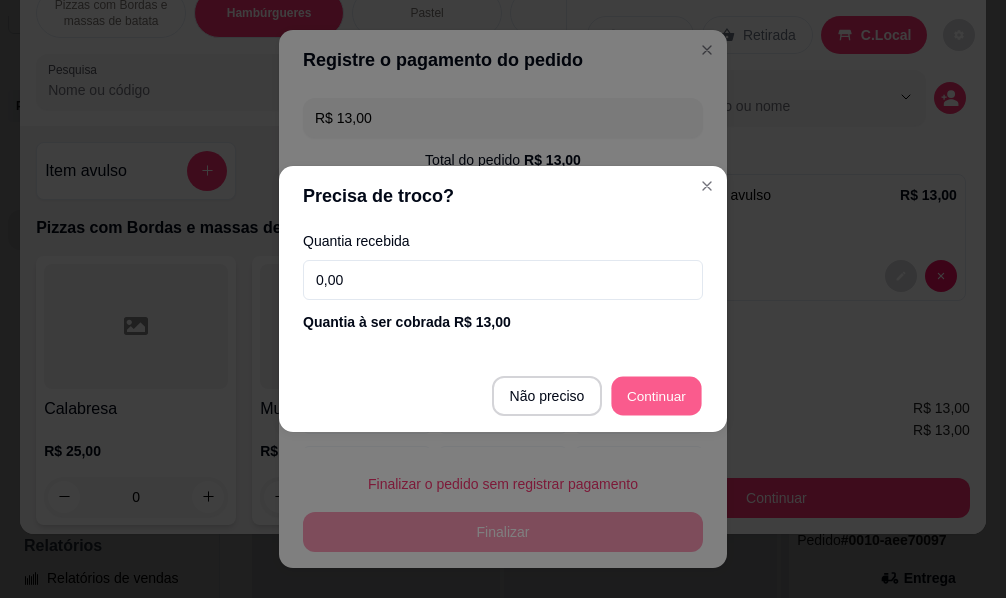 type on "R$ 0,00" 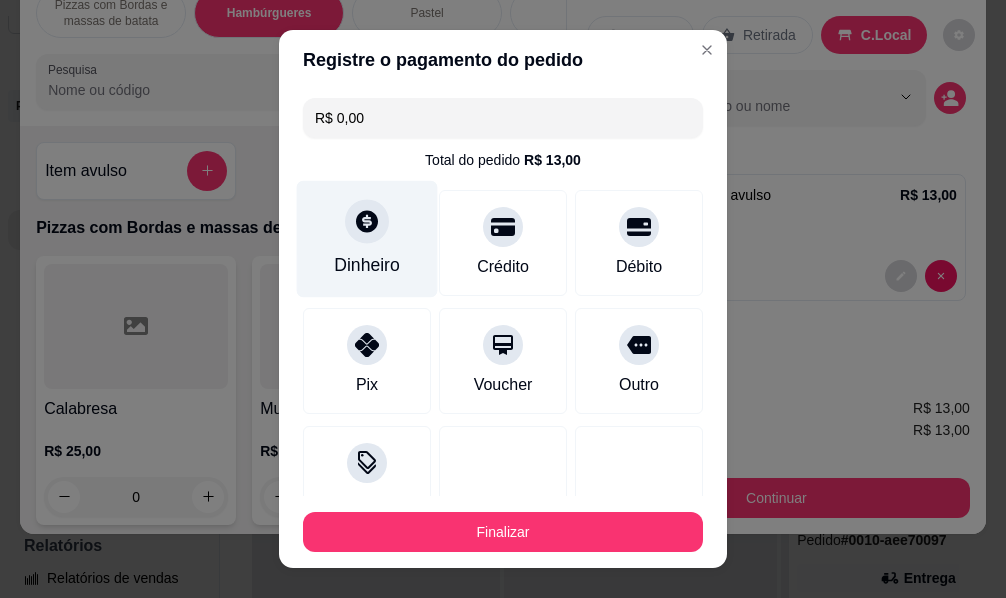 click on "Dinheiro" at bounding box center (367, 239) 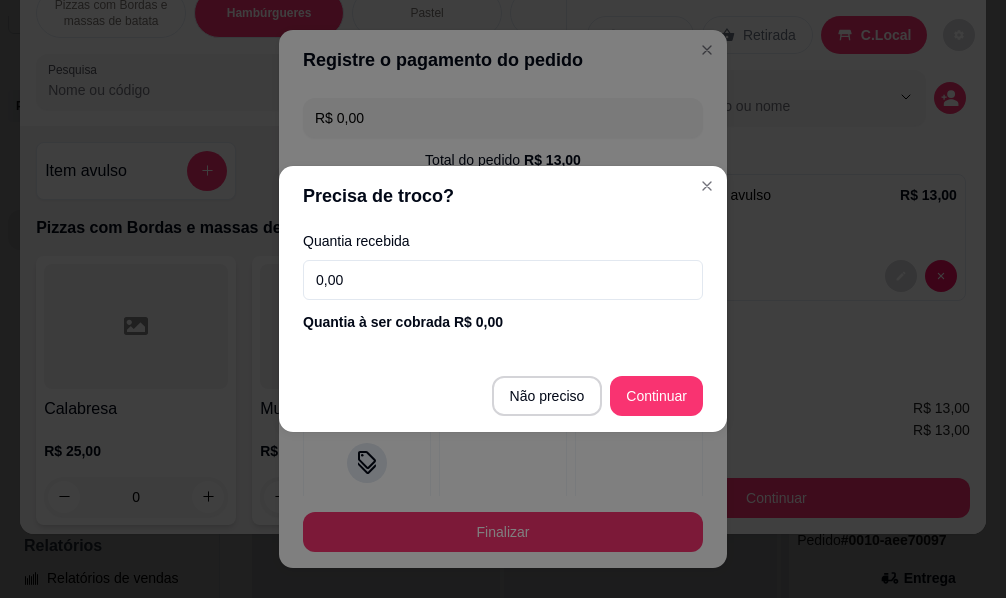 click on "0,00" at bounding box center (503, 280) 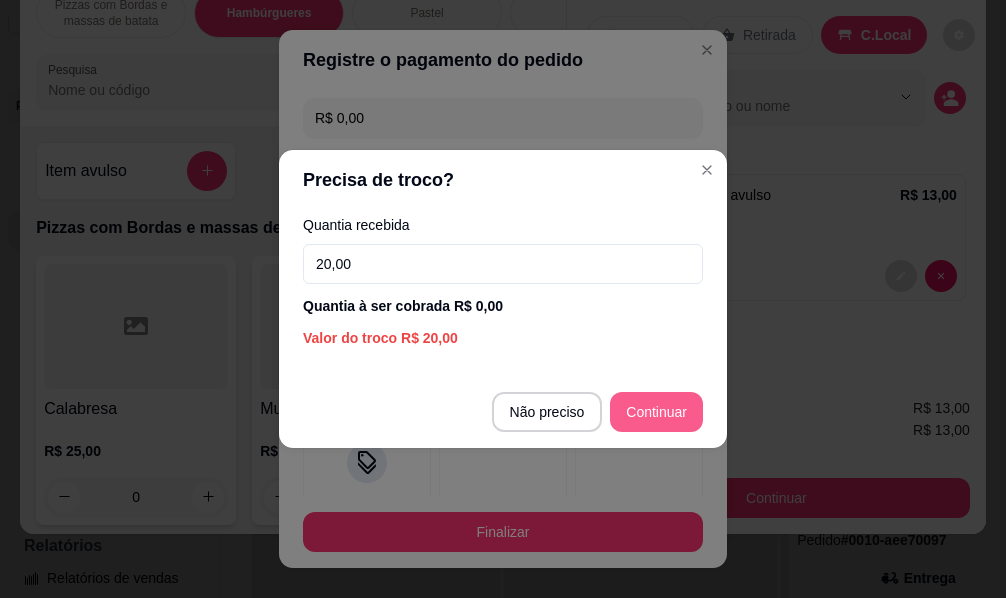 type on "20,00" 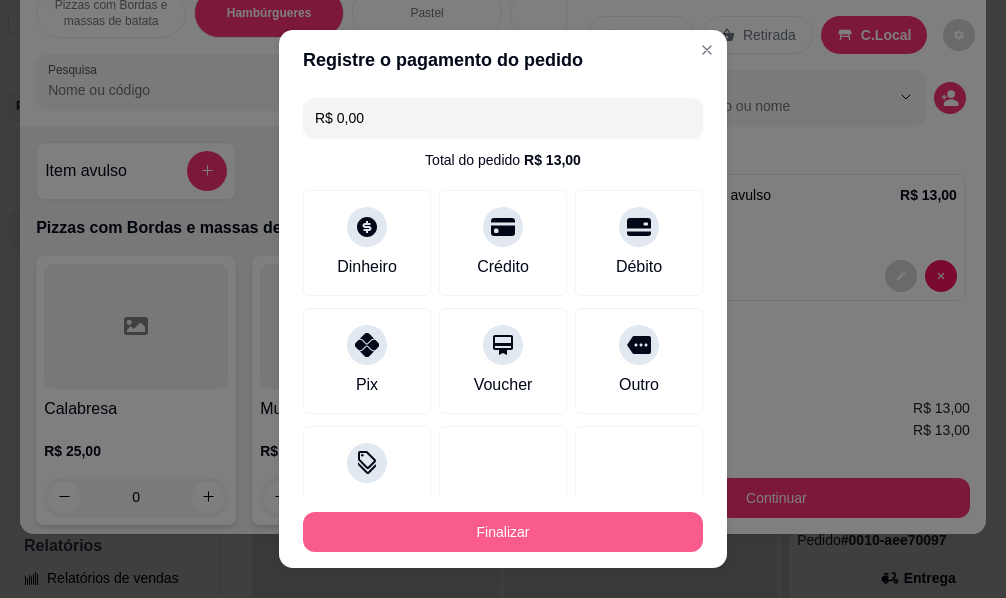 click on "Finalizar" at bounding box center [503, 532] 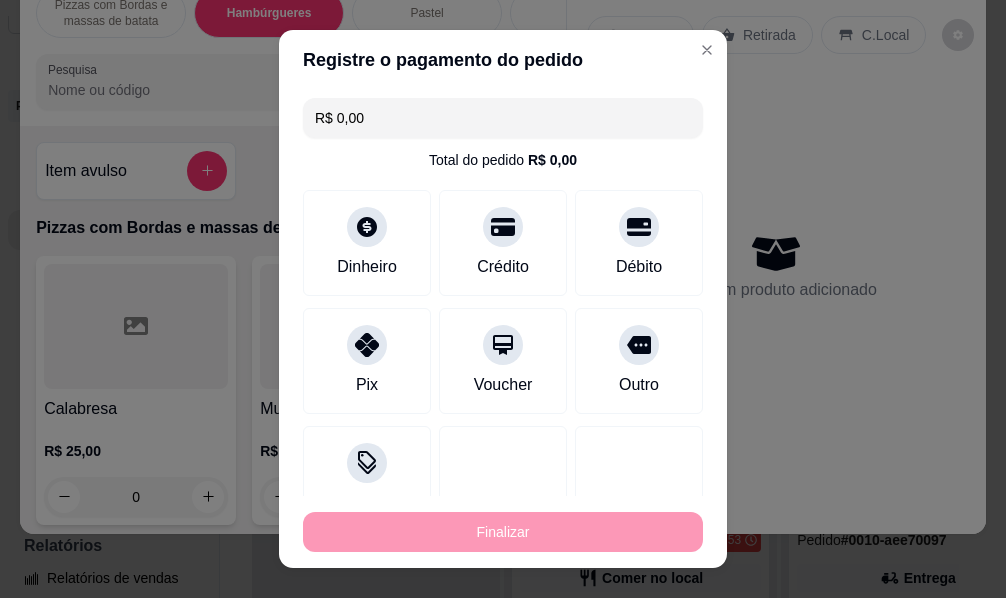 type on "-R$ 13,00" 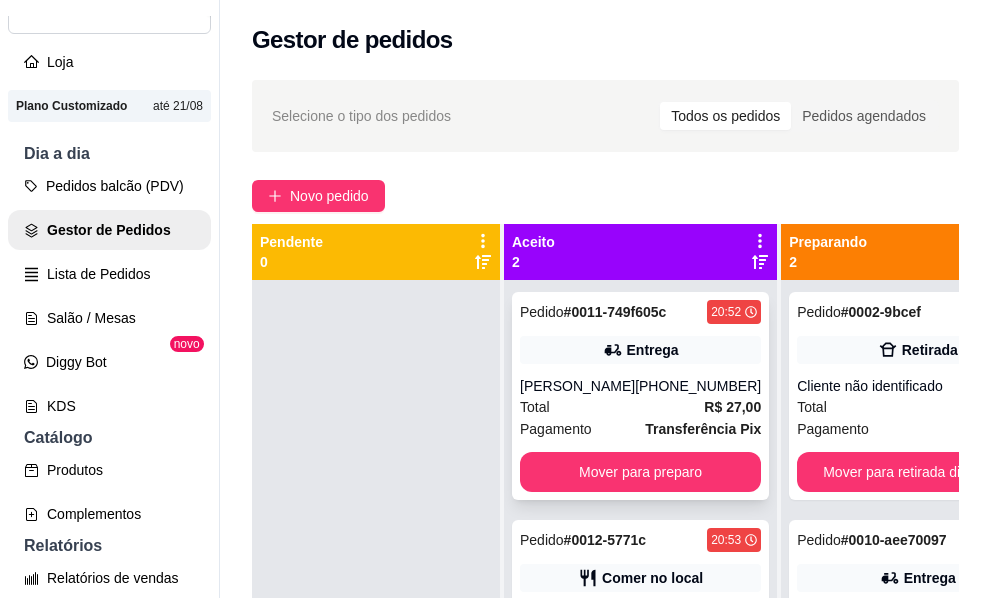 click on "(85) 99423-2571" at bounding box center [698, 386] 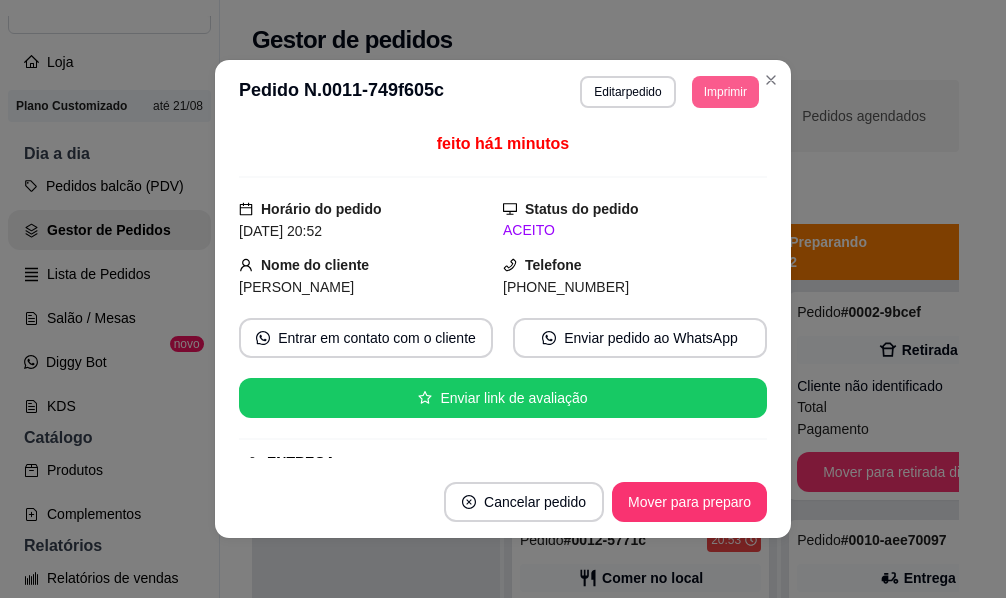 click on "Imprimir" at bounding box center (725, 92) 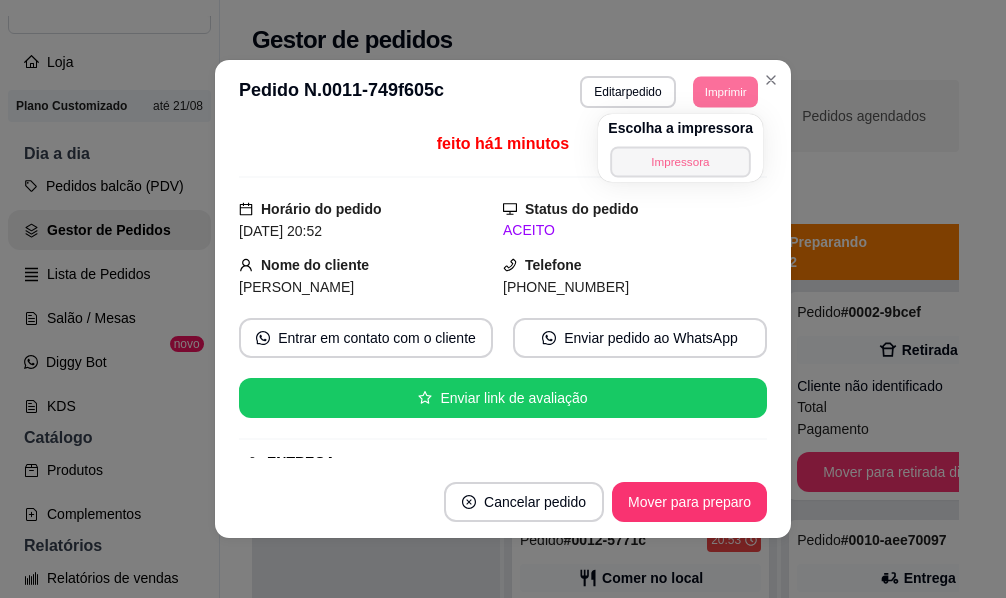 click on "Impressora" at bounding box center (680, 161) 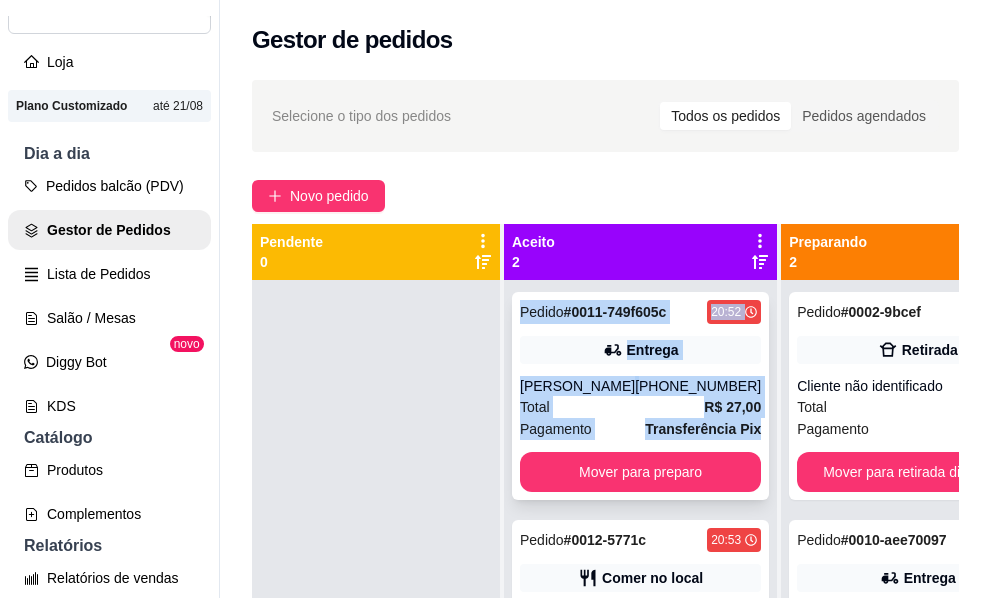 drag, startPoint x: 709, startPoint y: 243, endPoint x: 732, endPoint y: 428, distance: 186.42424 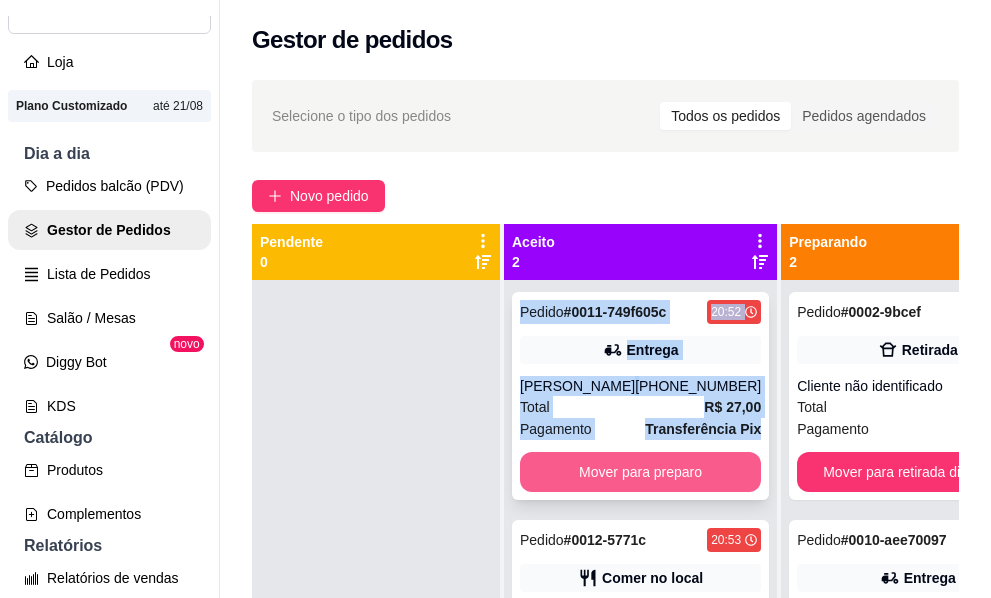 click on "Mover para preparo" at bounding box center [640, 472] 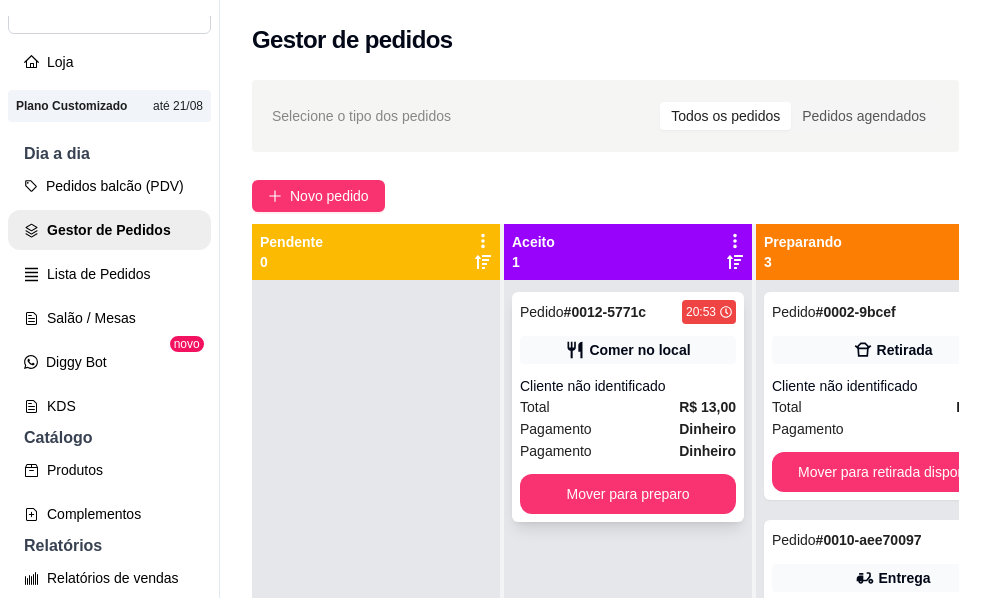 click on "Comer no local" at bounding box center (639, 350) 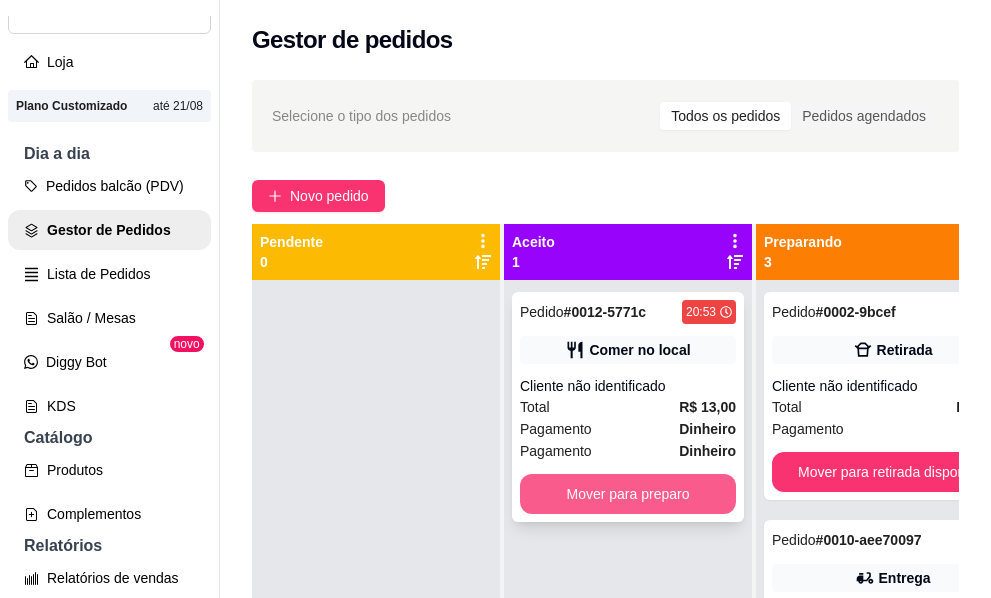 click on "Mover para preparo" at bounding box center (628, 494) 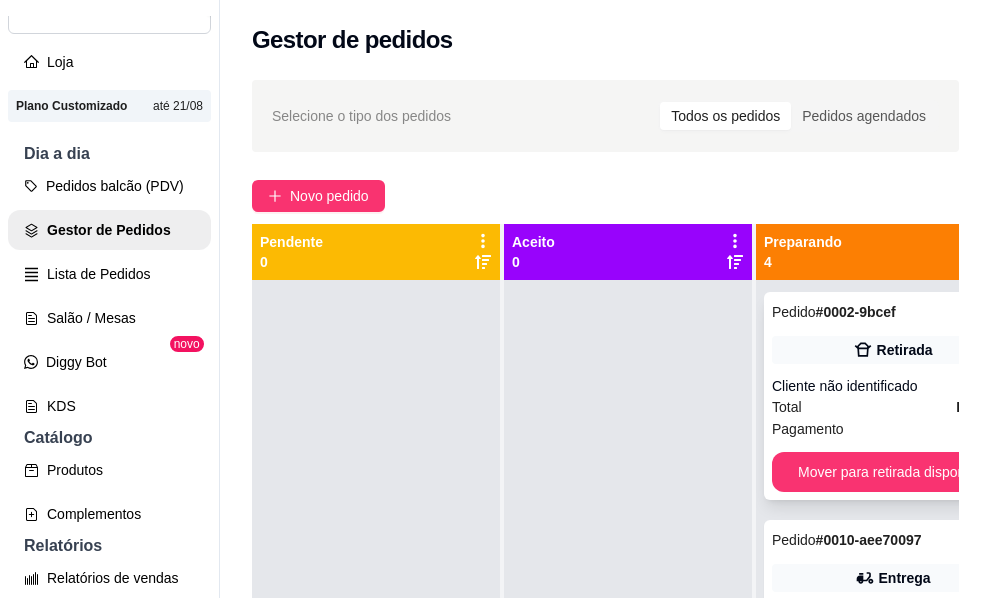 click on "Mover para retirada disponível" at bounding box center (892, 472) 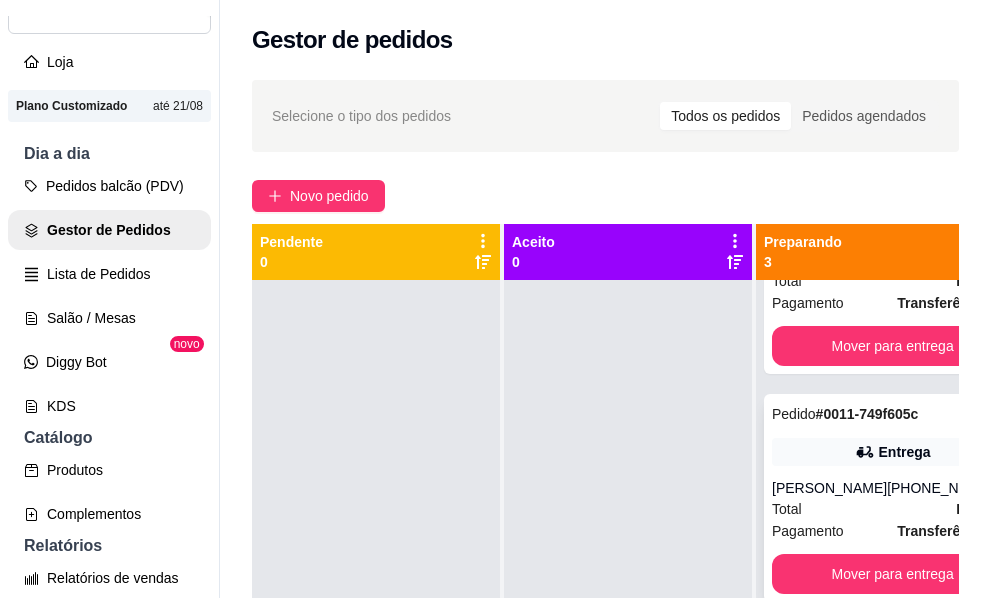 scroll, scrollTop: 128, scrollLeft: 0, axis: vertical 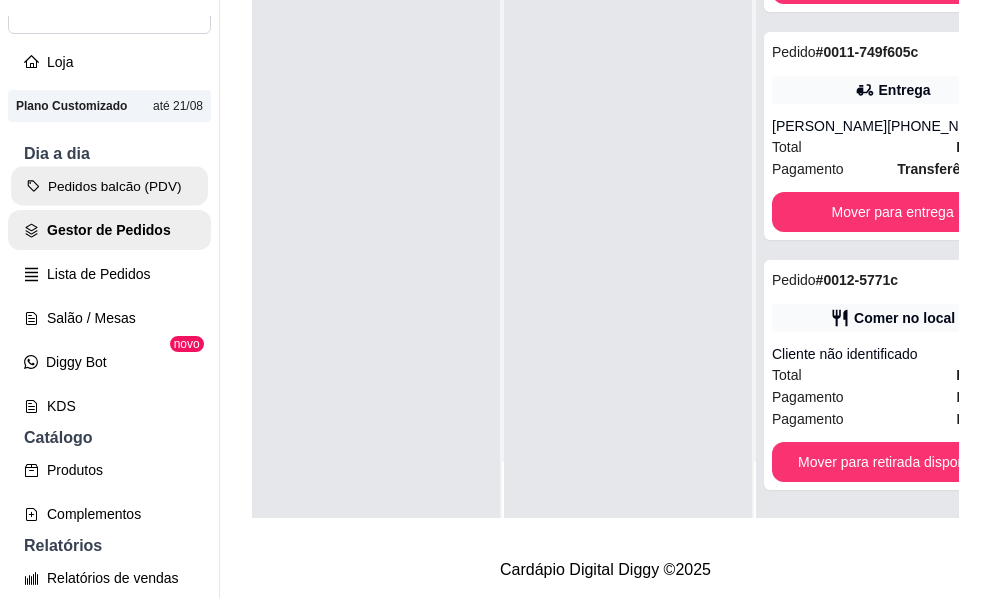 click on "Pedidos balcão (PDV)" at bounding box center (109, 186) 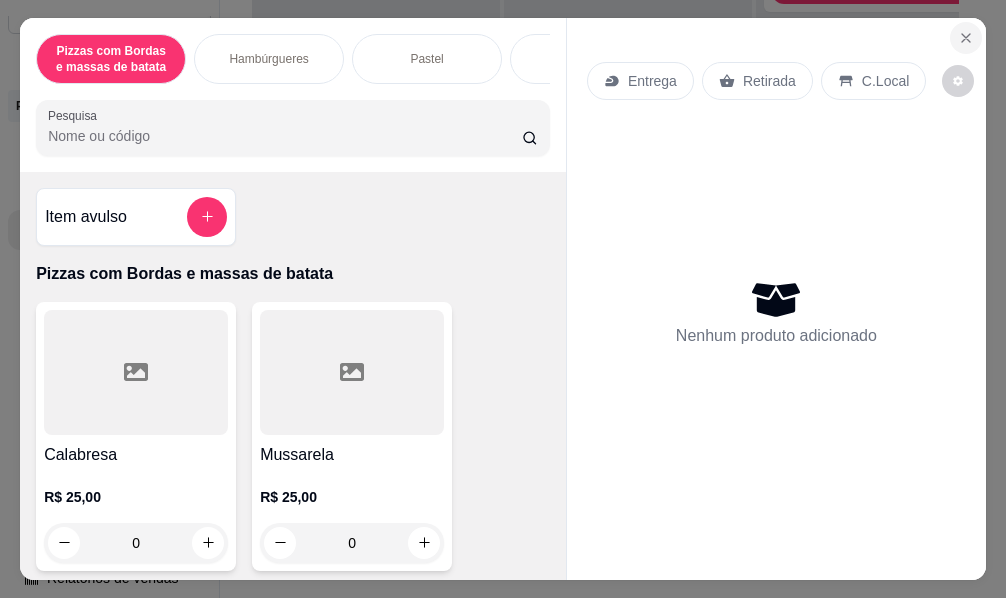 click 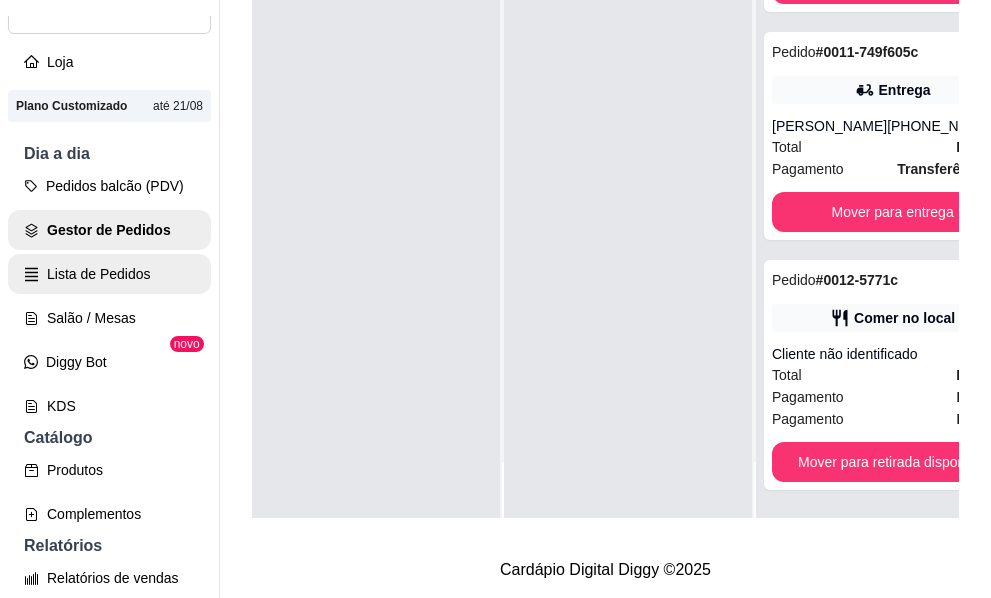 click on "Lista de Pedidos" at bounding box center (109, 274) 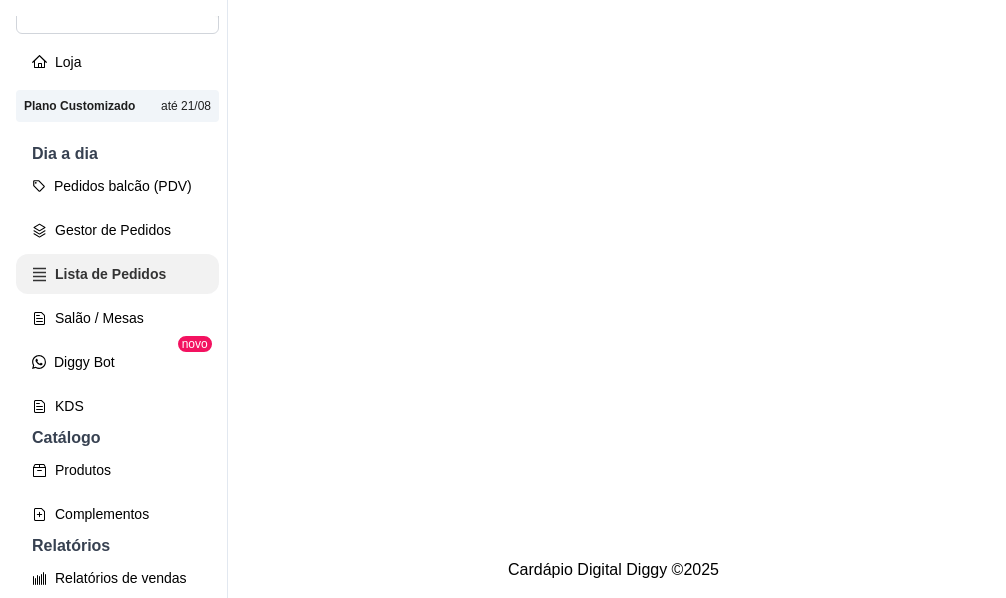scroll, scrollTop: 0, scrollLeft: 0, axis: both 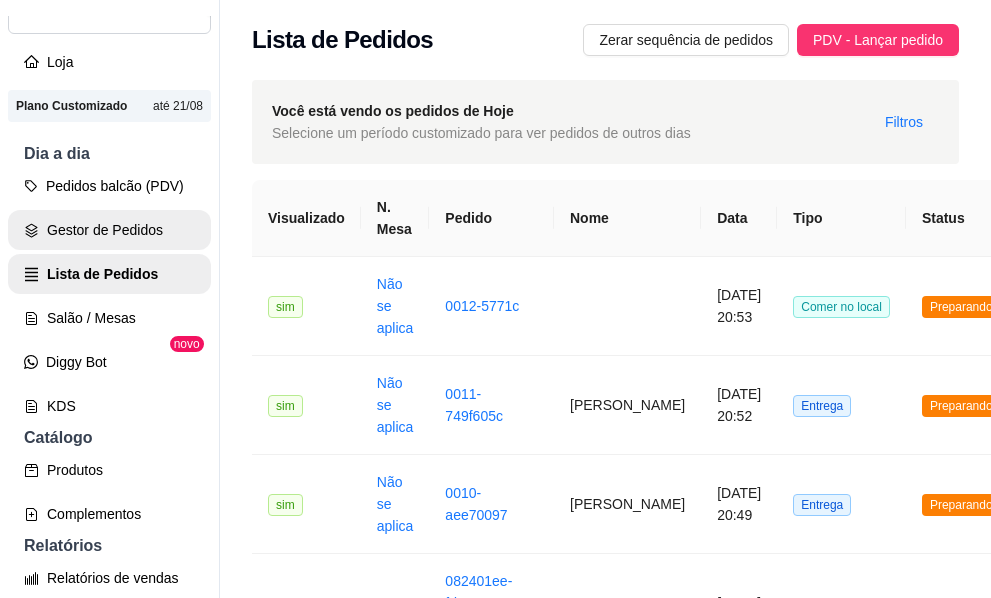 click on "Gestor de Pedidos" at bounding box center (109, 230) 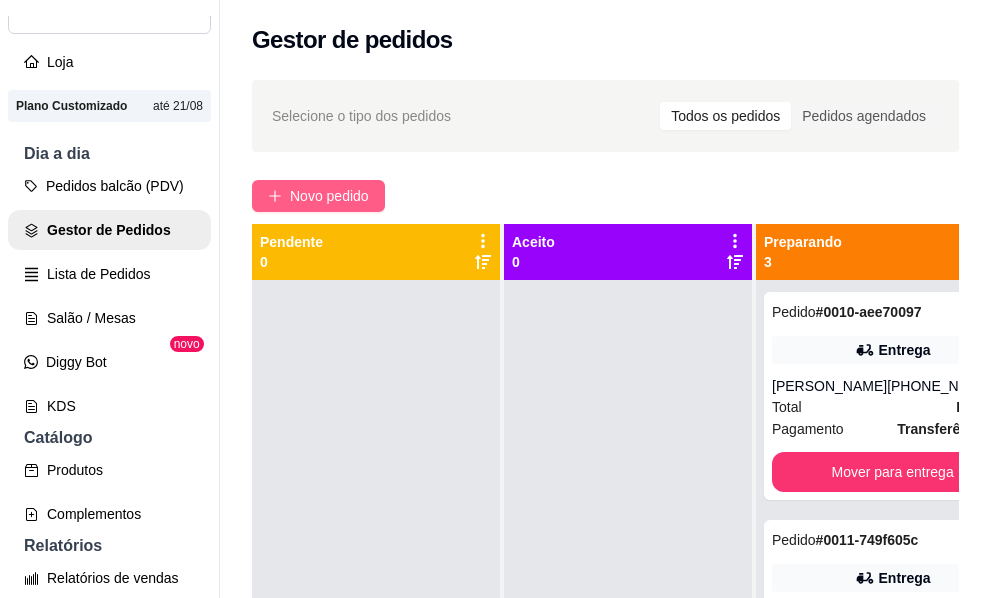 click on "Novo pedido" at bounding box center [329, 196] 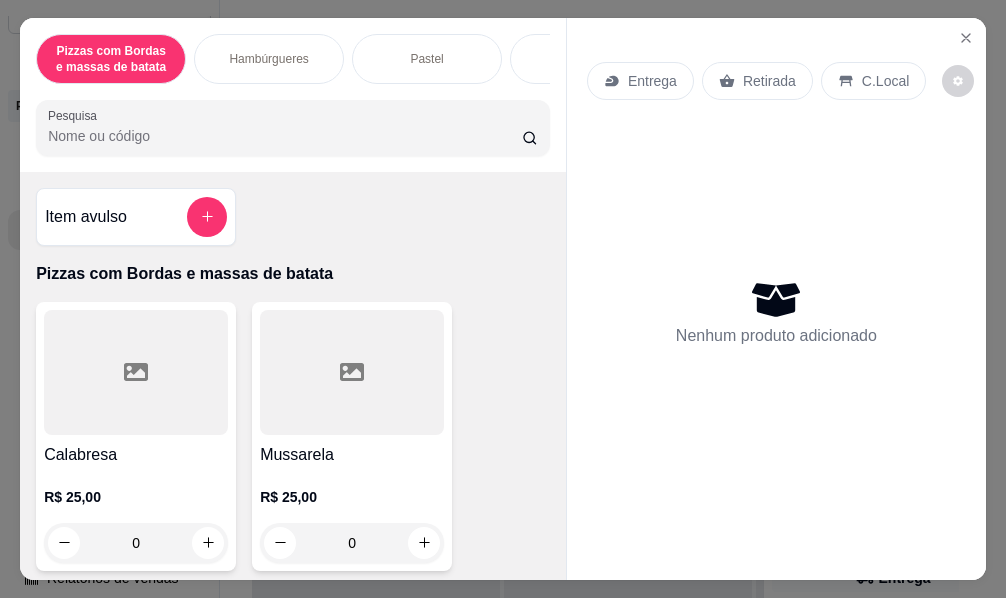 click on "Hambúrgueres" at bounding box center [269, 59] 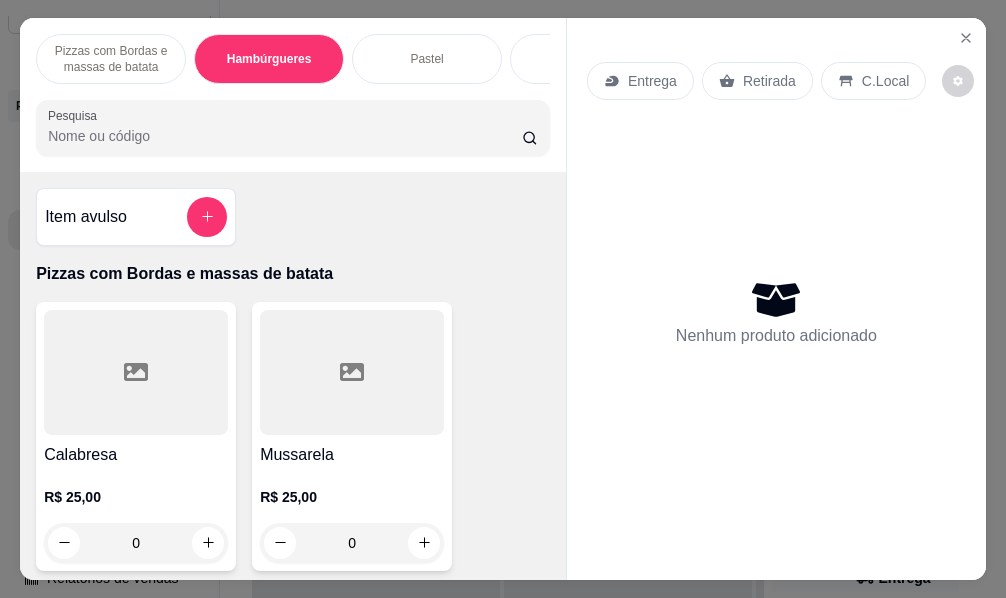 scroll, scrollTop: 2125, scrollLeft: 0, axis: vertical 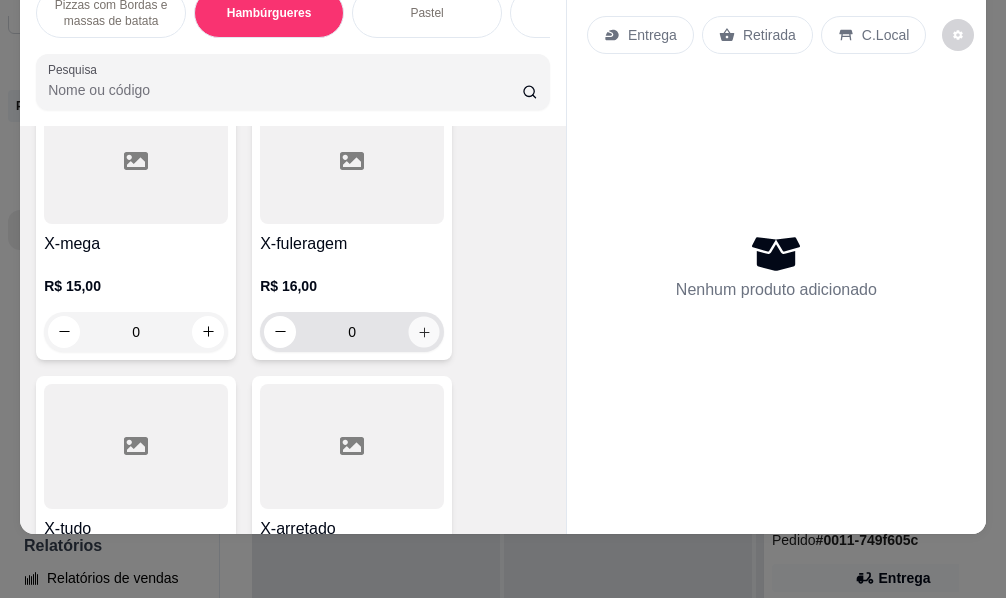 click at bounding box center (424, 331) 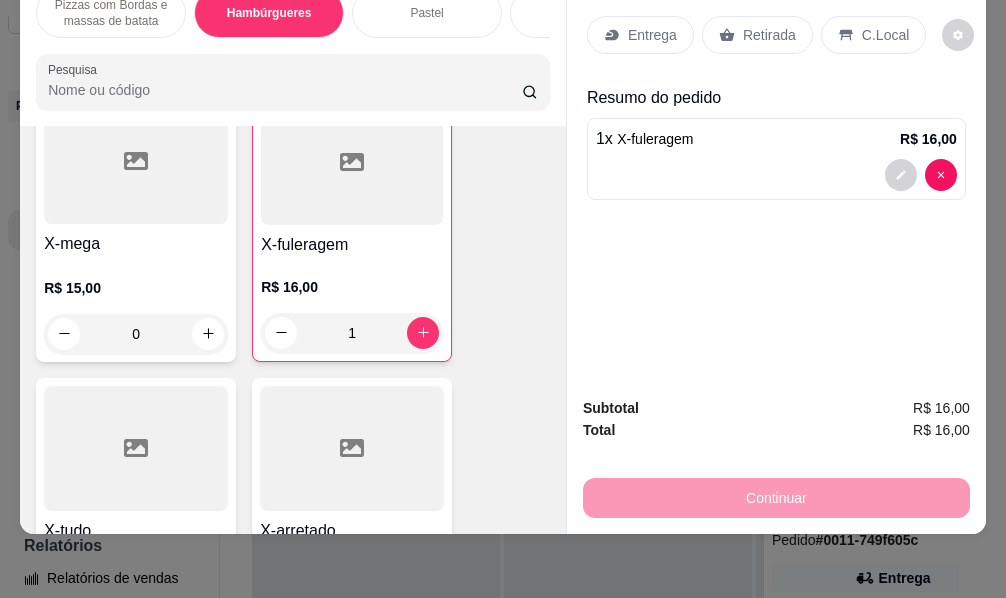 click on "1 x   X-fuleragem R$ 16,00" at bounding box center (776, 159) 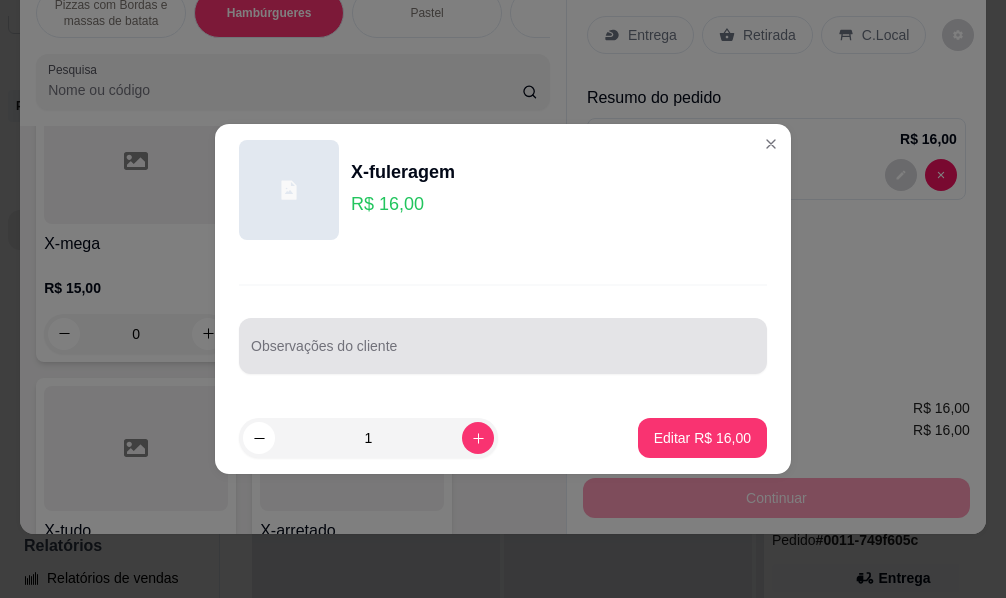 click at bounding box center [503, 346] 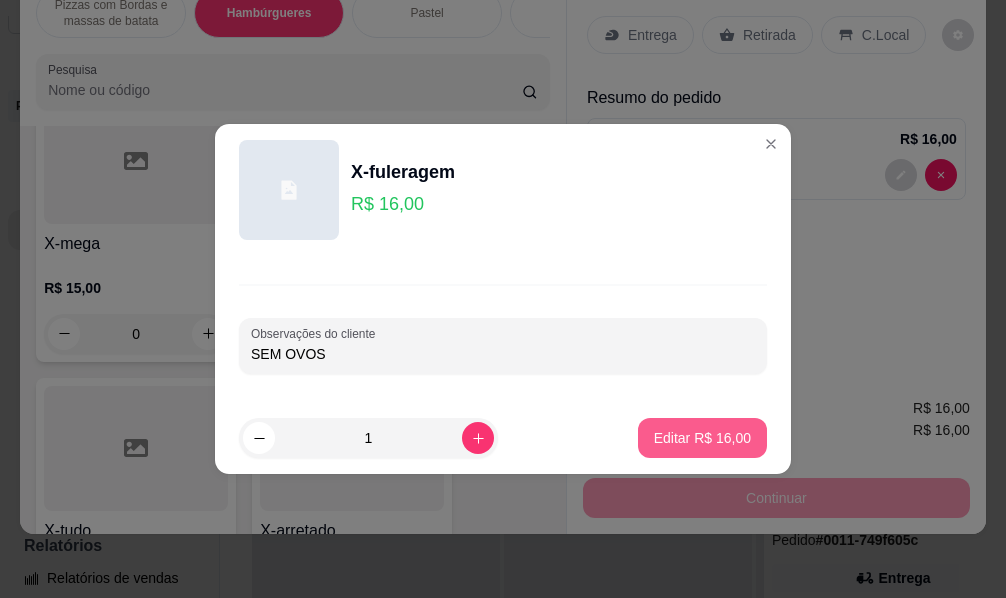 type on "SEM OVOS" 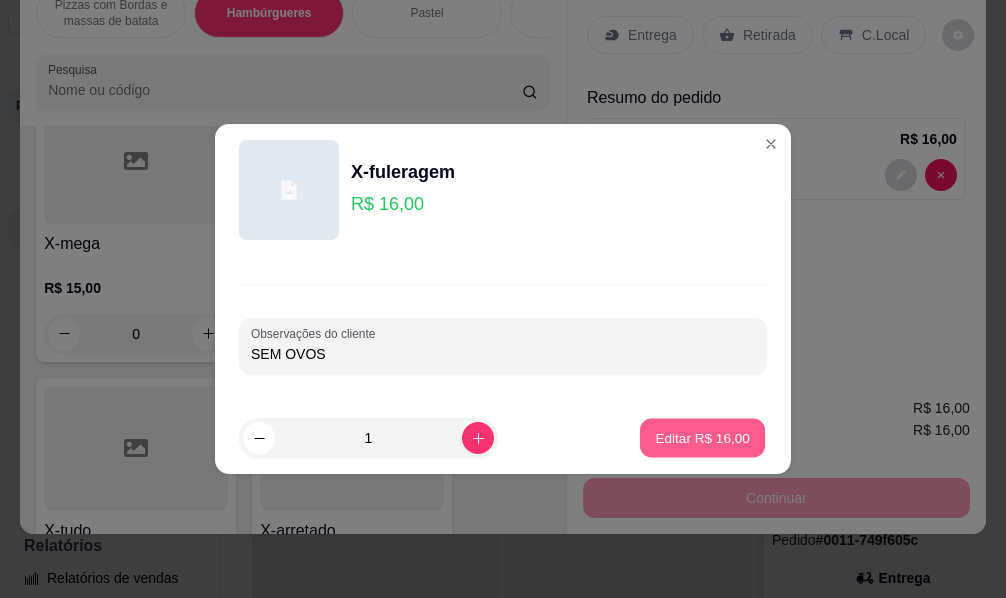 click on "Editar   R$ 16,00" at bounding box center (702, 438) 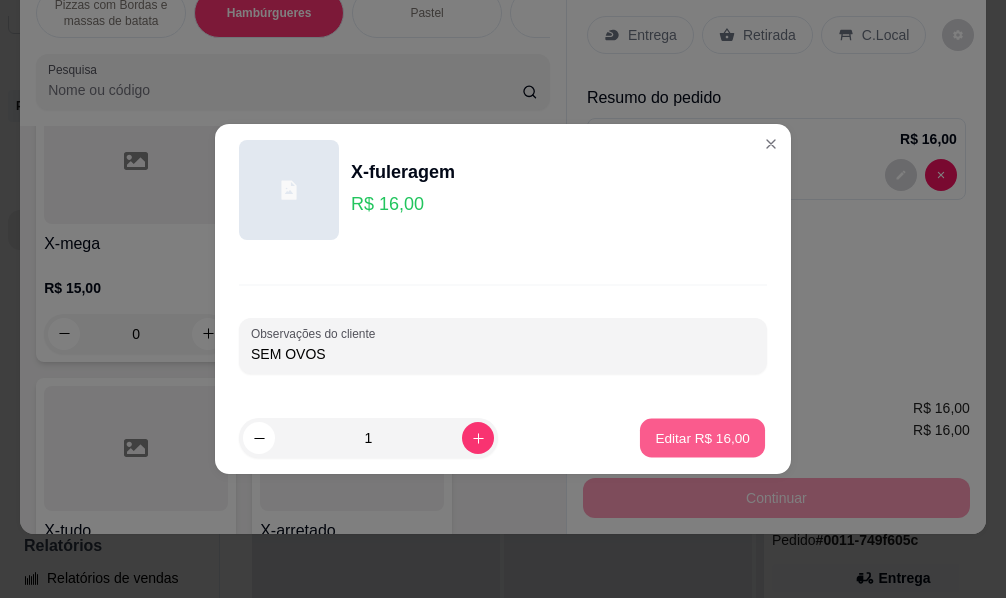 type on "0" 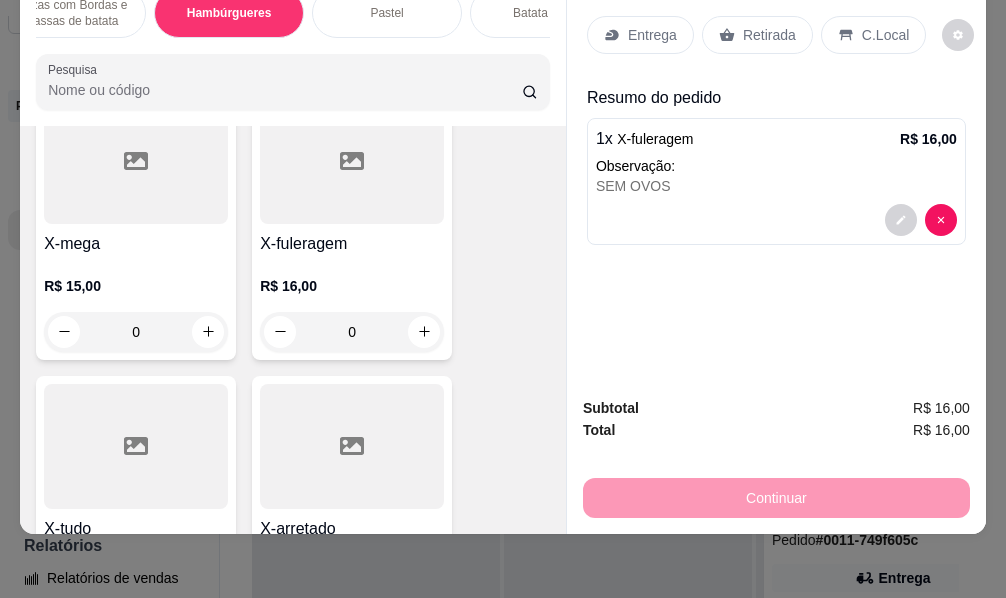 scroll, scrollTop: 0, scrollLeft: 80, axis: horizontal 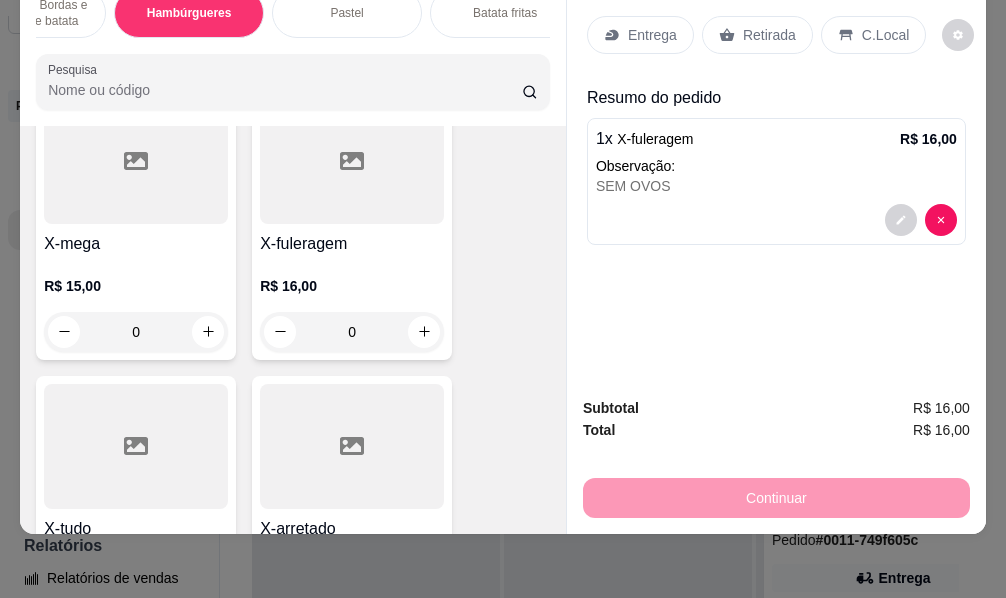 click on "Batata fritas" at bounding box center (505, 13) 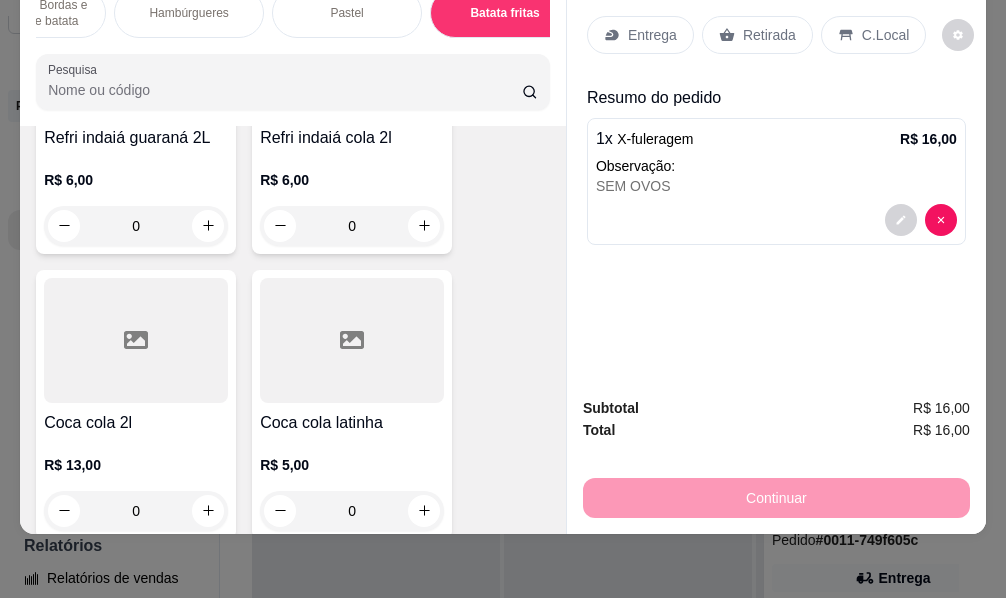 scroll, scrollTop: 8368, scrollLeft: 0, axis: vertical 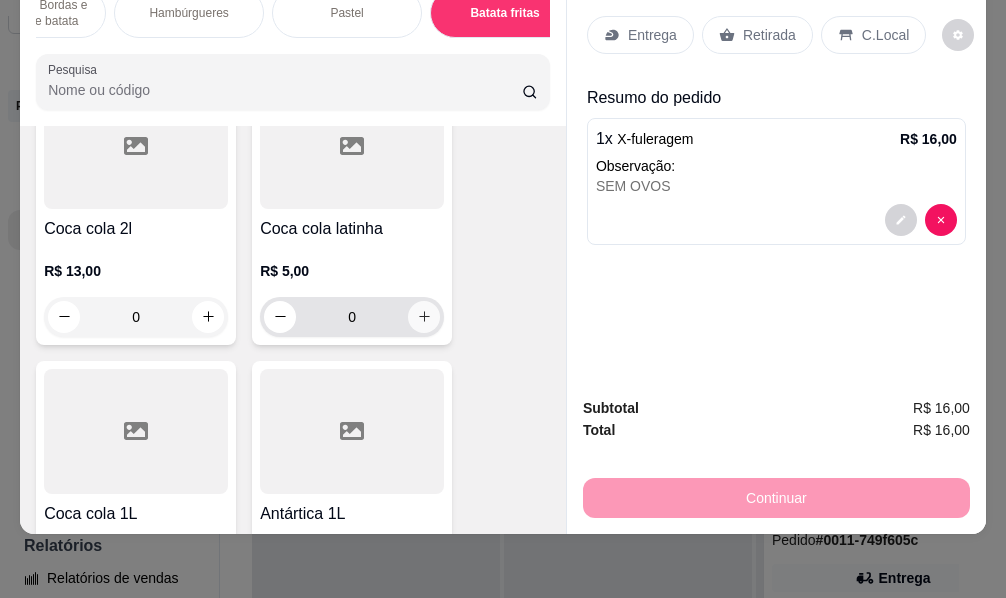 click 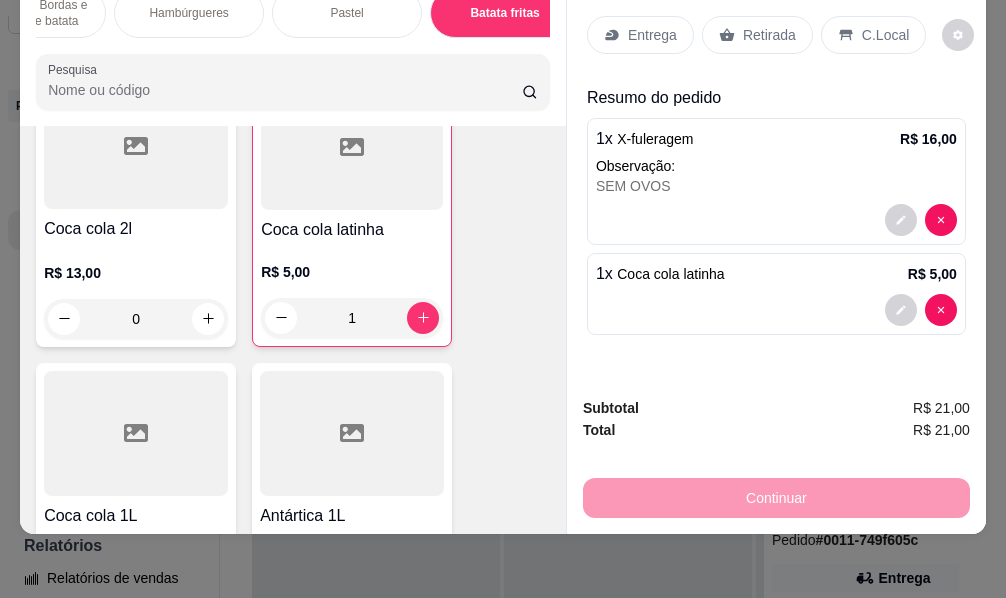 click on "Entrega" at bounding box center [652, 35] 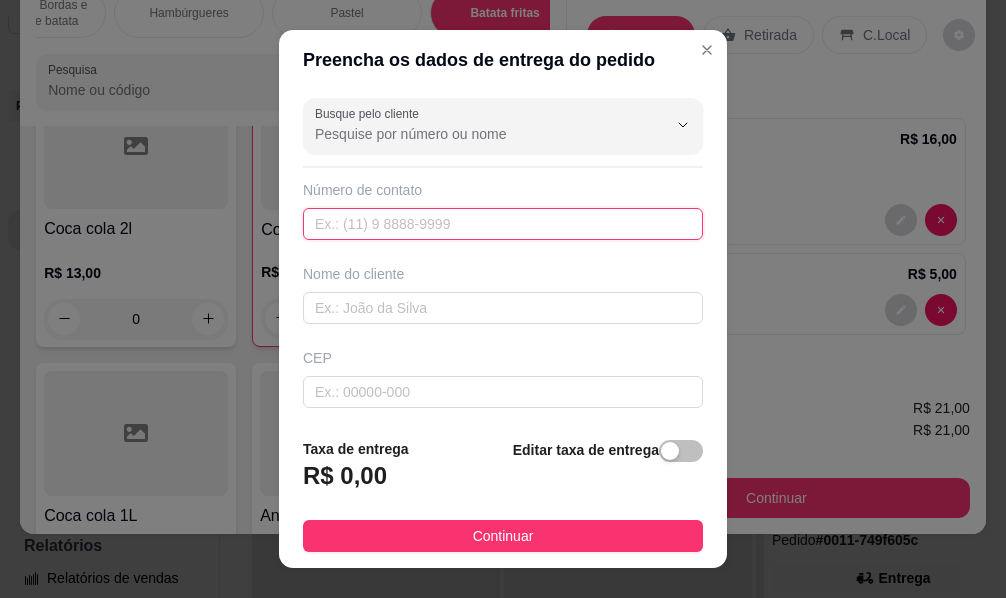 click at bounding box center [503, 224] 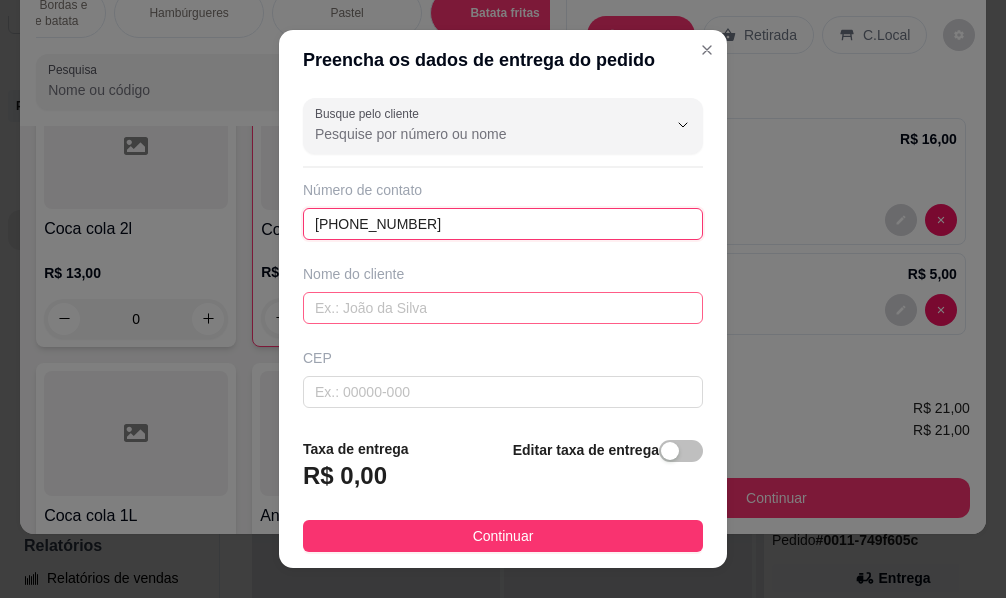type on "(85) 9965-1143" 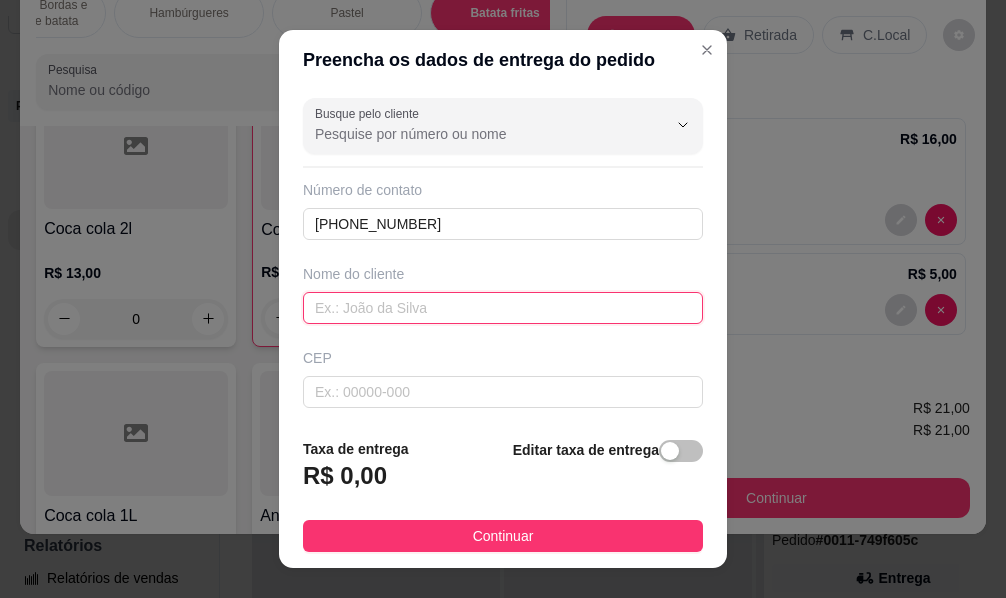 click at bounding box center (503, 308) 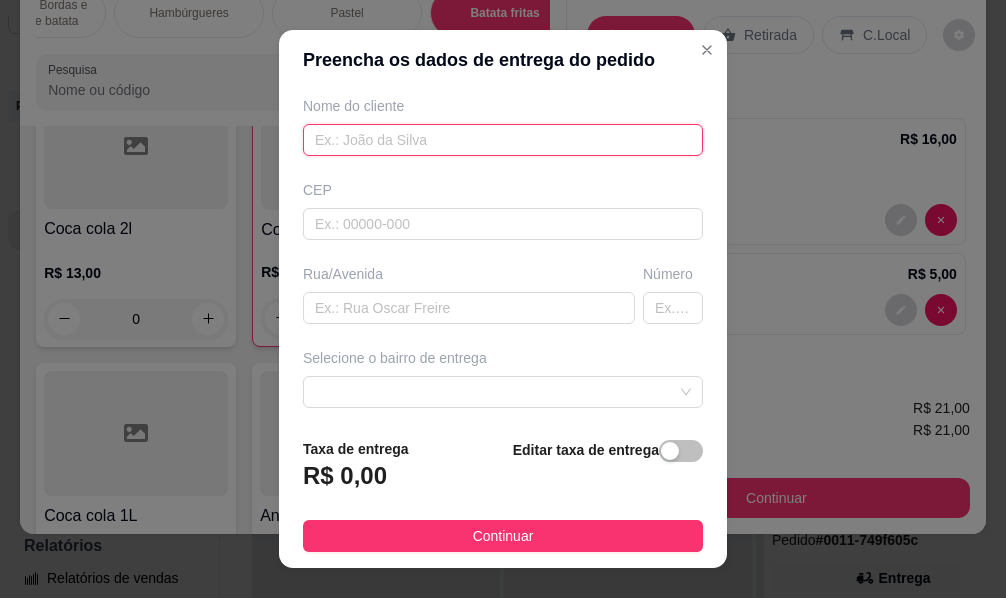 scroll, scrollTop: 200, scrollLeft: 0, axis: vertical 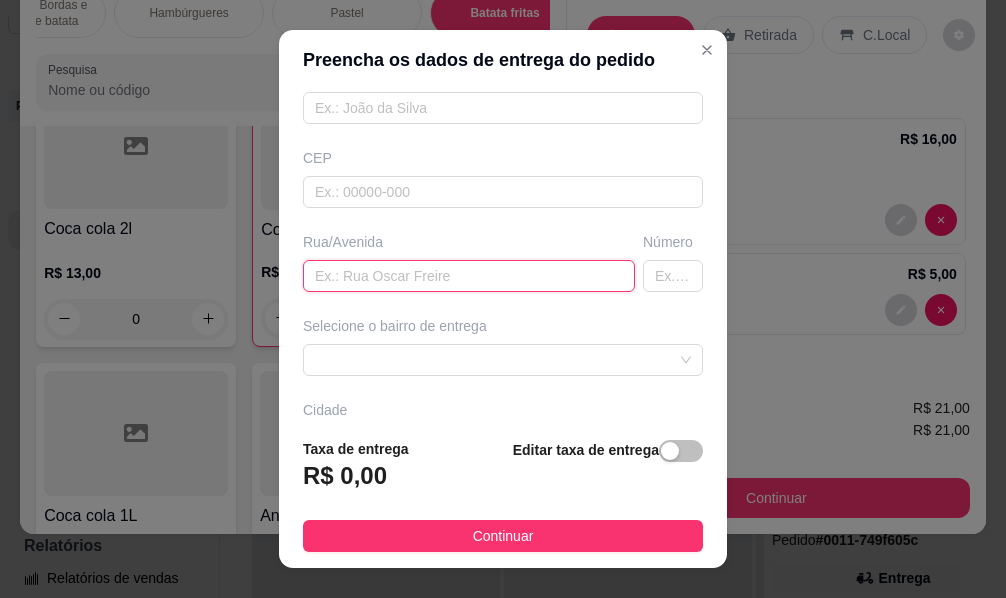 click at bounding box center (469, 276) 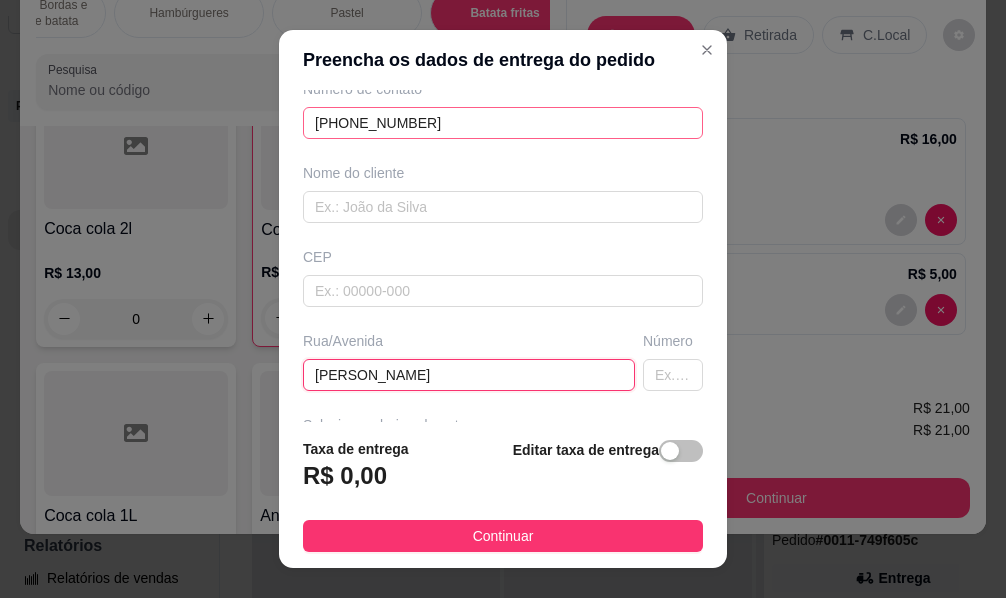 scroll, scrollTop: 100, scrollLeft: 0, axis: vertical 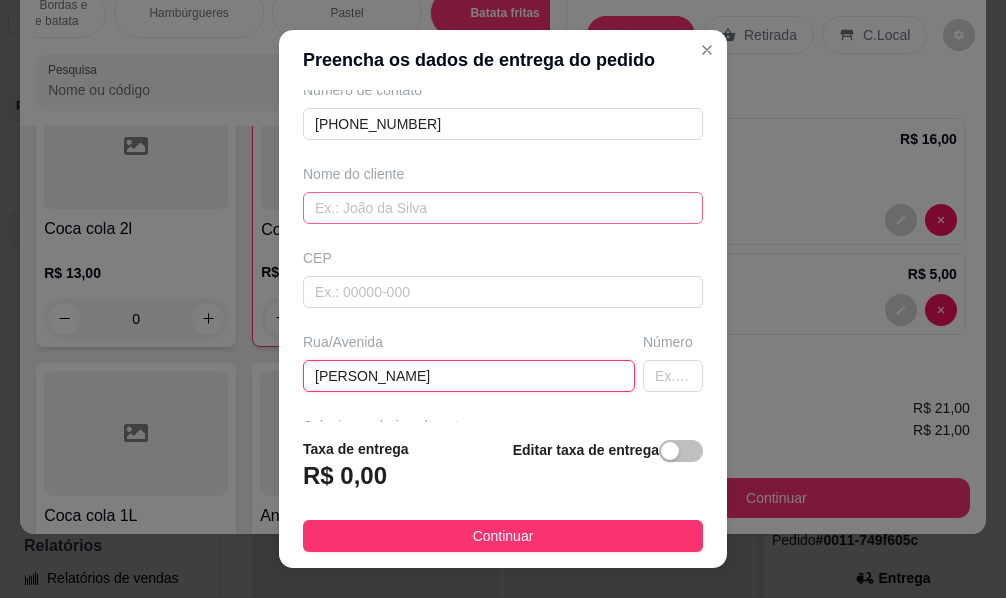 type on "[PERSON_NAME]" 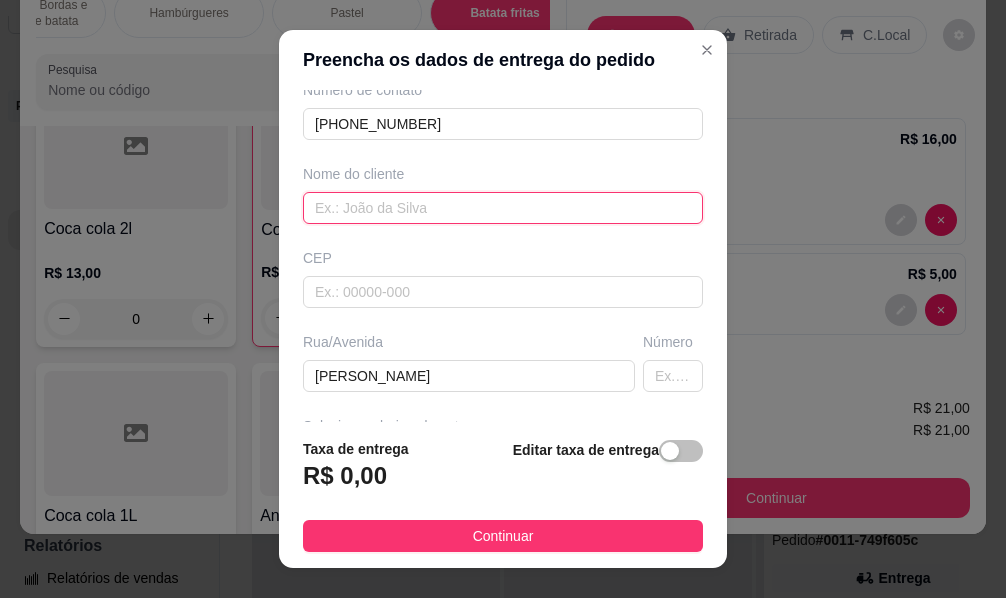 click at bounding box center (503, 208) 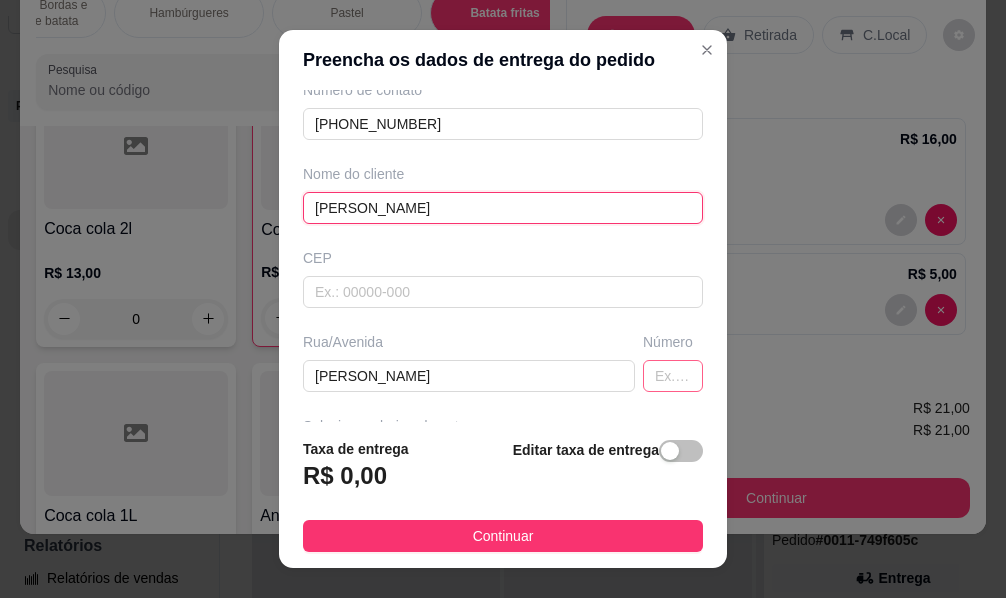 type on "[PERSON_NAME]" 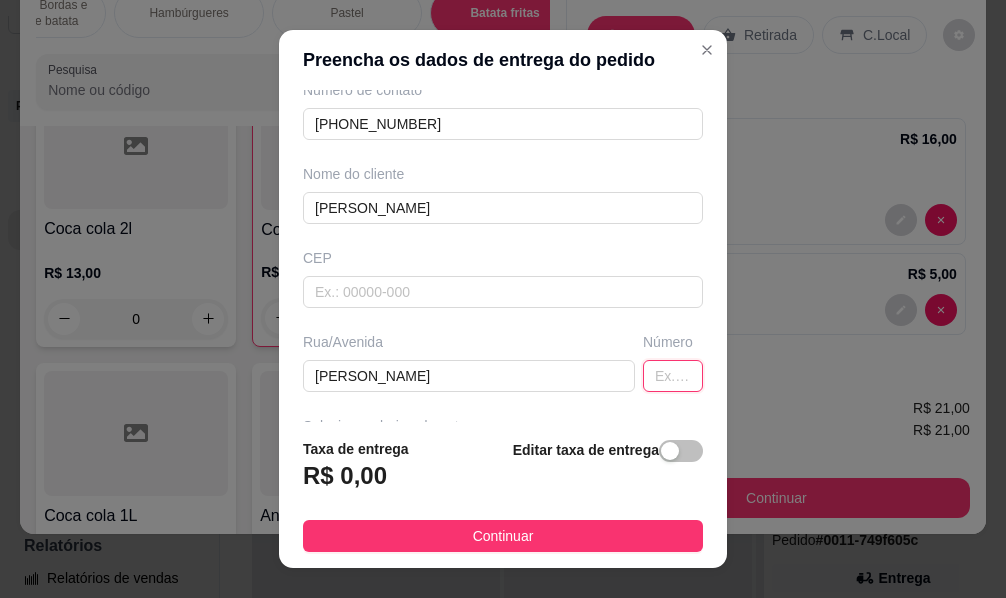 click at bounding box center (673, 376) 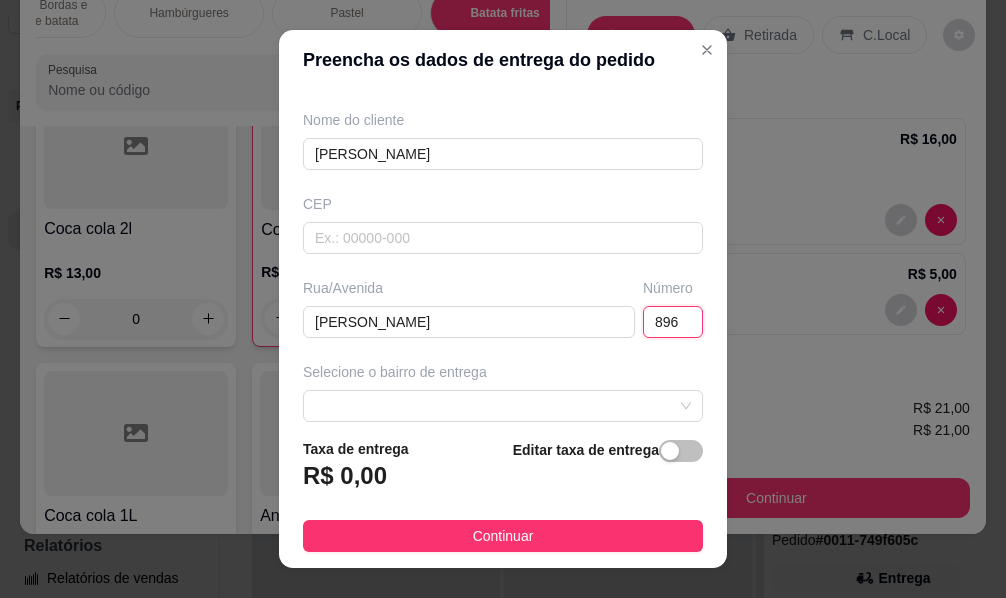 scroll, scrollTop: 300, scrollLeft: 0, axis: vertical 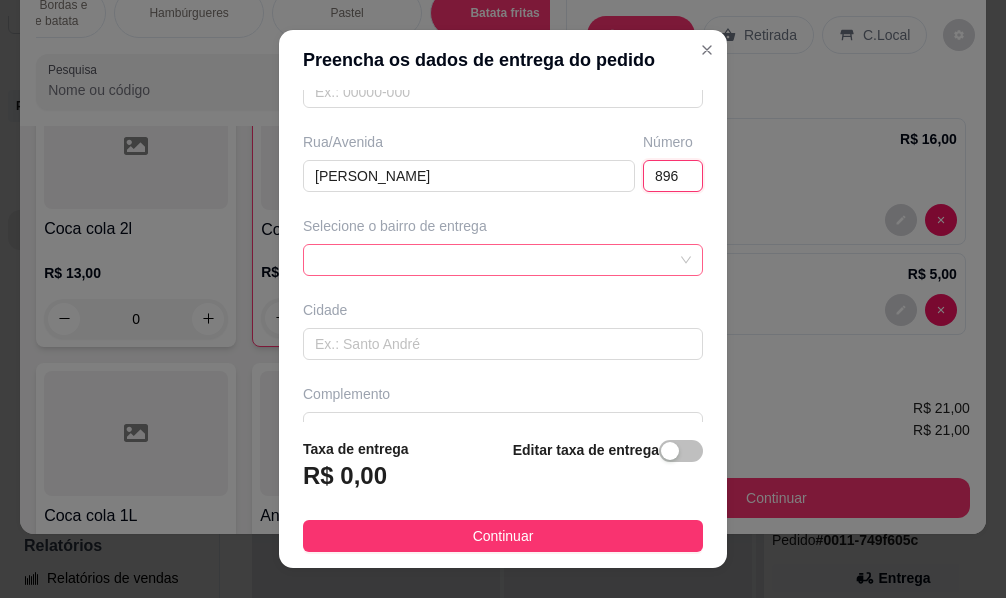 click at bounding box center [503, 260] 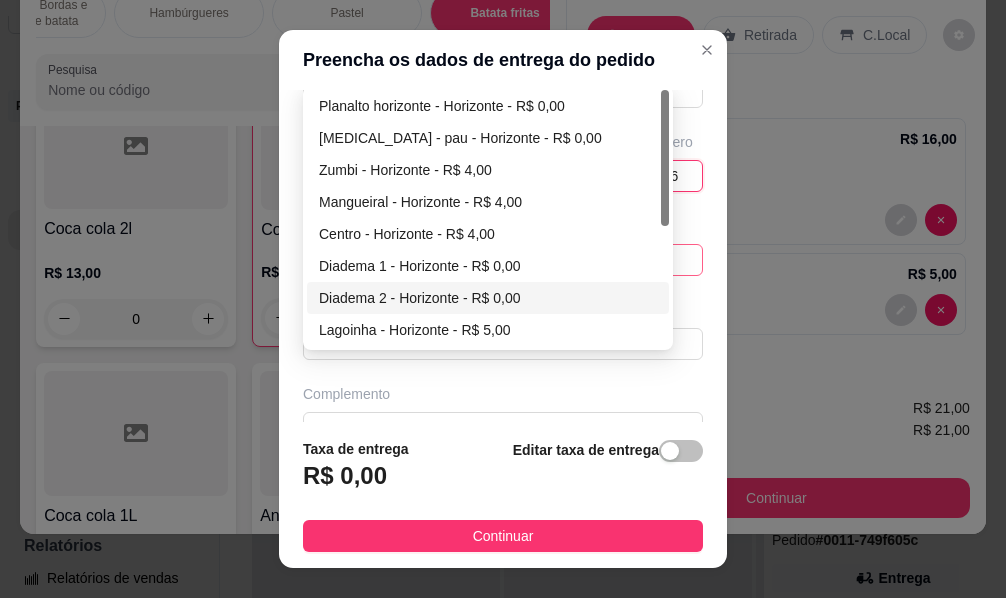 type on "896" 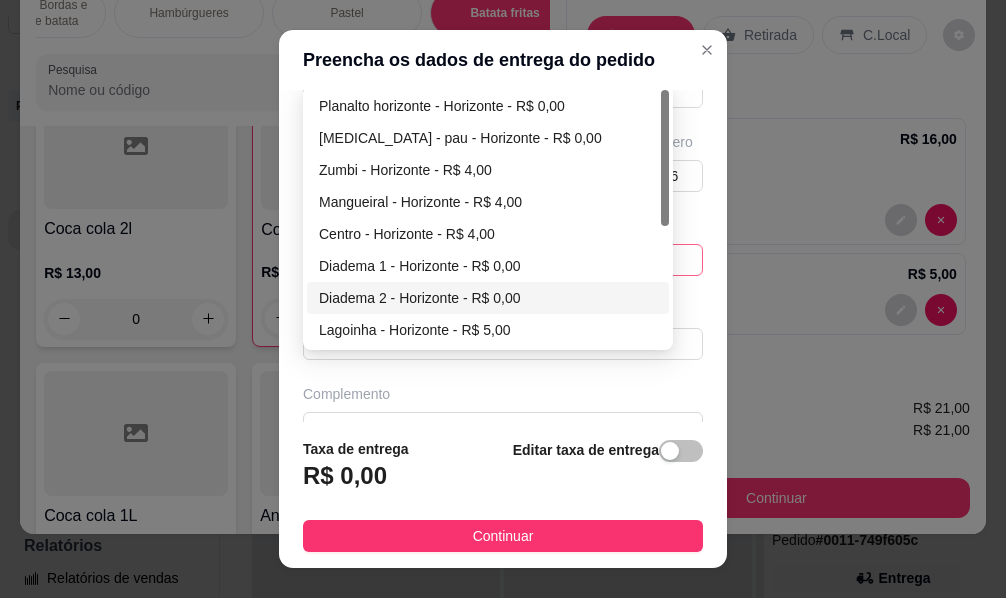 click on "Diadema 2 - Horizonte -  R$ 0,00" at bounding box center (488, 298) 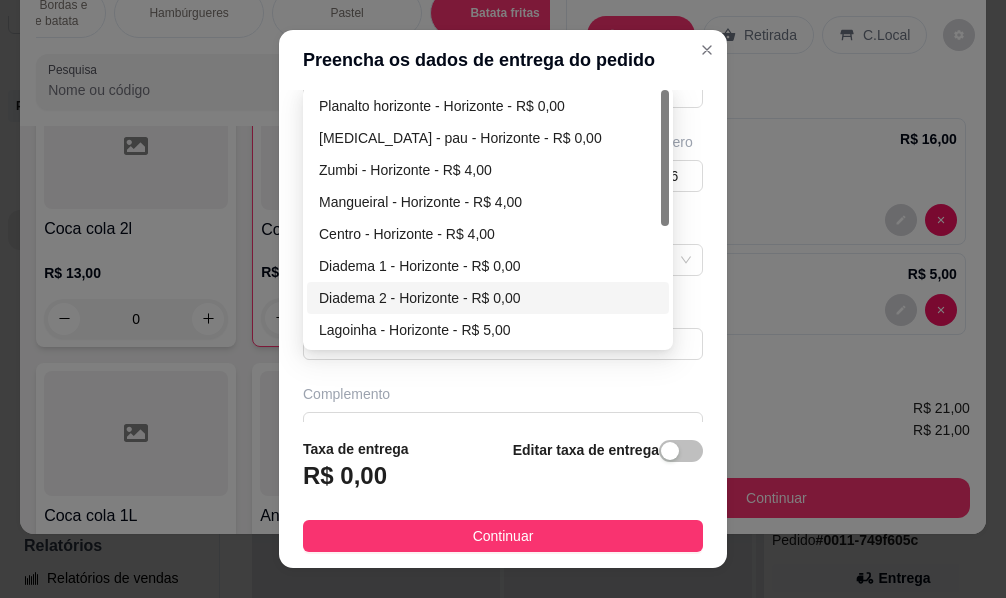 type on "Horizonte" 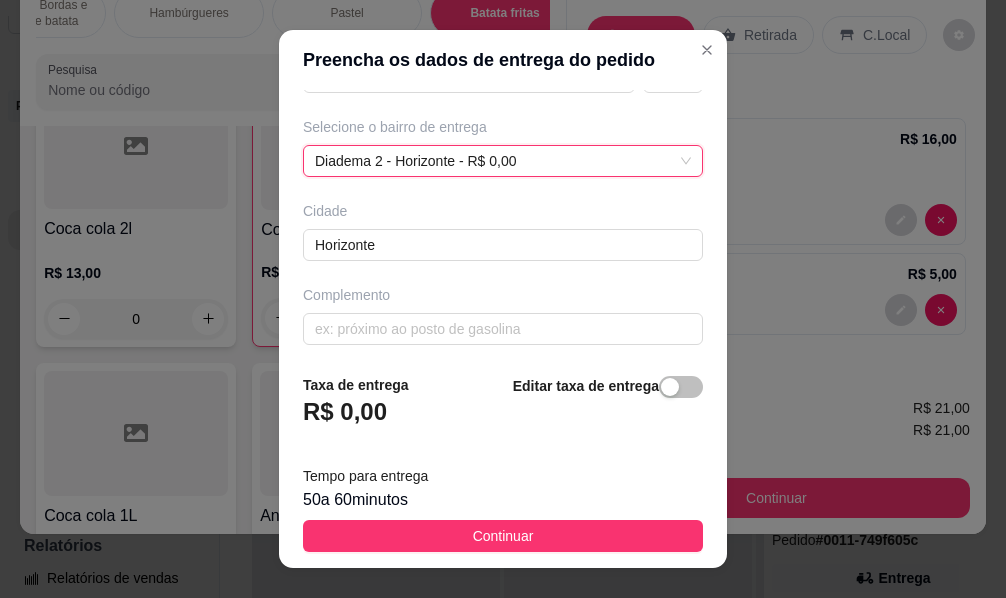 scroll, scrollTop: 406, scrollLeft: 0, axis: vertical 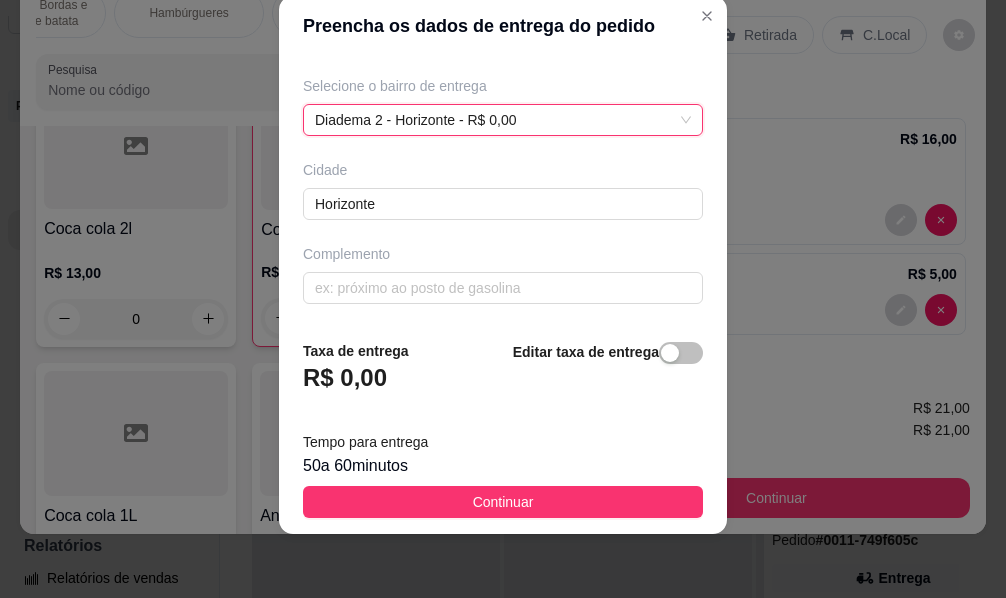 click on "Continuar" at bounding box center (503, 502) 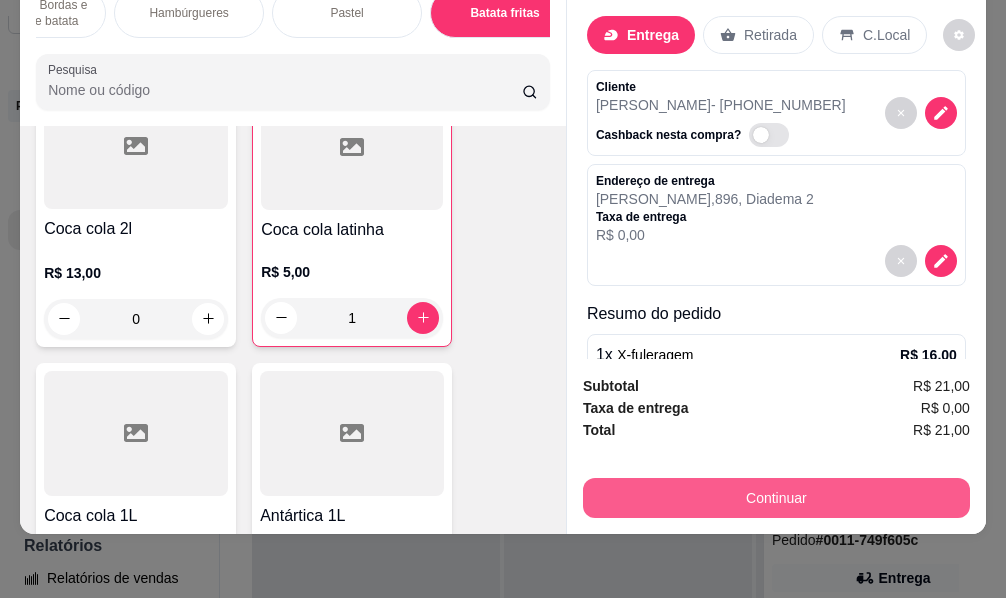 click on "Continuar" at bounding box center [776, 498] 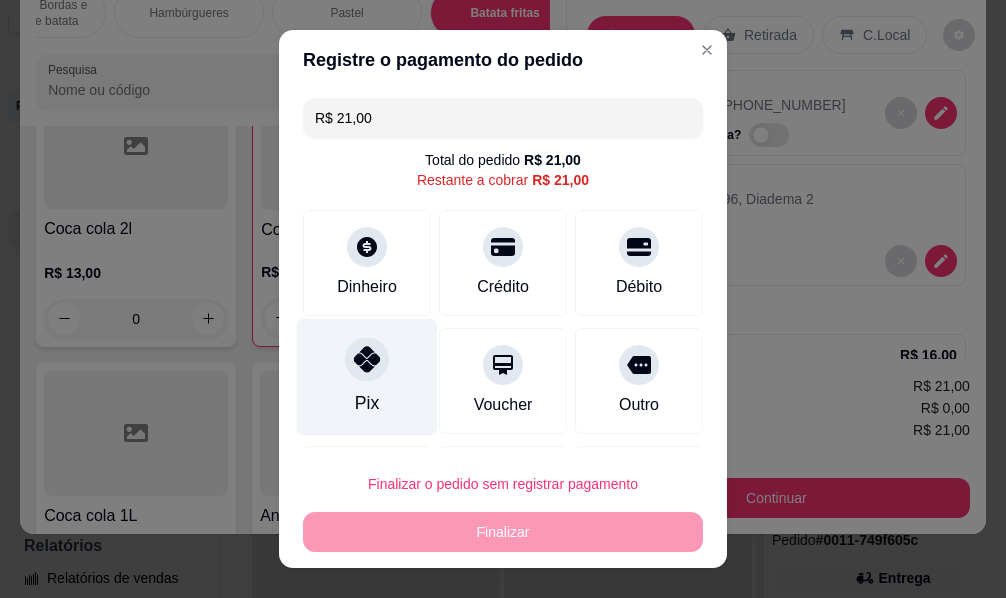 click 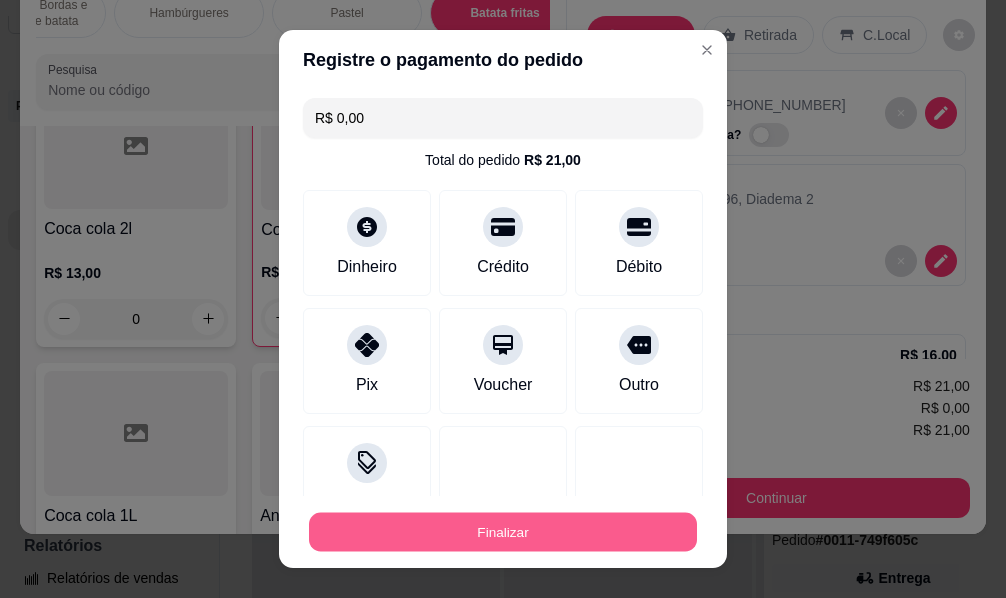 click on "Finalizar" at bounding box center (503, 532) 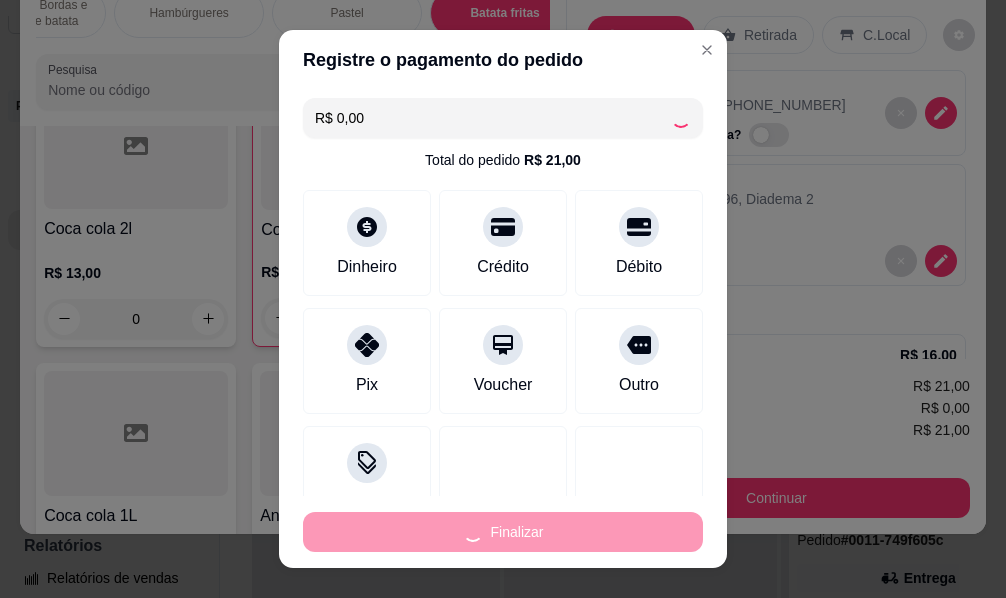 type on "0" 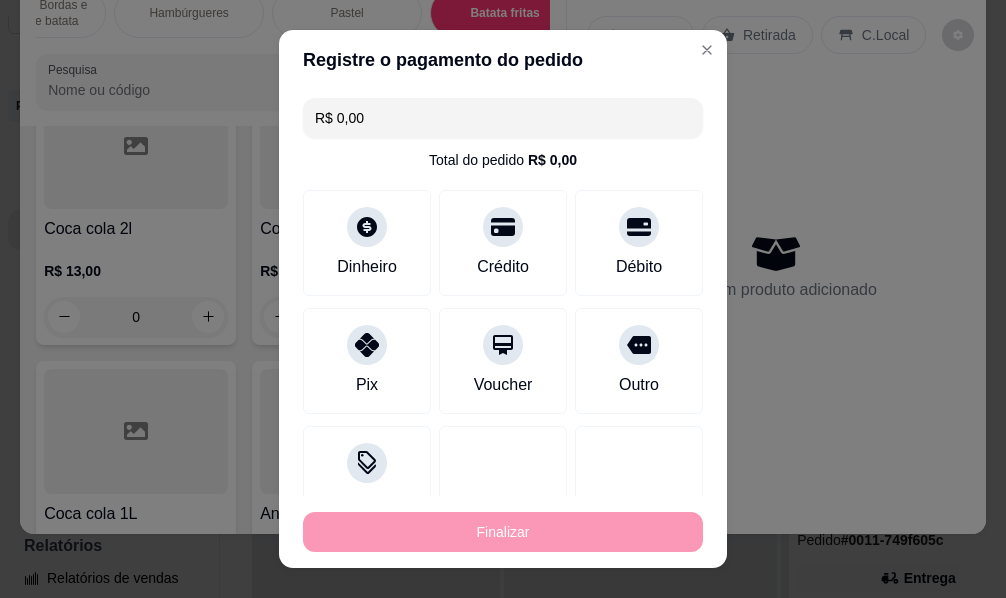 type on "-R$ 21,00" 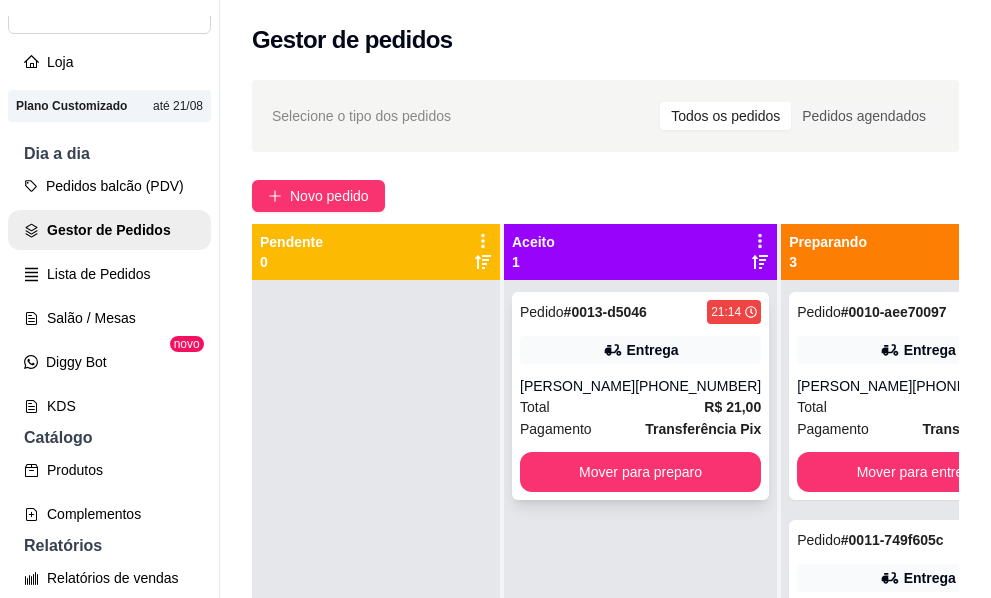 click on "Entrega" at bounding box center [640, 350] 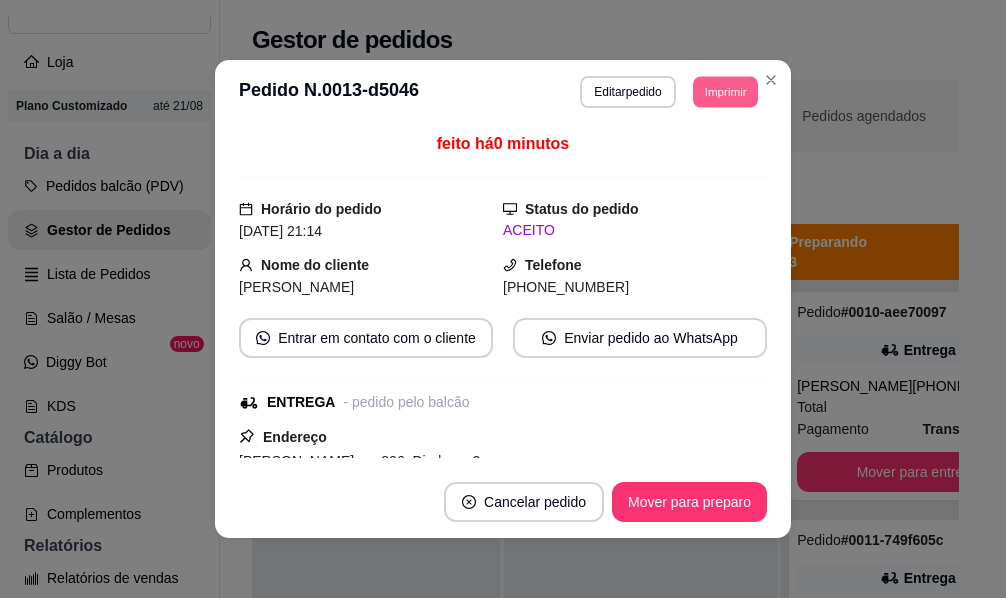 click on "Imprimir" at bounding box center [725, 91] 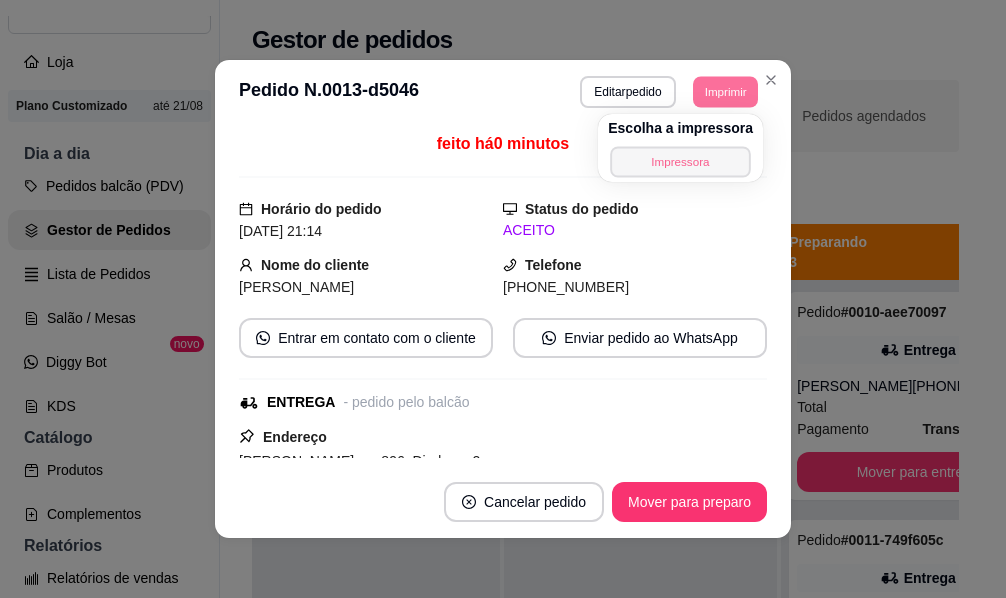 click on "Impressora" at bounding box center (680, 161) 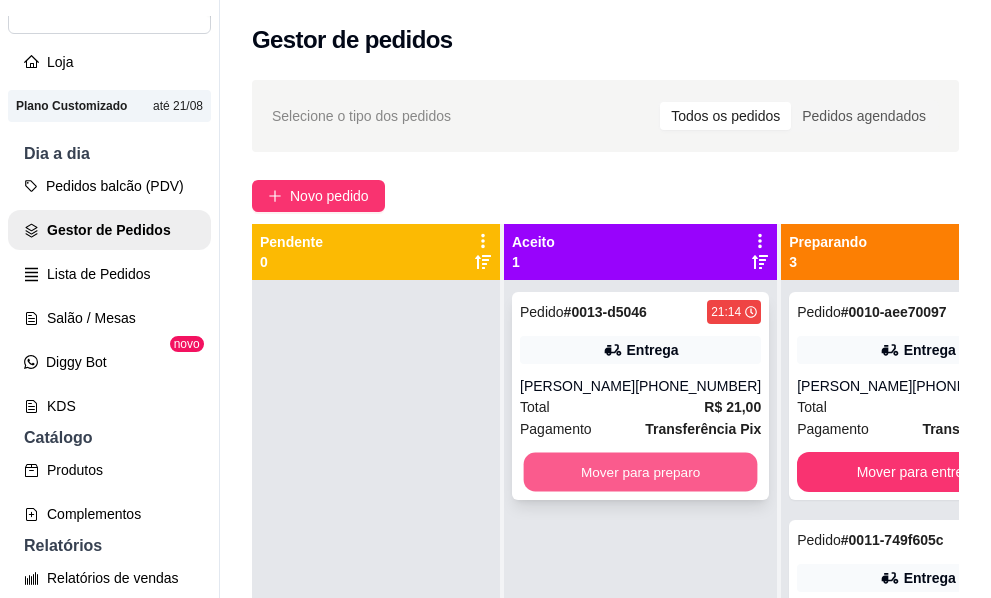 click on "Mover para preparo" at bounding box center (641, 472) 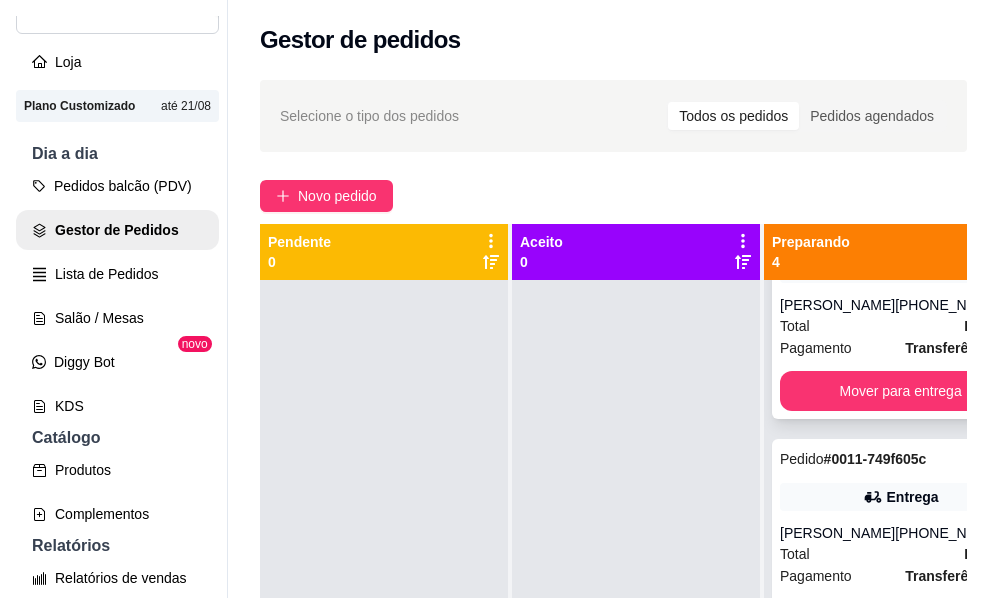 scroll, scrollTop: 300, scrollLeft: 0, axis: vertical 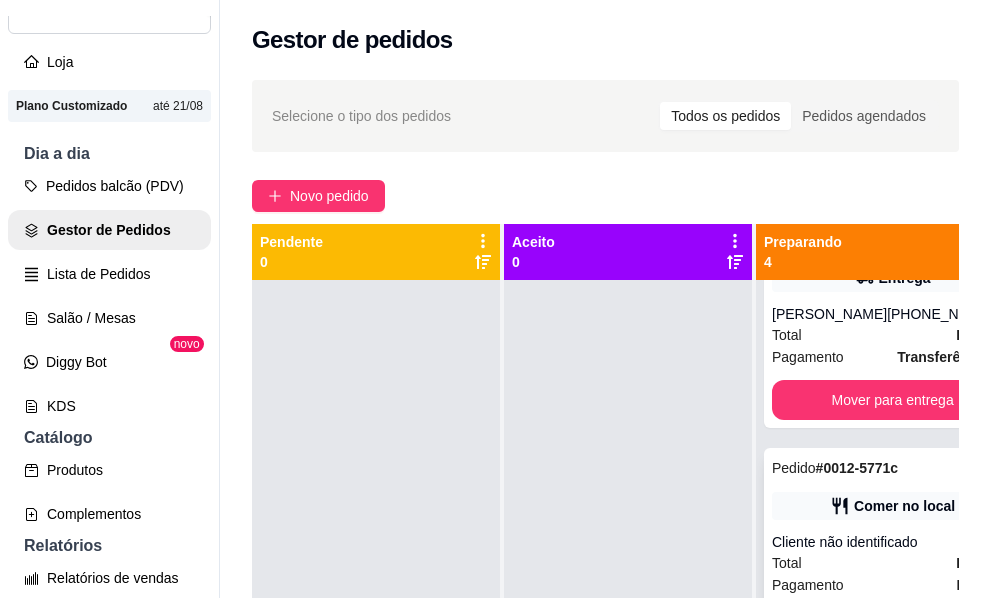 click on "Cliente não identificado" at bounding box center (892, 542) 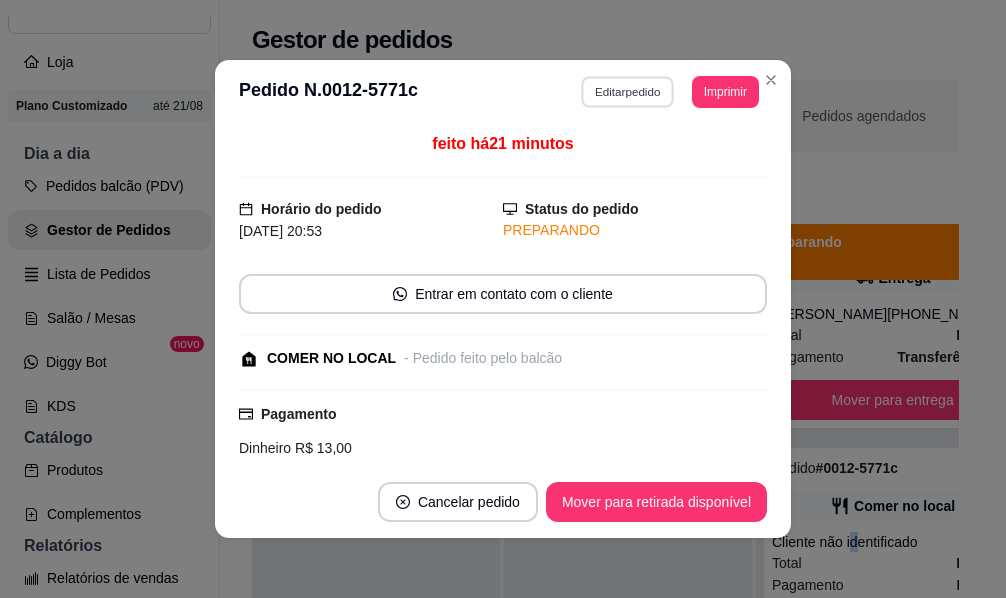 click on "Editar  pedido" at bounding box center (628, 91) 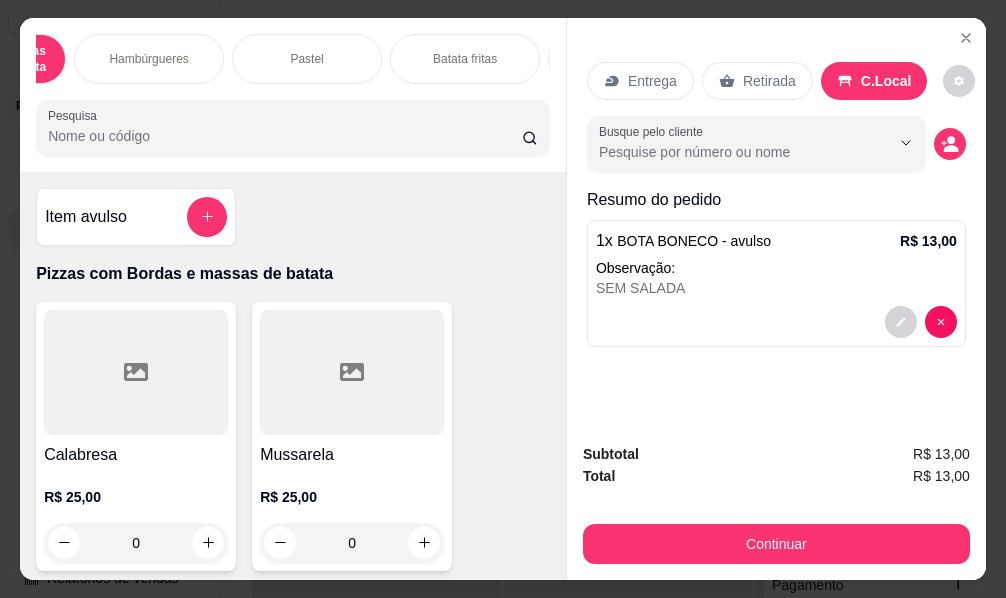 click on "Pizzas com Bordas e massas de batata Hambúrgueres Pastel Batata fritas  Bebidas  Suco de 500ml Pizzas P com Bordas" at bounding box center (293, 59) 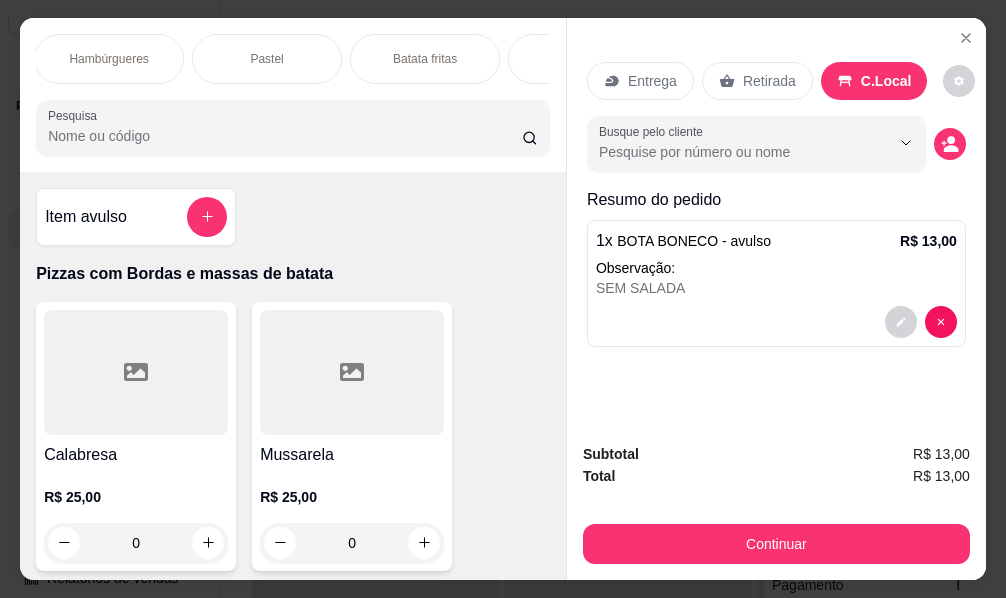 scroll, scrollTop: 0, scrollLeft: 584, axis: horizontal 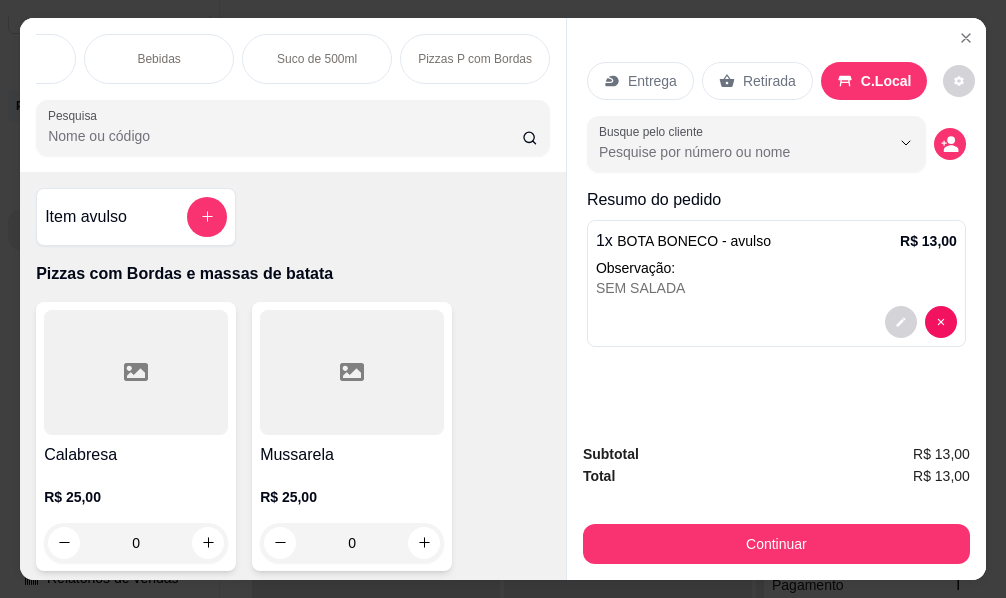 click on "Bebidas" at bounding box center [159, 59] 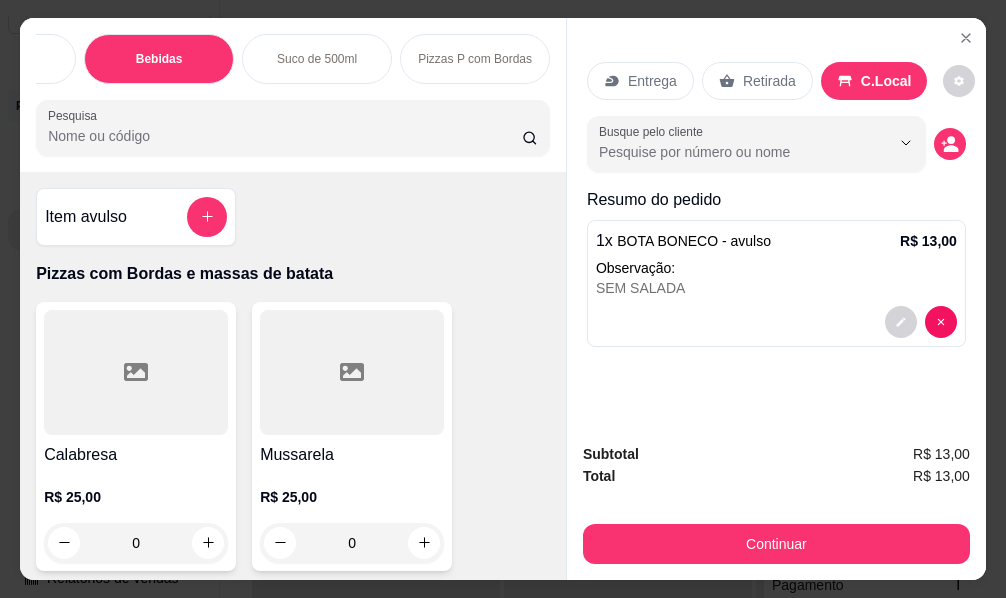 scroll, scrollTop: 7993, scrollLeft: 0, axis: vertical 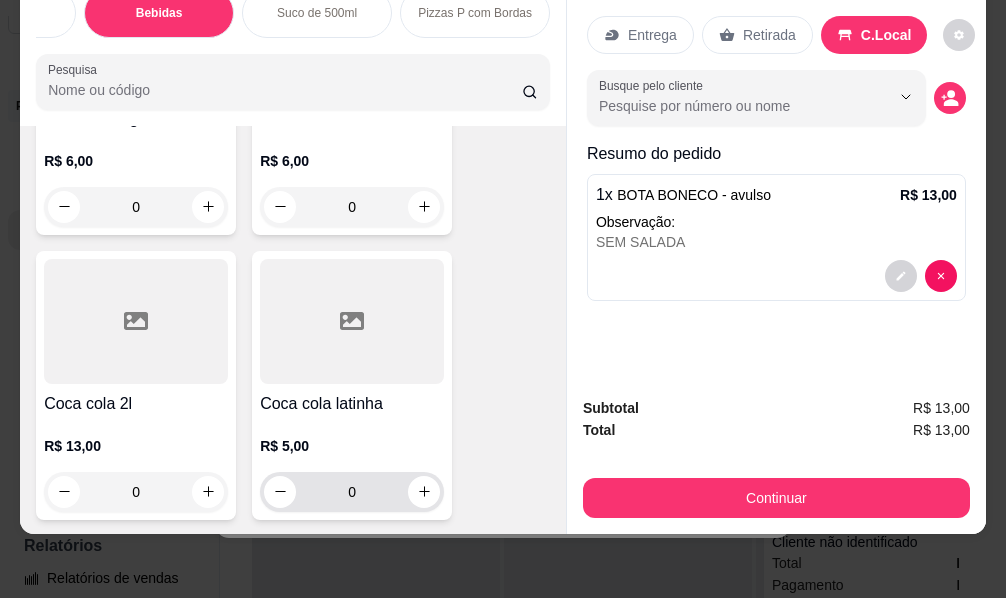 drag, startPoint x: 414, startPoint y: 472, endPoint x: 409, endPoint y: 487, distance: 15.811388 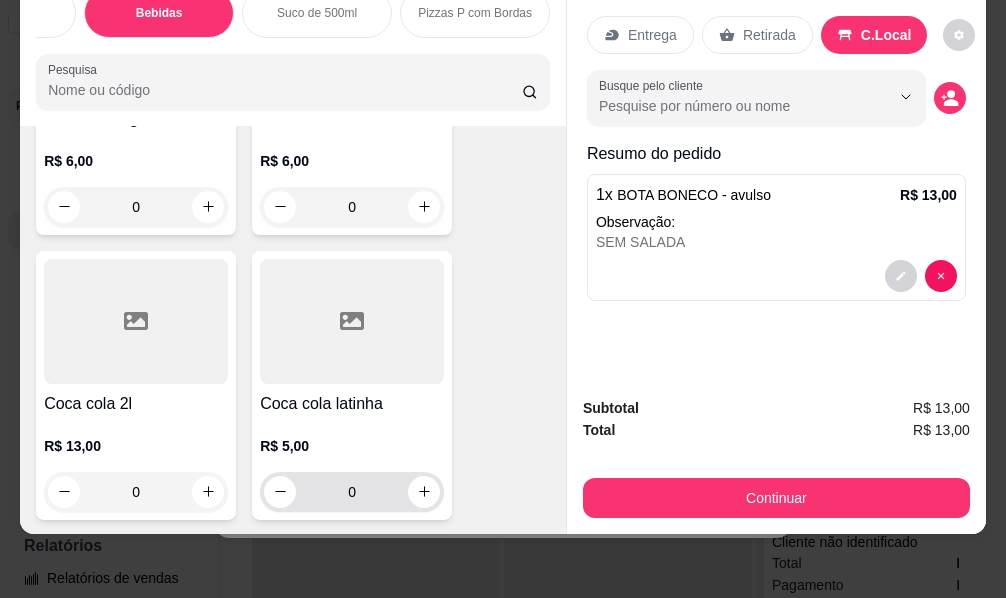 click on "0" at bounding box center (352, 492) 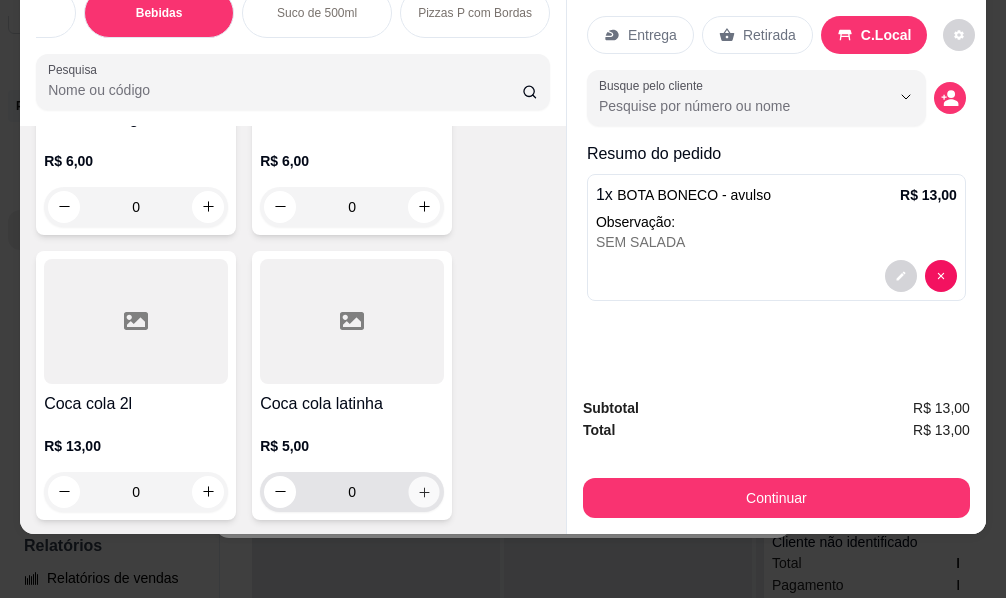 click 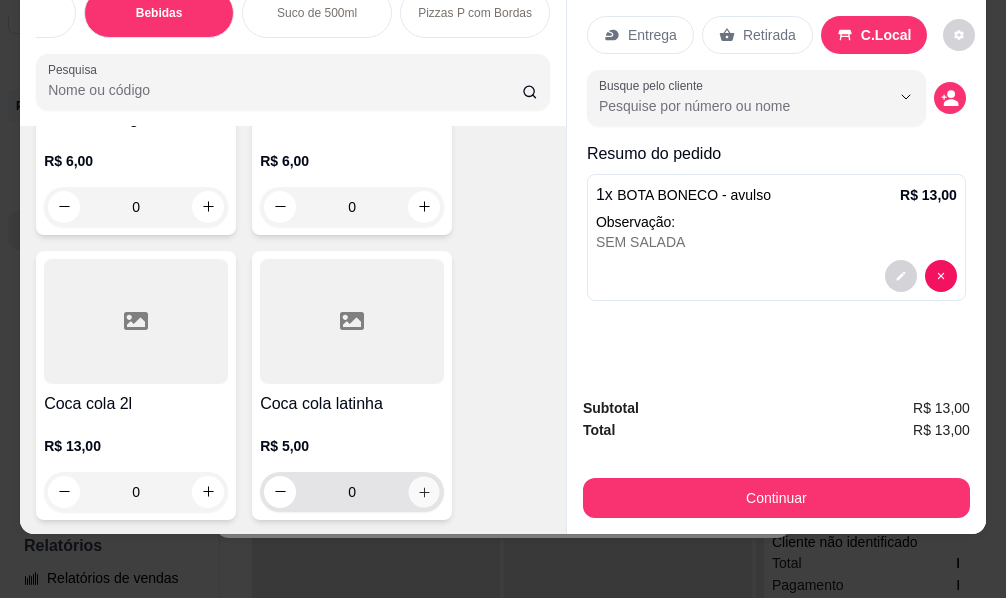 type on "1" 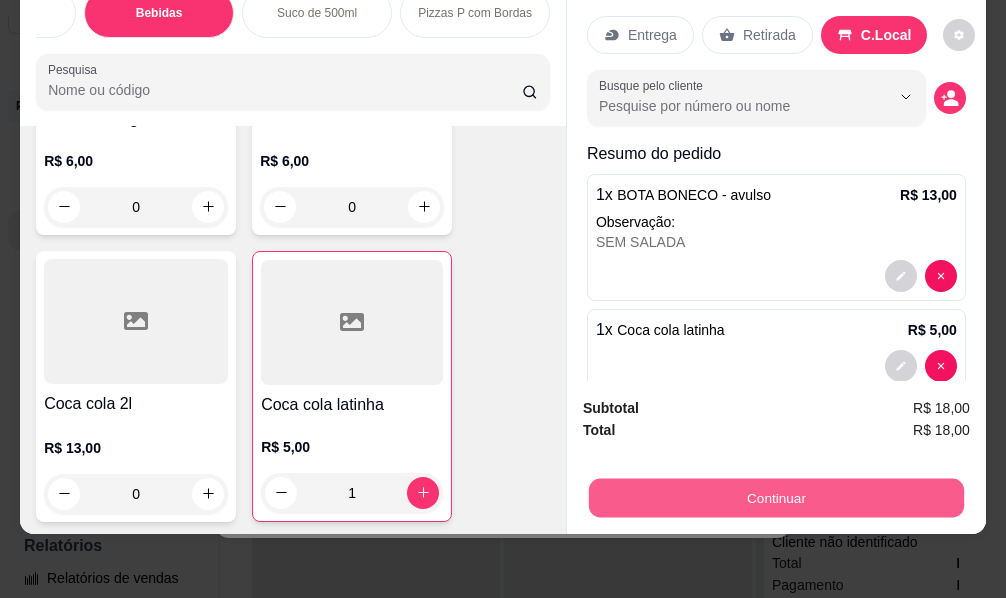 click on "Continuar" at bounding box center [776, 498] 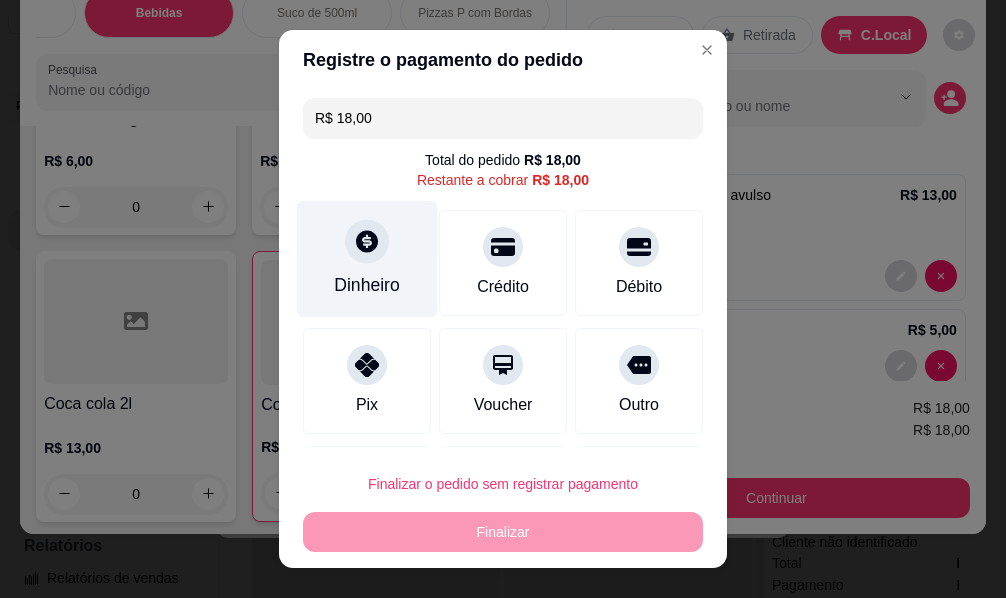 click 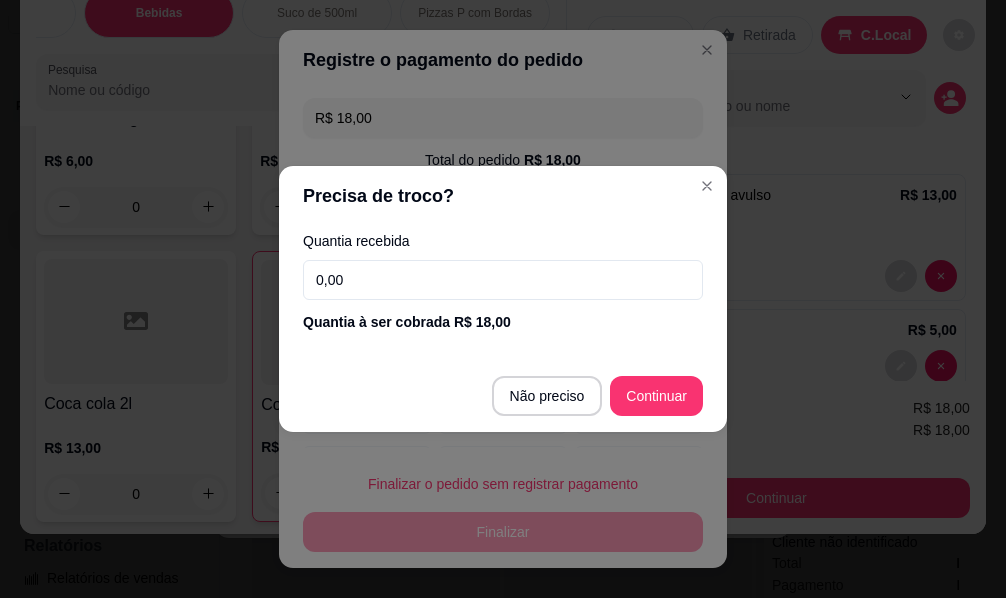 click on "0,00" at bounding box center (503, 280) 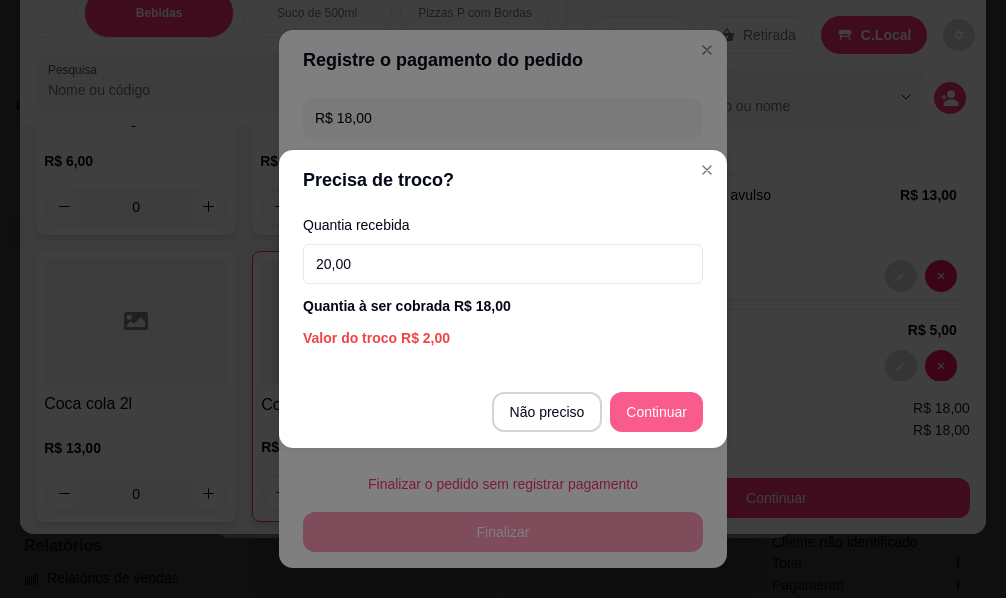 type on "20,00" 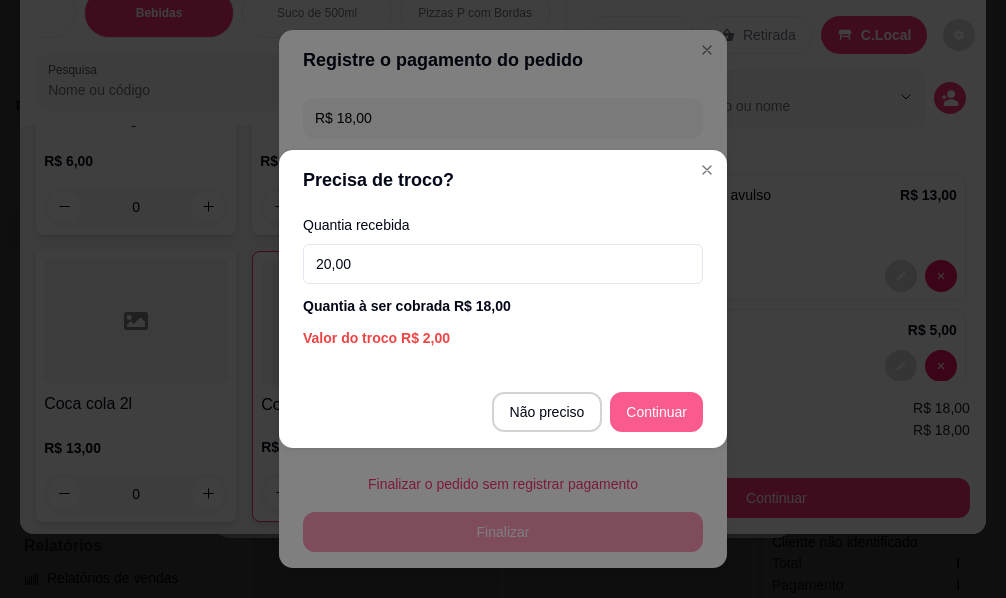 type on "R$ 0,00" 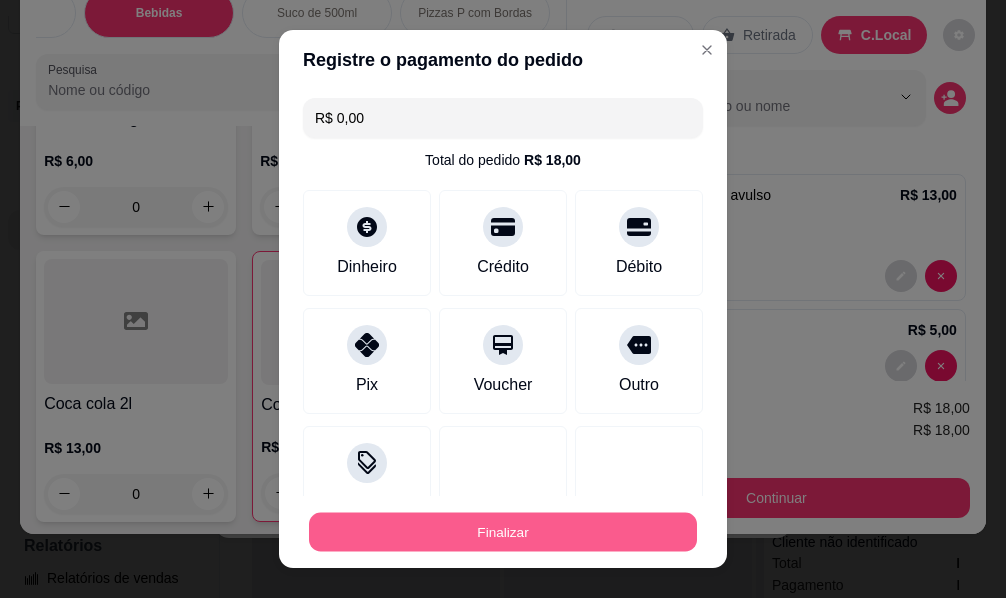 click on "Finalizar" at bounding box center (503, 532) 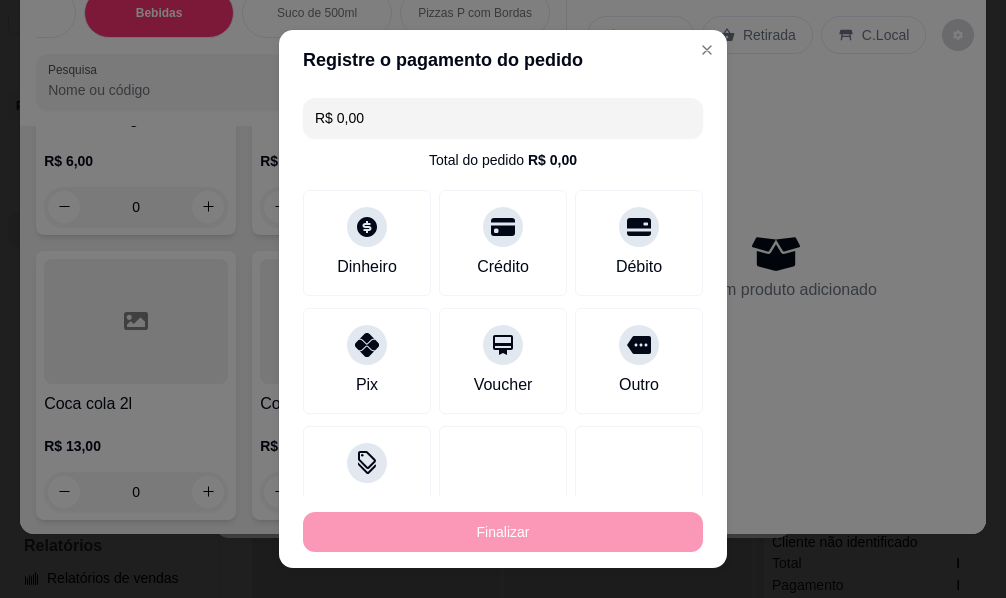 type on "0" 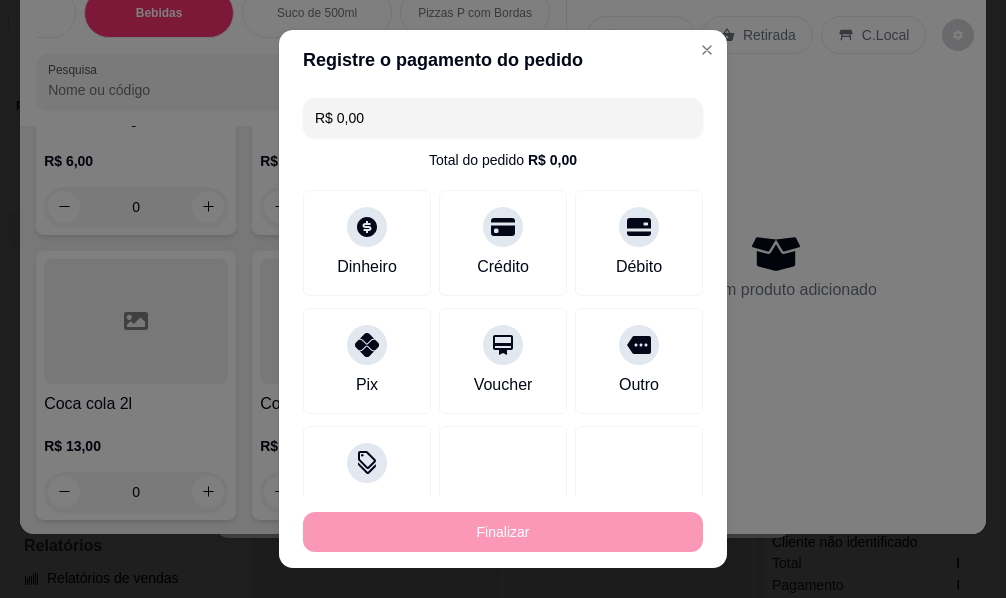 type on "-R$ 18,00" 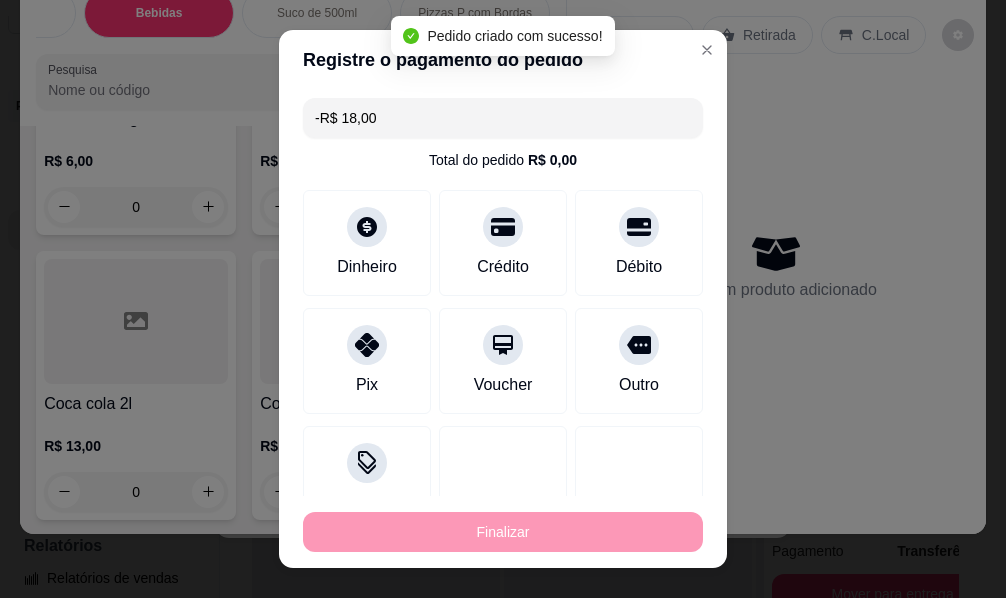 scroll, scrollTop: 130, scrollLeft: 0, axis: vertical 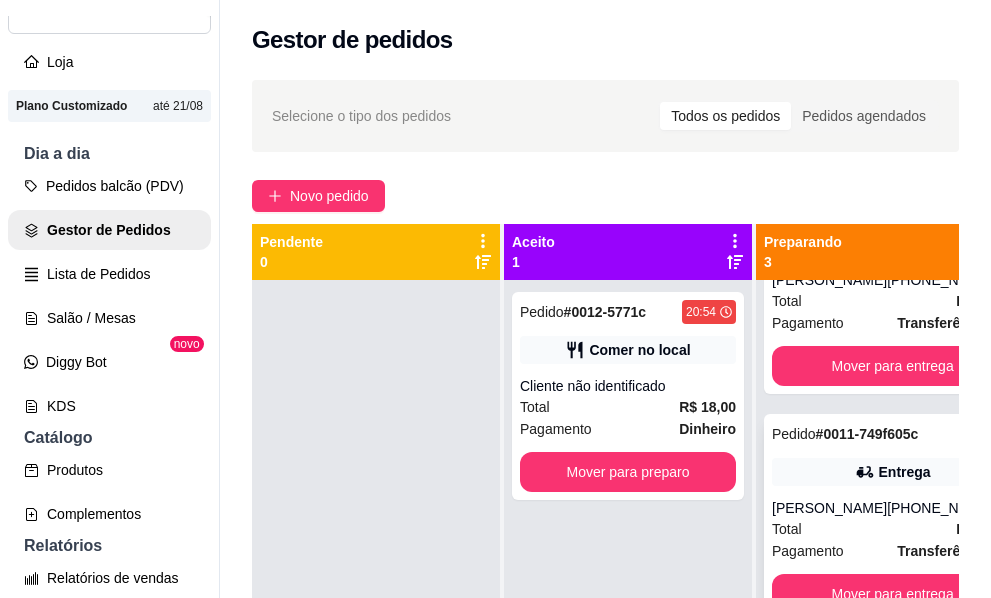 click on "[PERSON_NAME]" at bounding box center (829, 508) 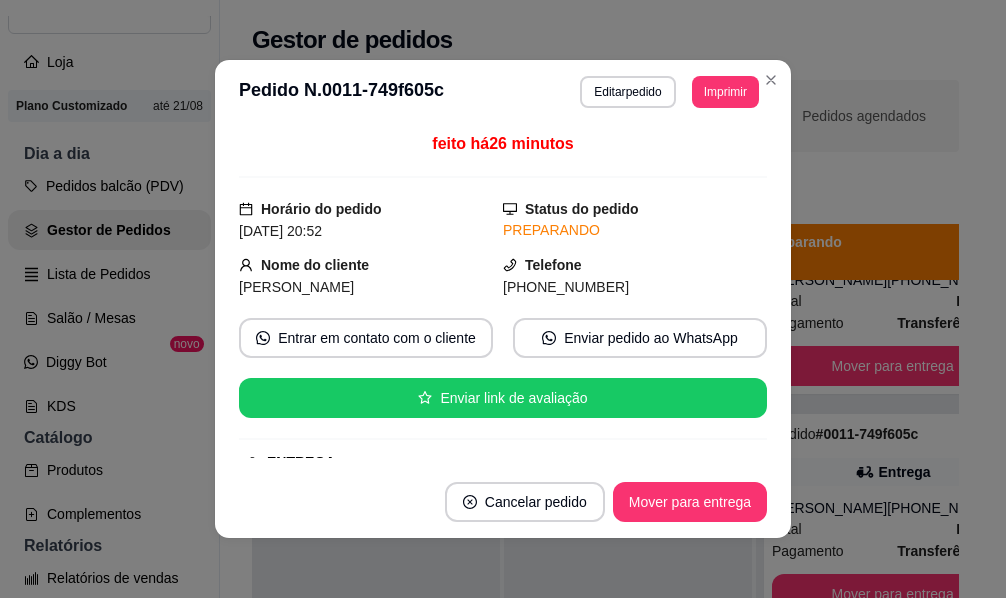 scroll, scrollTop: 200, scrollLeft: 0, axis: vertical 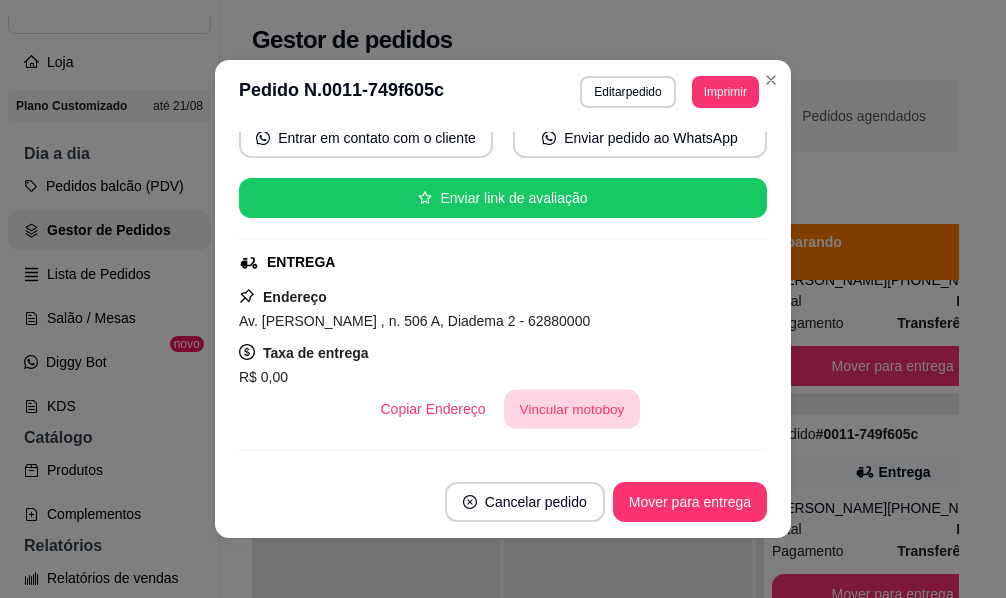 click on "Vincular motoboy" at bounding box center (572, 409) 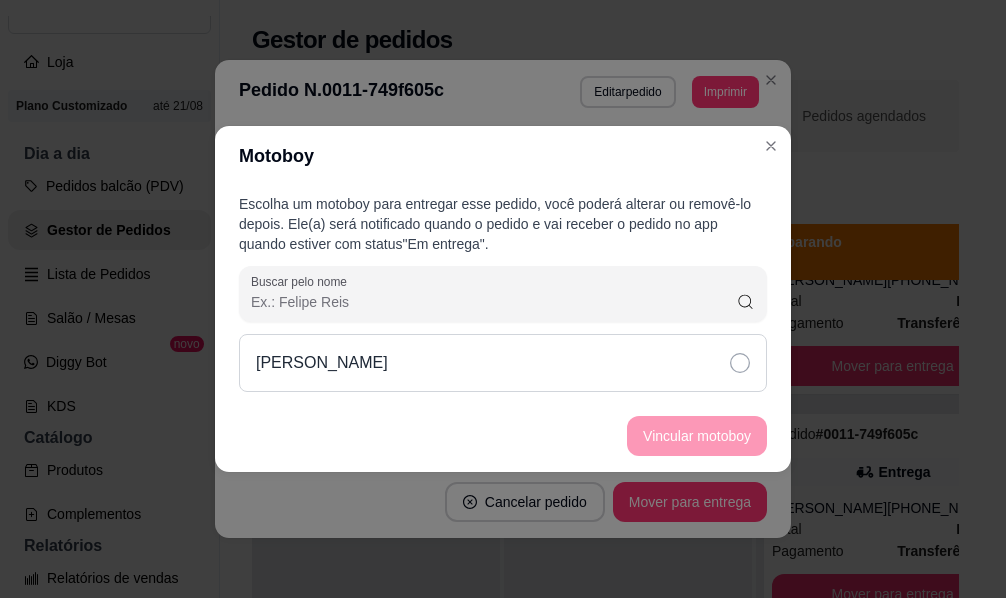 click 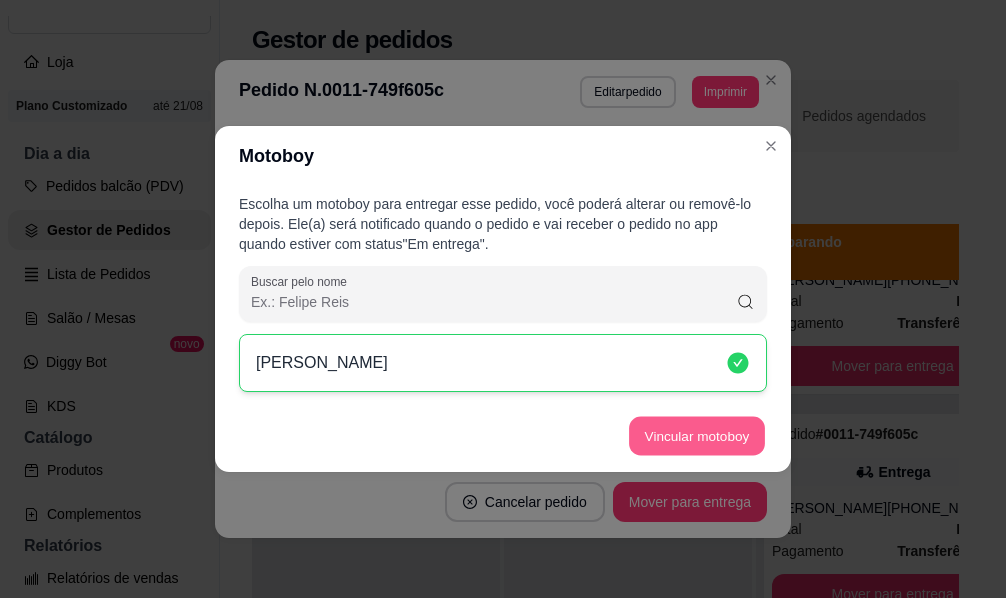 click on "Vincular motoboy" at bounding box center [697, 436] 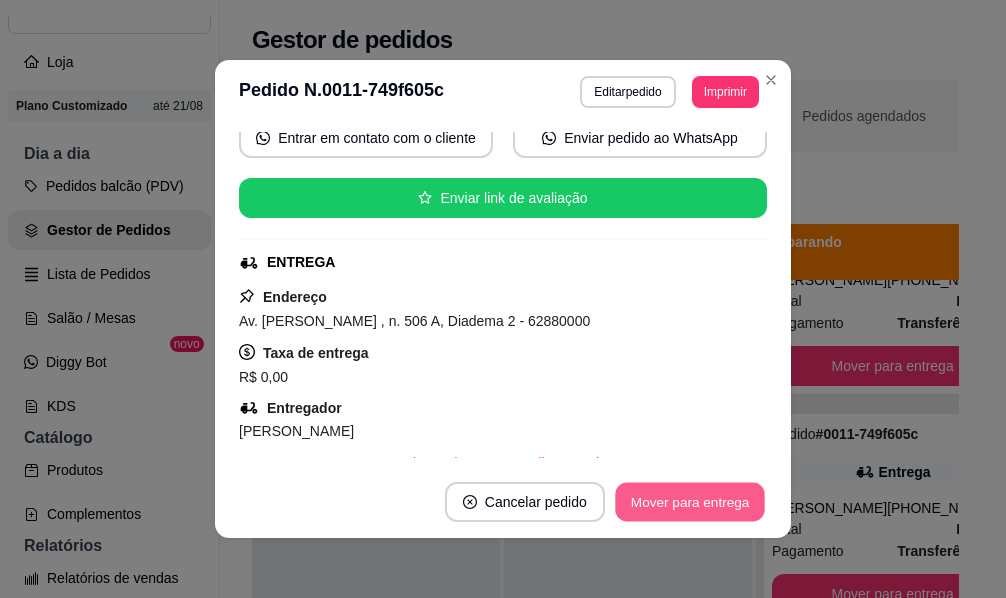 click on "Mover para entrega" at bounding box center [690, 502] 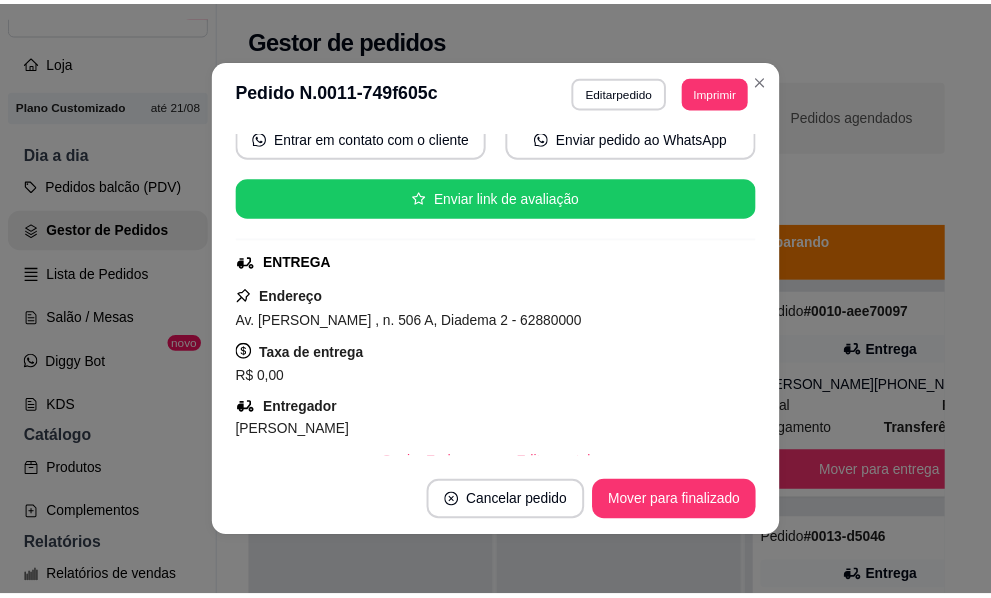 scroll, scrollTop: 0, scrollLeft: 0, axis: both 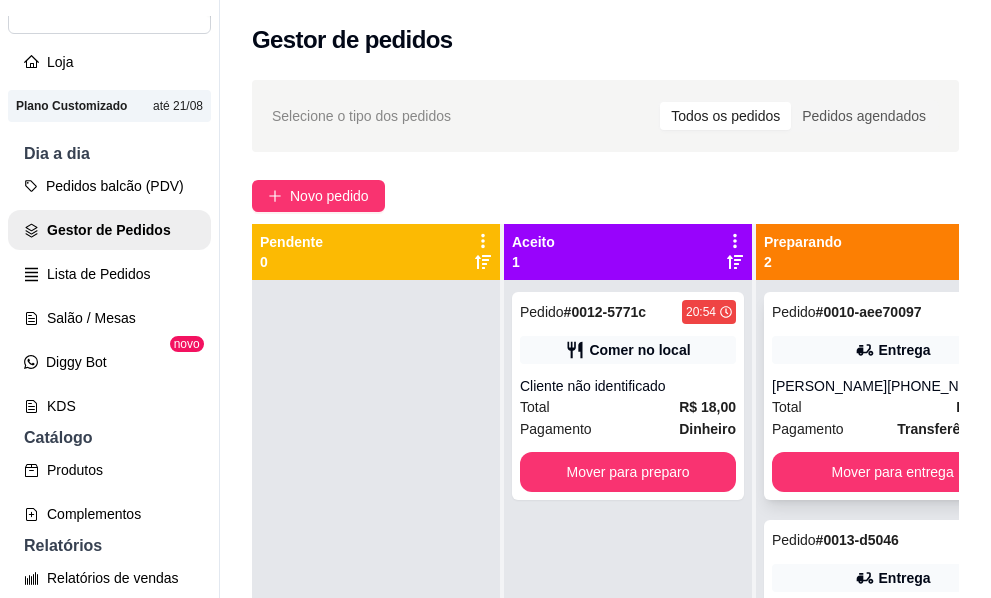click on "Total R$ 25,00" at bounding box center (892, 407) 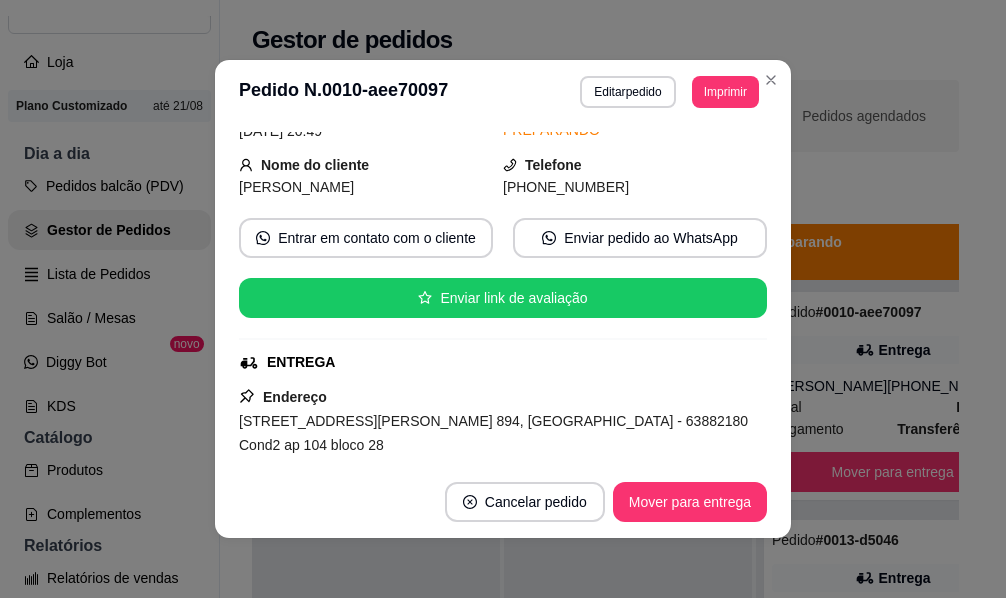 scroll, scrollTop: 300, scrollLeft: 0, axis: vertical 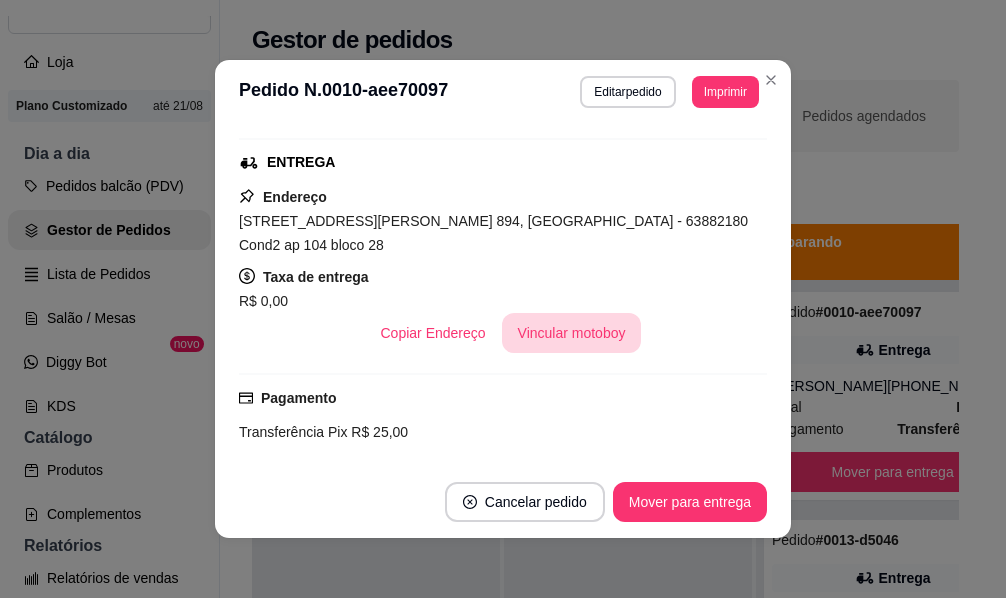 click on "Vincular motoboy" at bounding box center (572, 333) 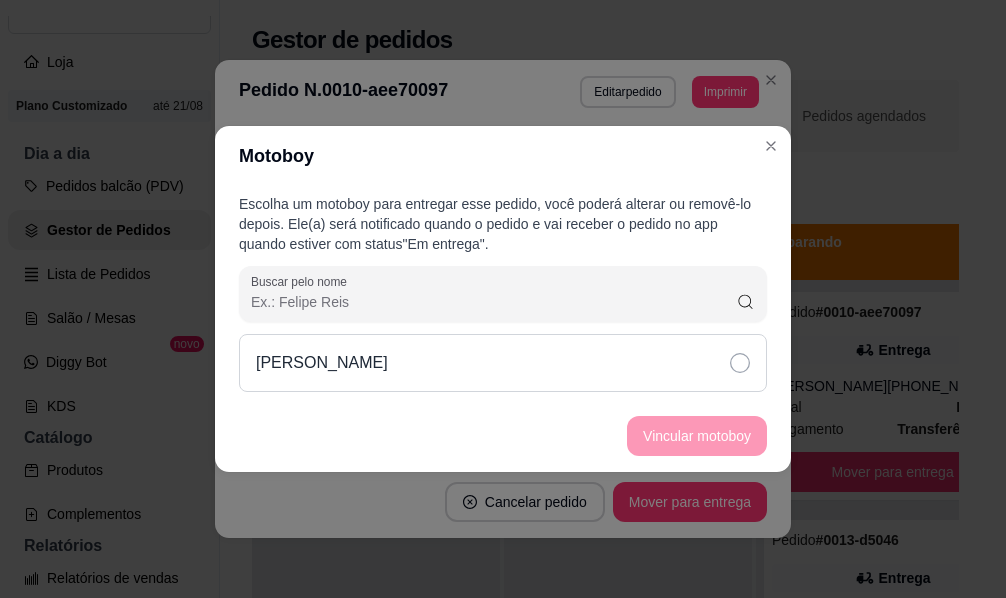click 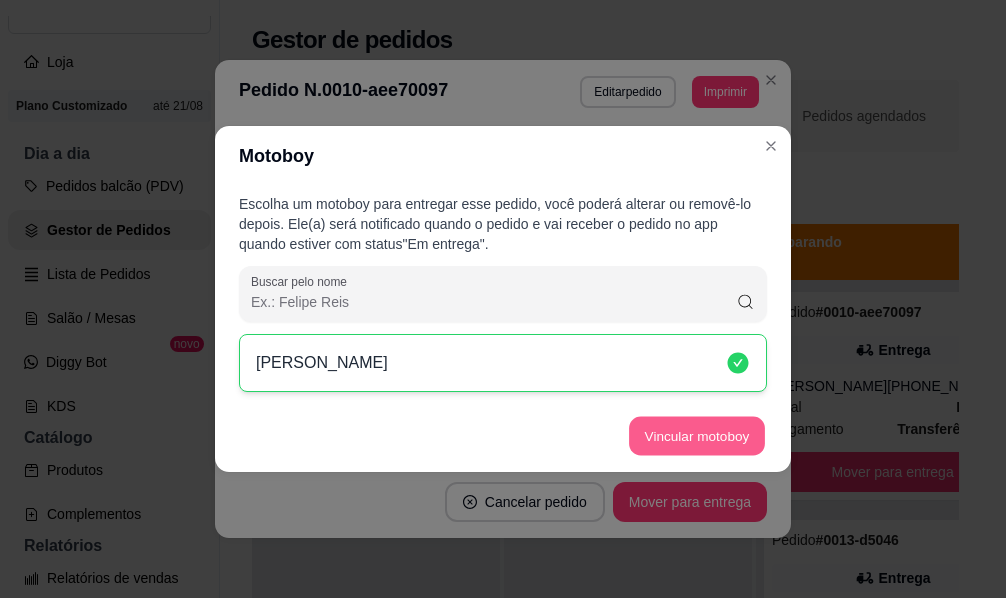 click on "Vincular motoboy" at bounding box center (697, 436) 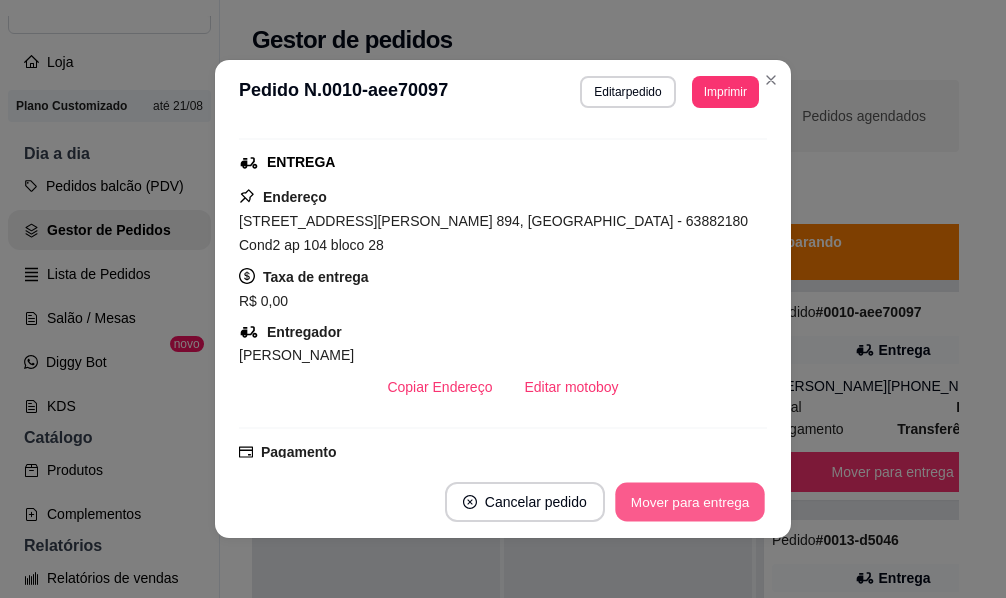 click on "Mover para entrega" at bounding box center [690, 502] 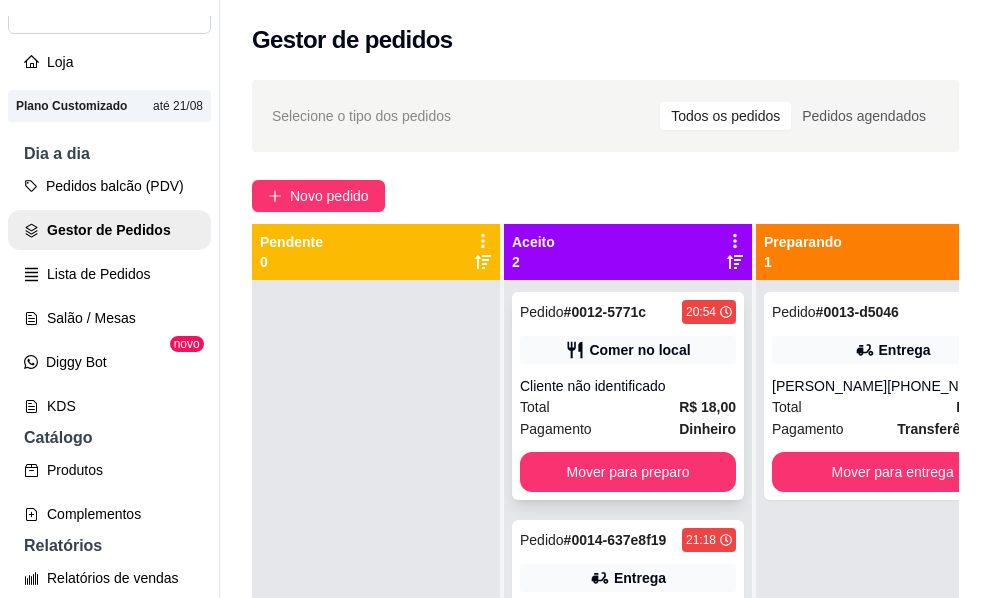 click on "Cliente não identificado" at bounding box center (628, 386) 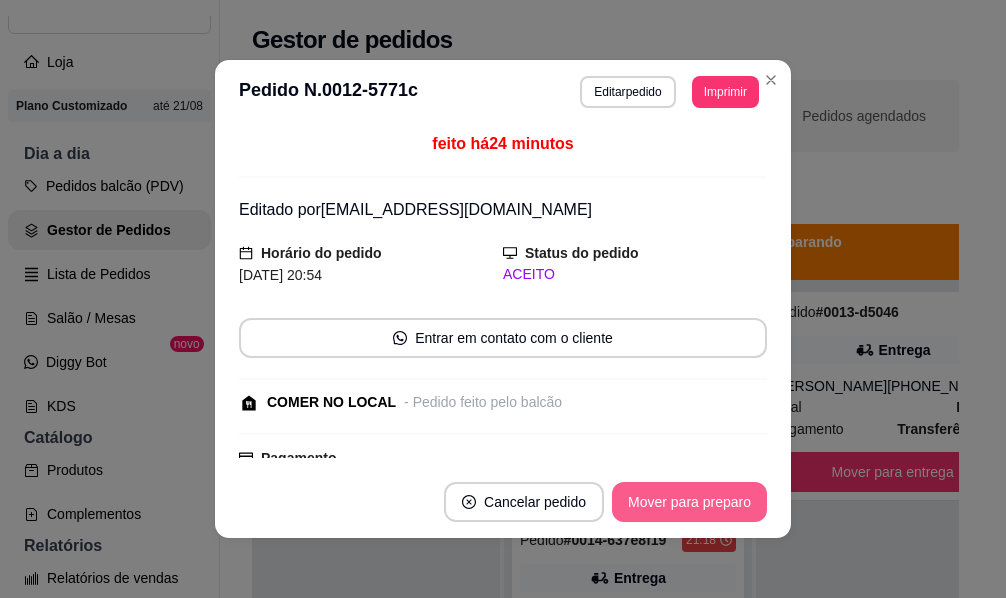 click on "Mover para preparo" at bounding box center [689, 502] 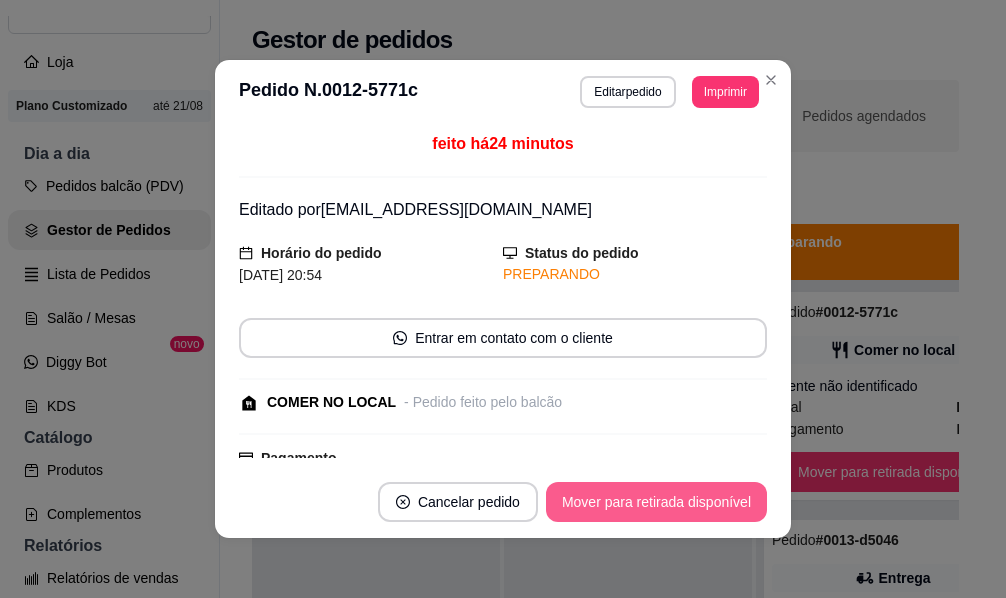 click on "Mover para retirada disponível" at bounding box center [656, 502] 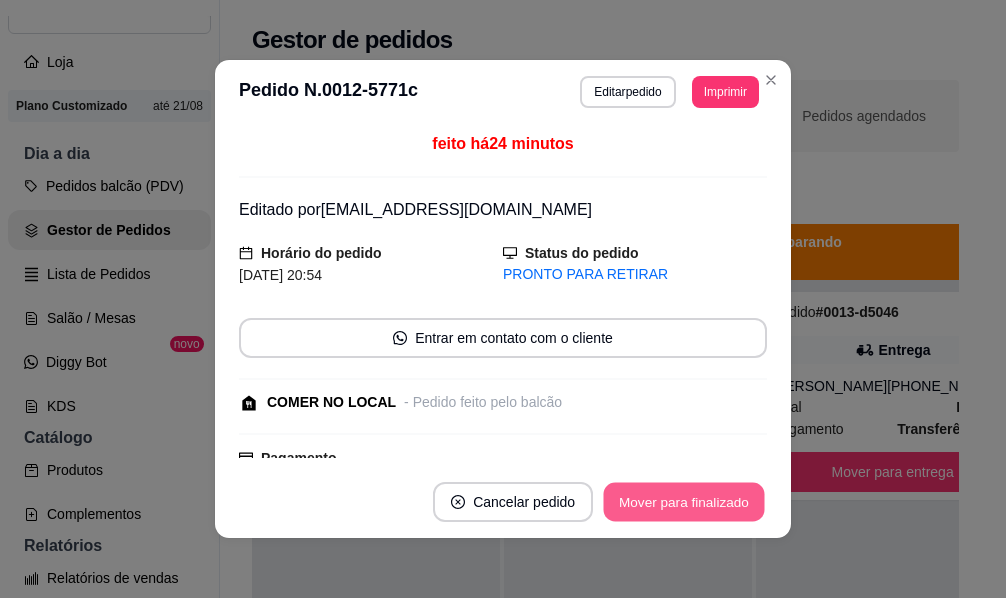 click on "Mover para finalizado" at bounding box center (684, 502) 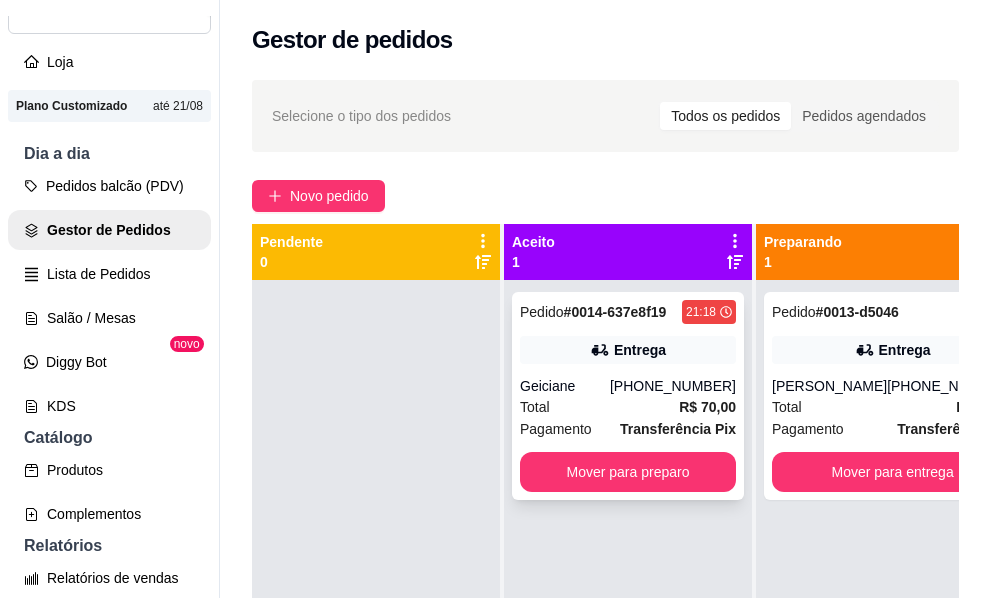 click on "Pedido  # 0014-637e8f19 21:18 Entrega Geiciane  (85) 99126-0384 Total R$ 70,00 Pagamento Transferência Pix Mover para preparo" at bounding box center [628, 396] 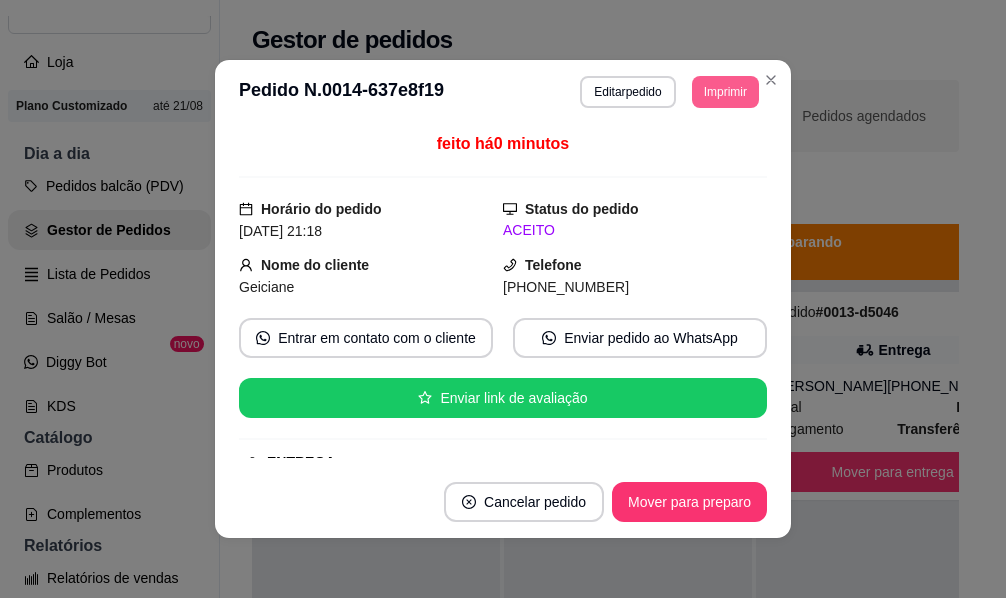 click on "Imprimir" at bounding box center (725, 92) 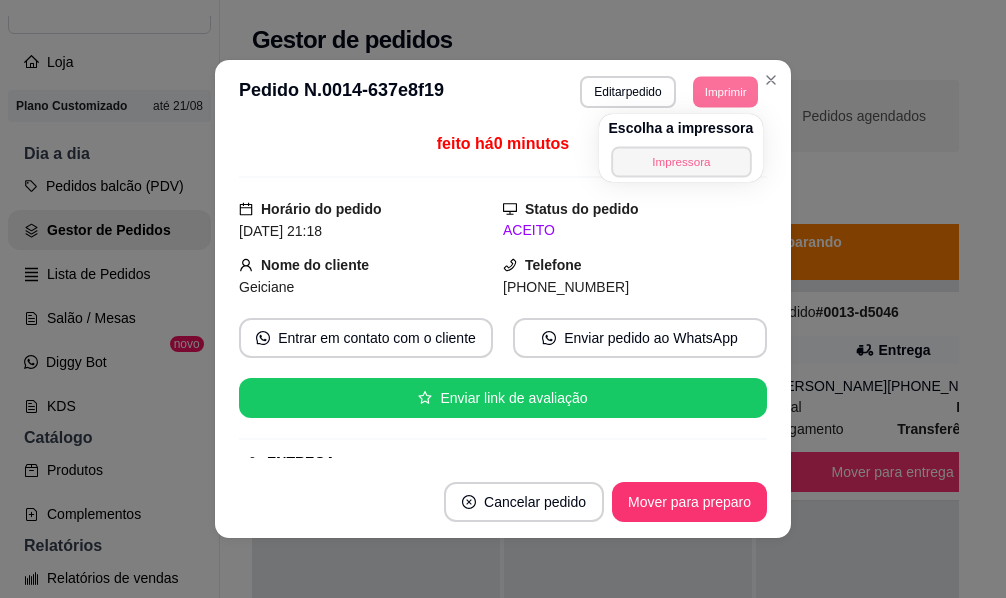 click on "Impressora" at bounding box center (681, 161) 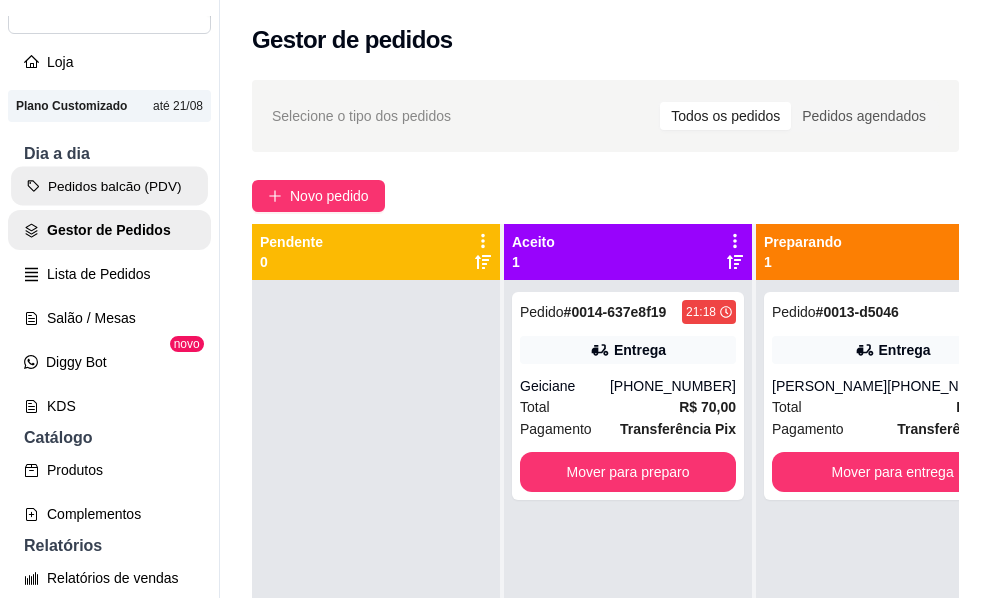 click on "Pedidos balcão (PDV)" at bounding box center (109, 186) 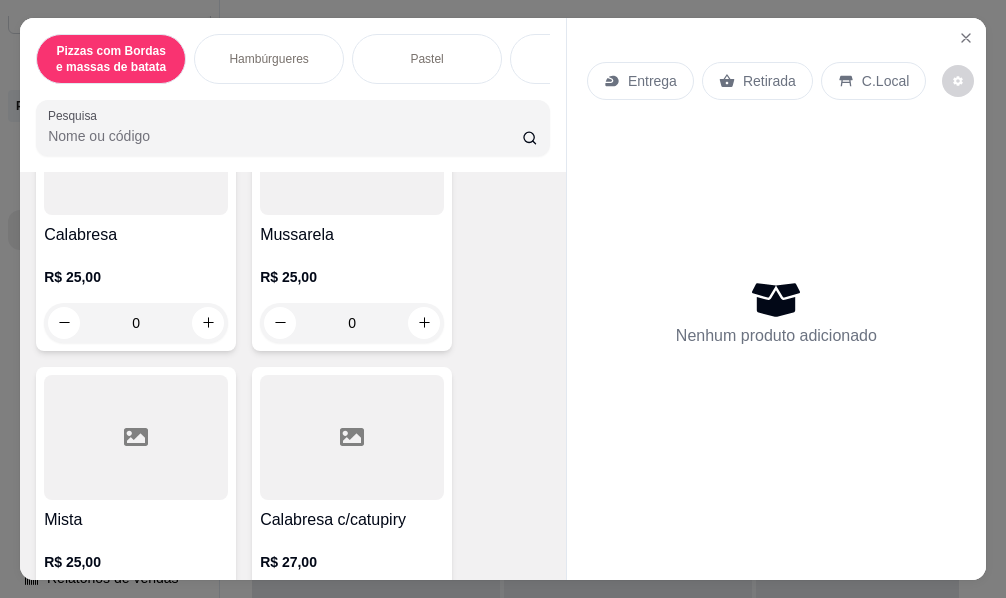 scroll, scrollTop: 100, scrollLeft: 0, axis: vertical 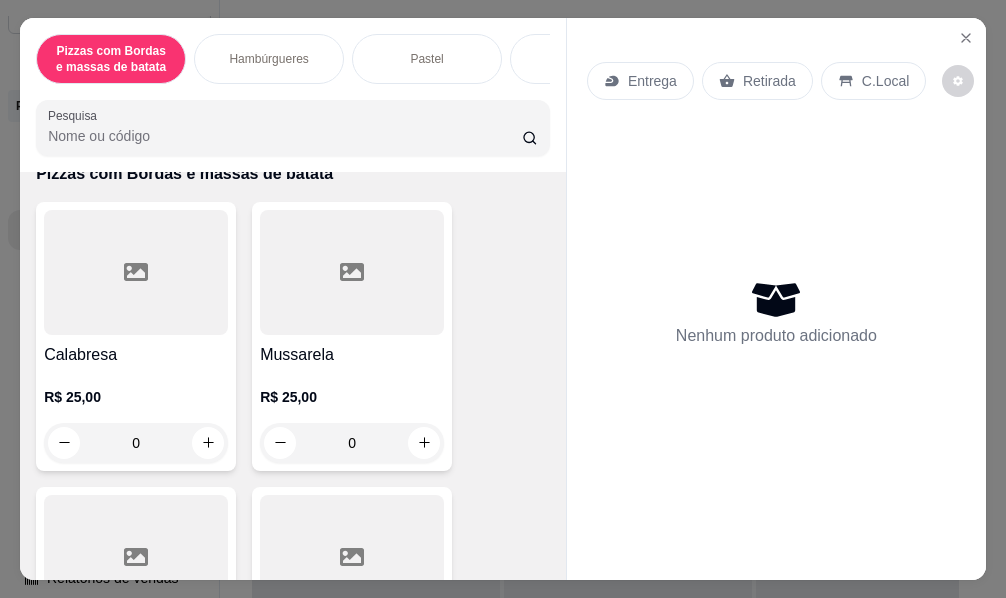 click on "Hambúrgueres" at bounding box center (268, 59) 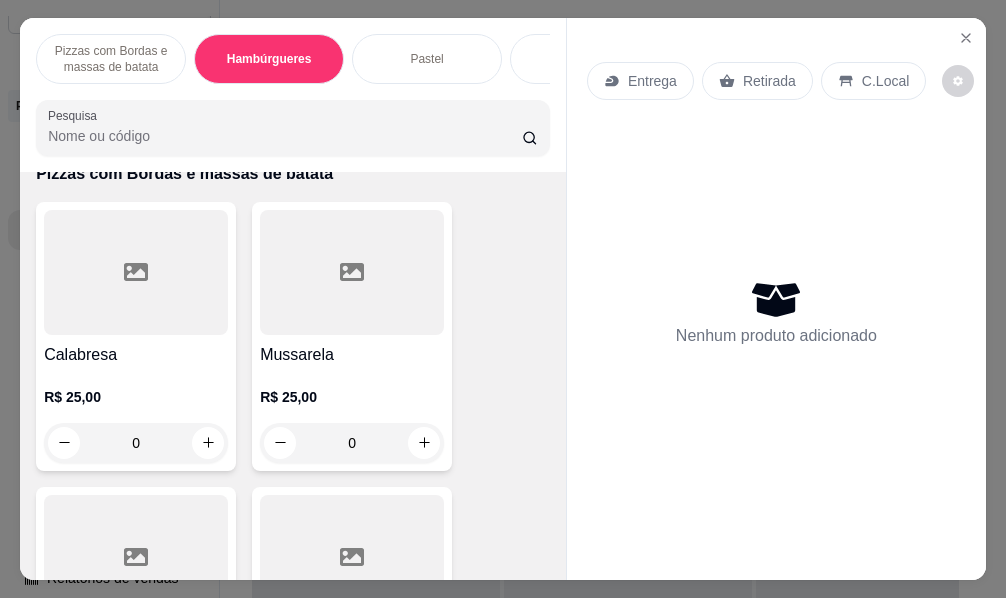 scroll, scrollTop: 2125, scrollLeft: 0, axis: vertical 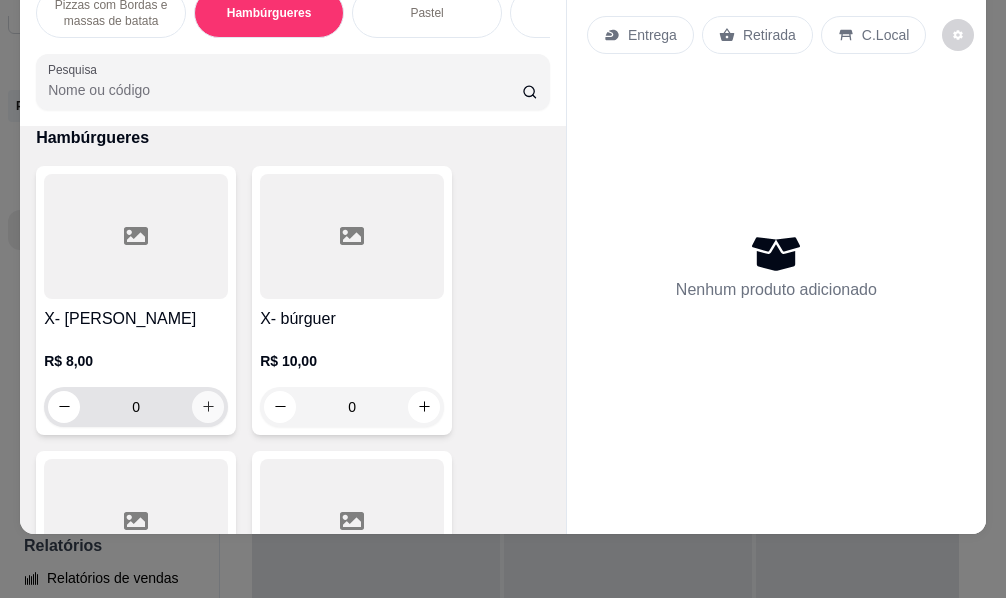 click at bounding box center [208, 407] 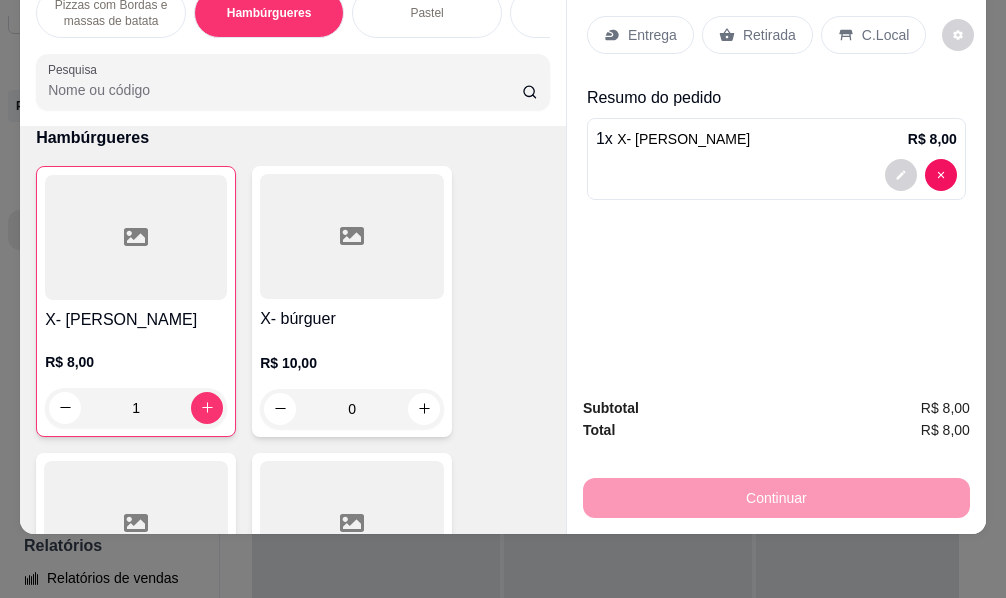 click on "Entrega" at bounding box center [640, 35] 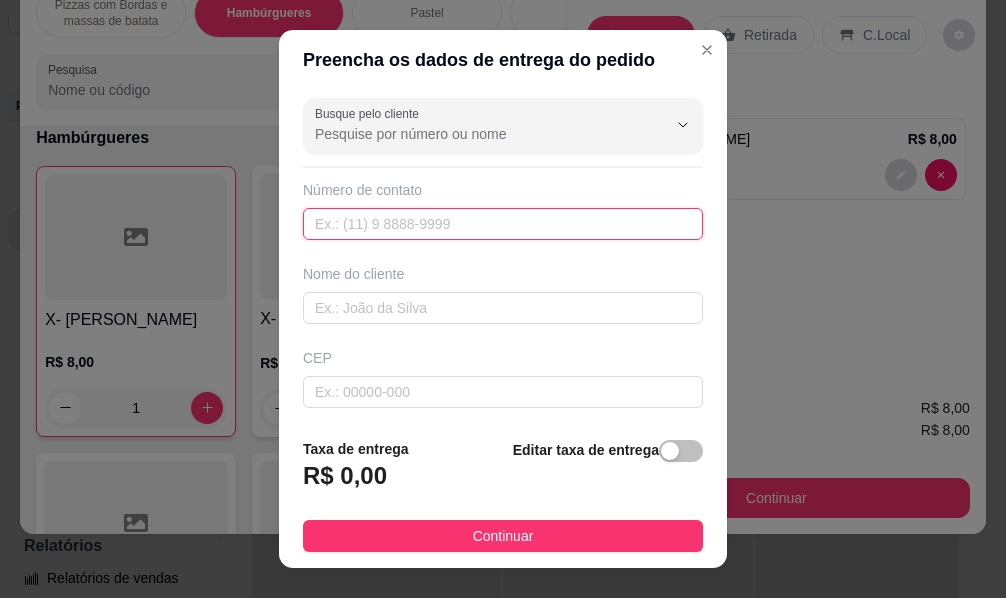 click at bounding box center (503, 224) 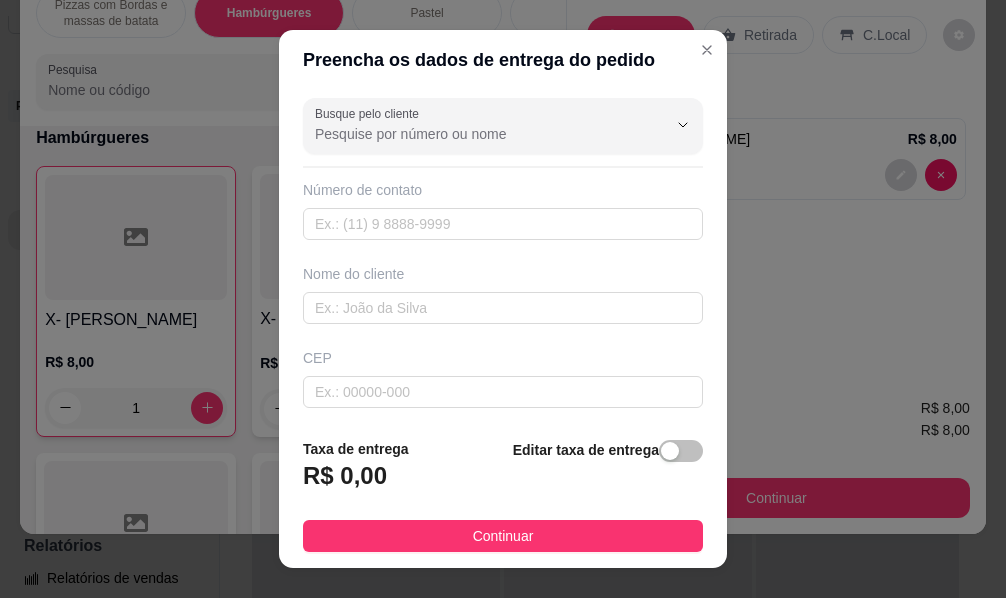 click on "CEP" at bounding box center (503, 358) 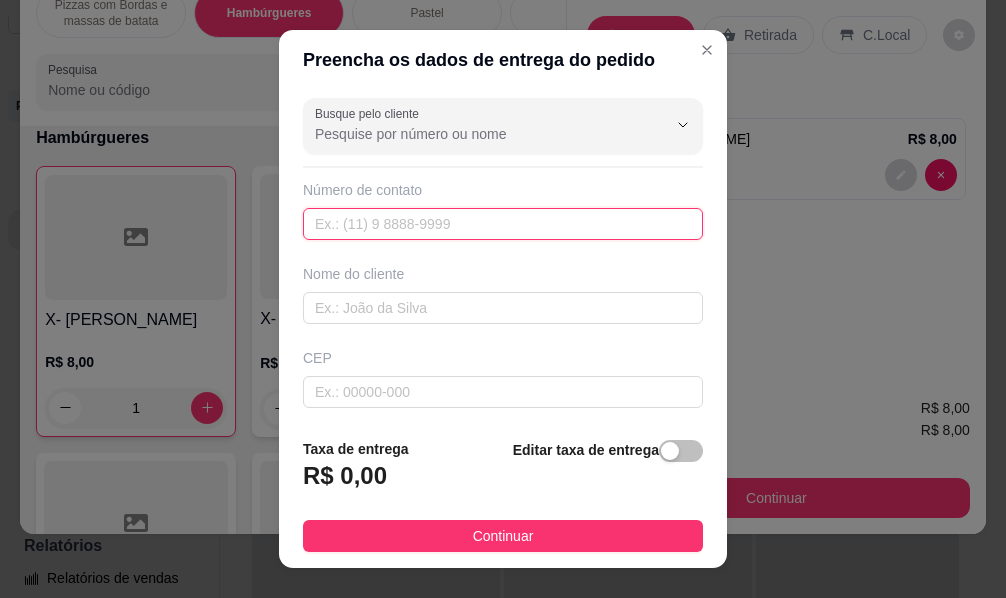 click at bounding box center [503, 224] 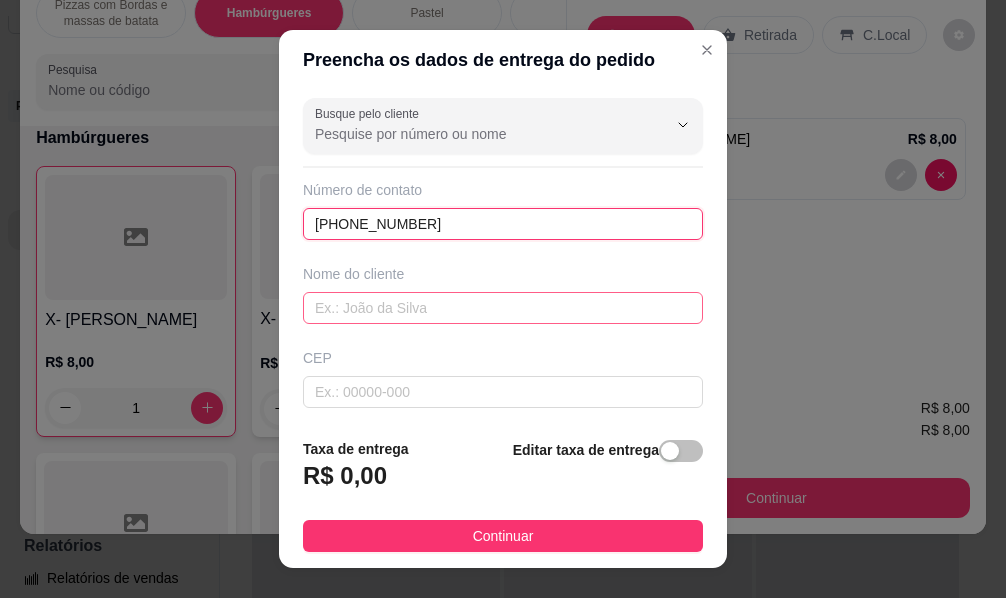type on "(85) 8671-4293" 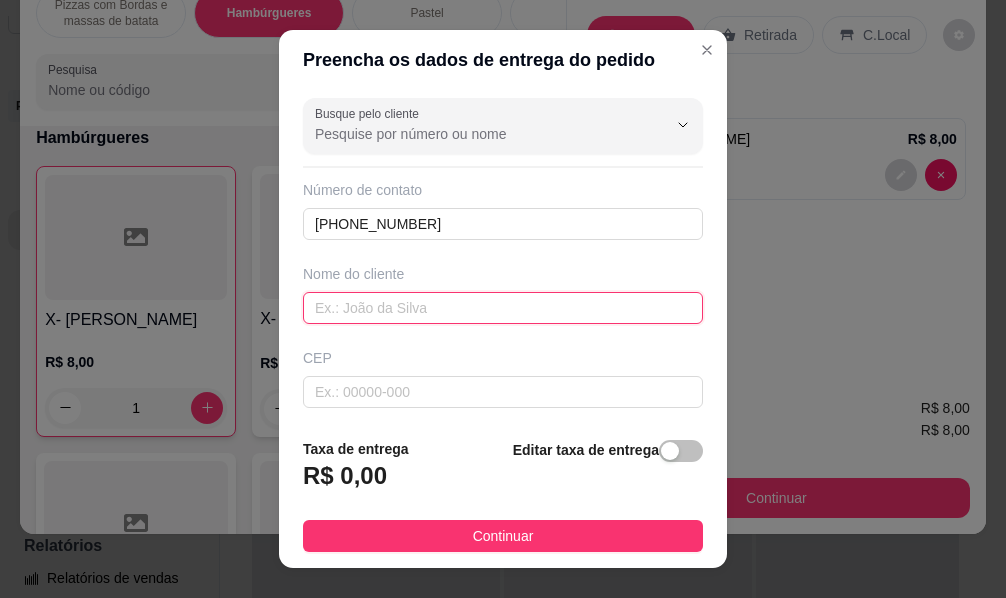 click at bounding box center [503, 308] 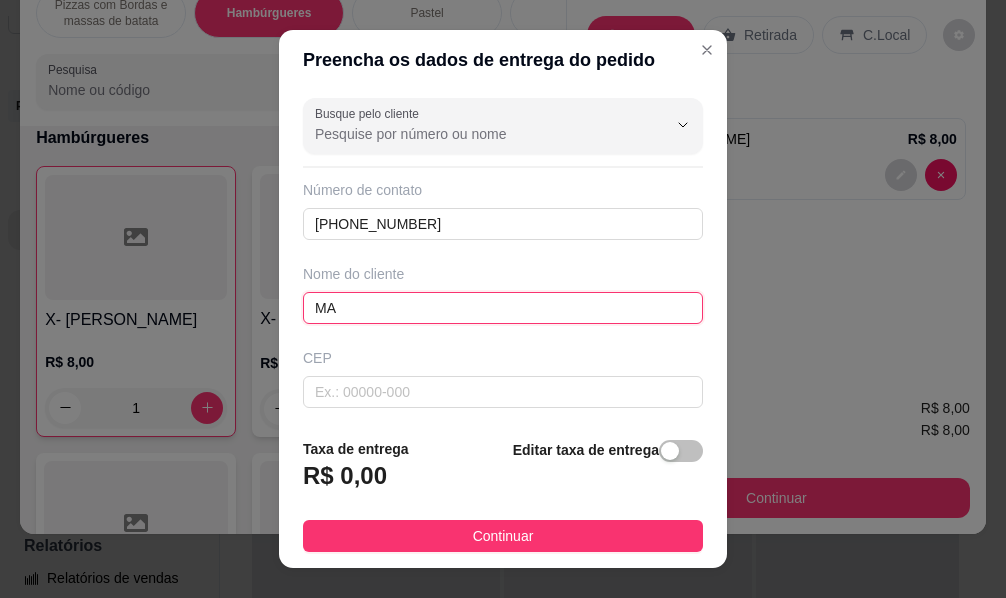 type on "M" 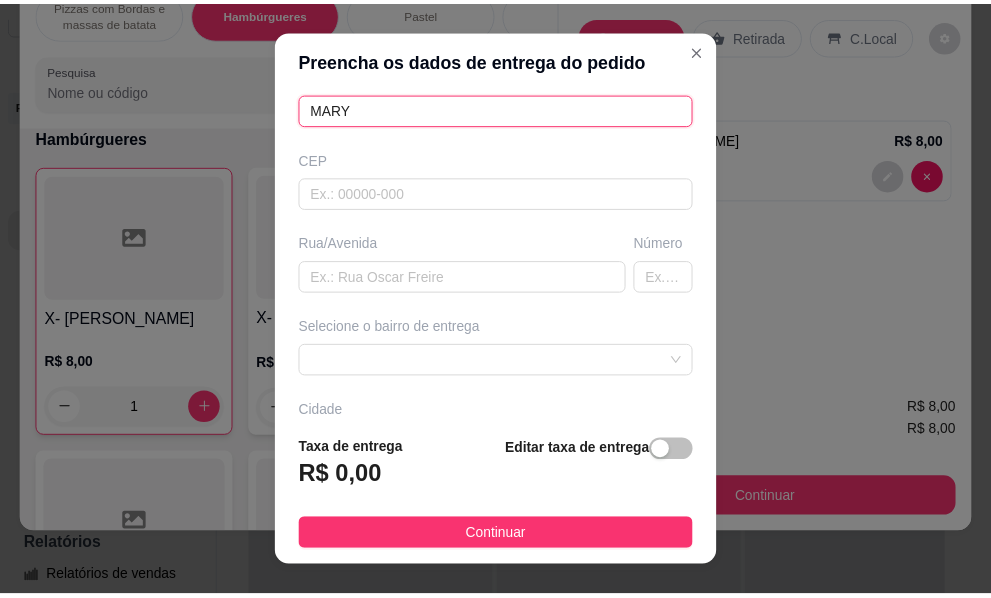scroll, scrollTop: 300, scrollLeft: 0, axis: vertical 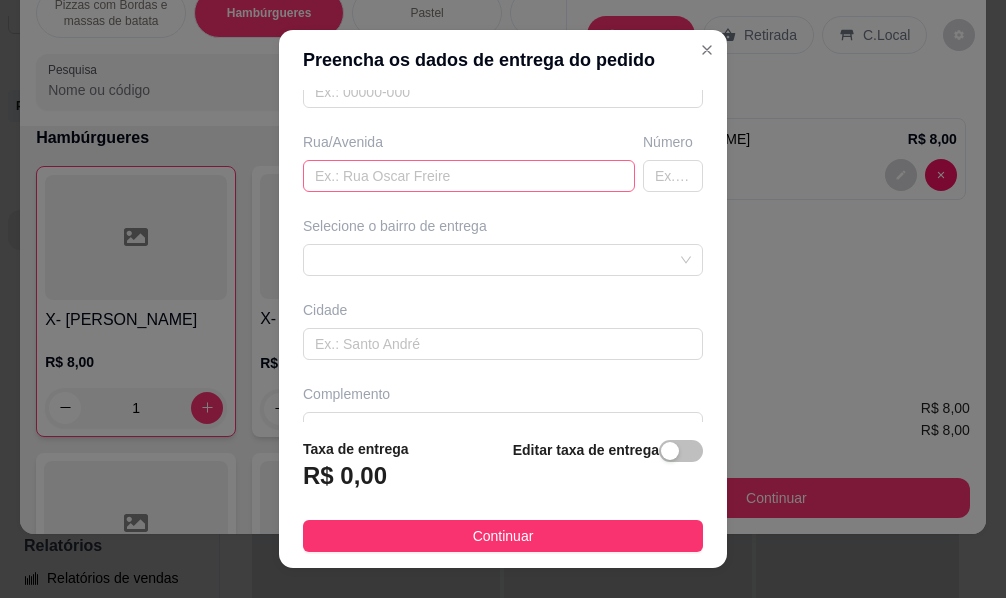 type on "MARY" 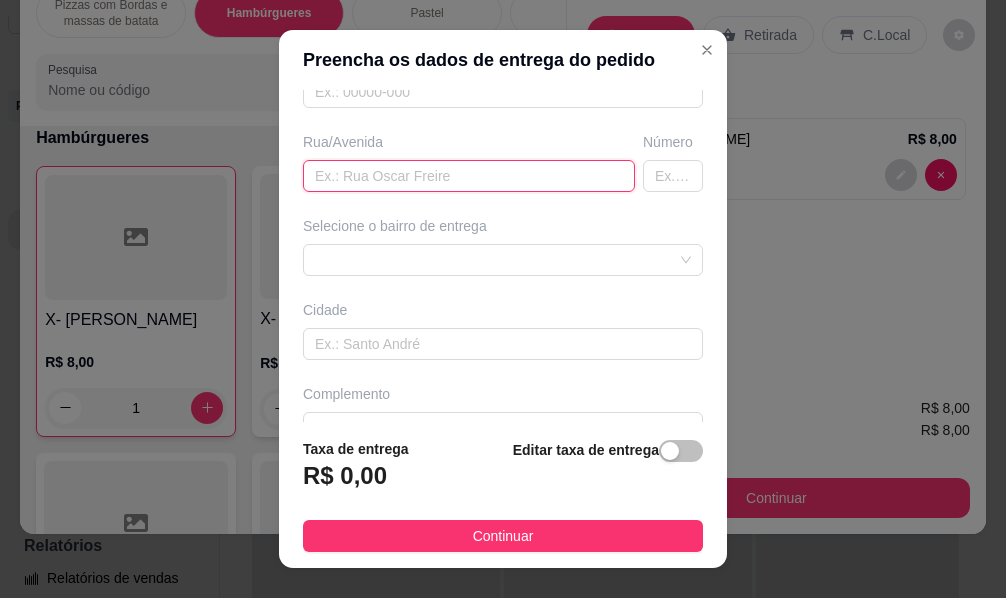 click at bounding box center (469, 176) 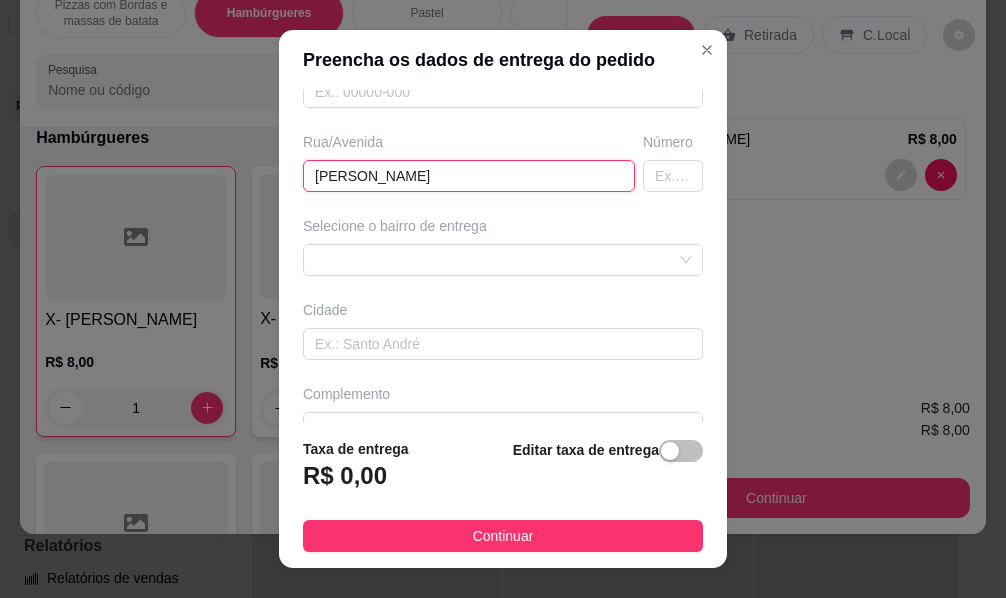 type on "[PERSON_NAME]" 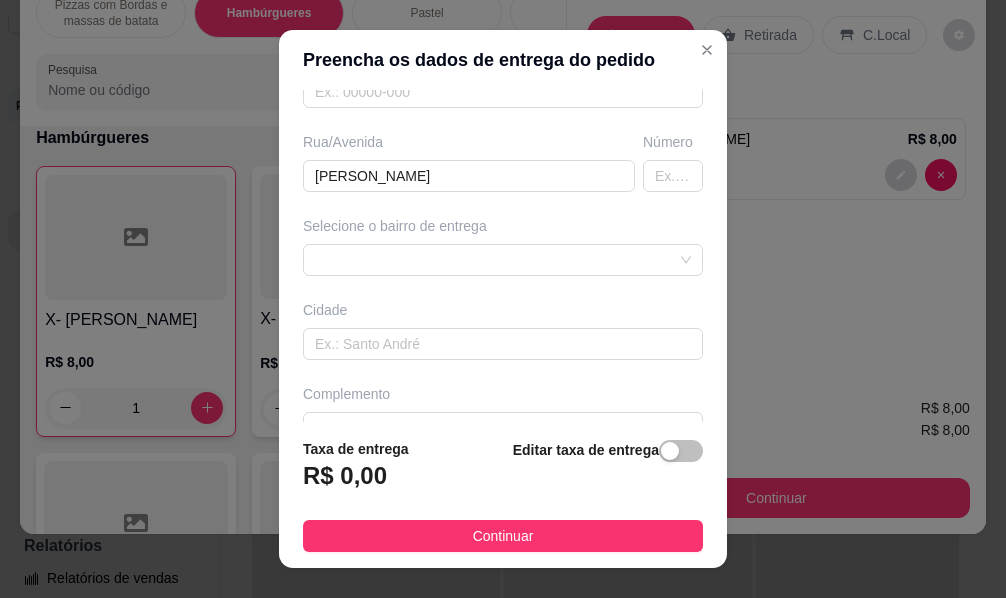 click on "Busque pelo cliente Número de contato (85) 8671-4293 Nome do cliente MARY CEP Rua/Avenida AMANDA FERREIRA Número Selecione o bairro de entrega Cidade Complemento" at bounding box center (503, 256) 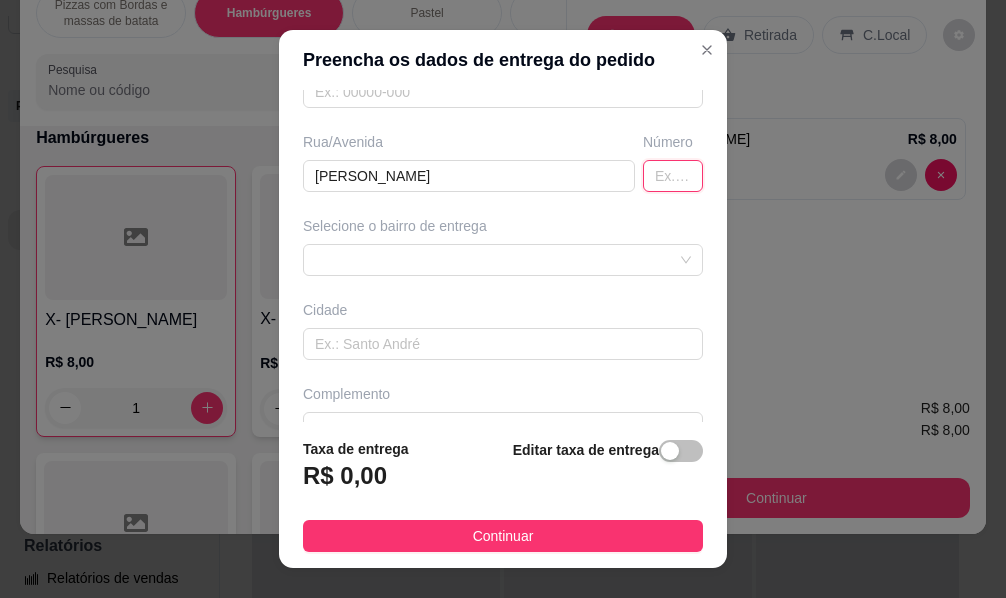 click at bounding box center (673, 176) 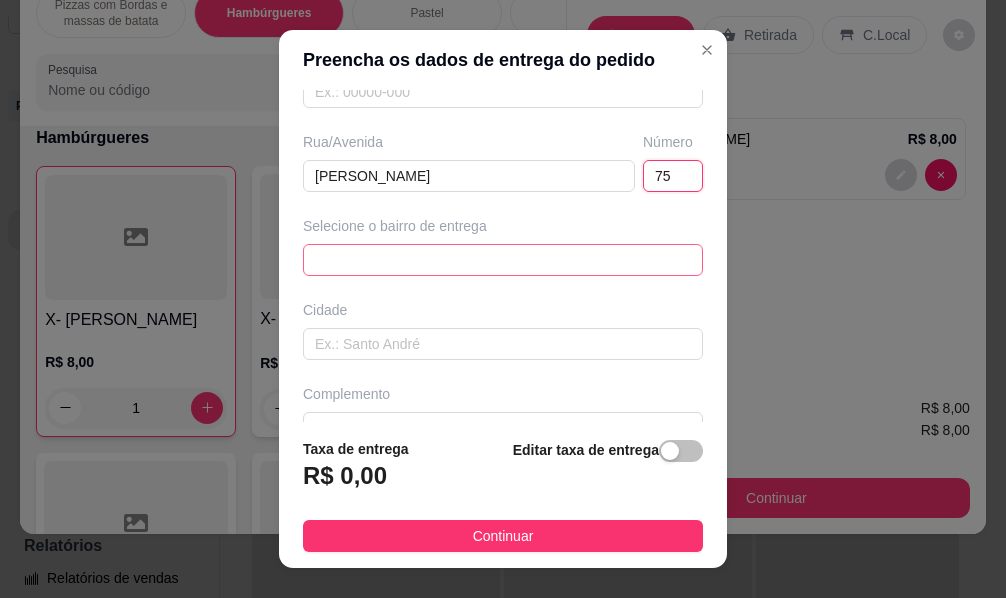 click on "641bdd37444ac4441d7ab4f6 641bdd6c444ac4441d7ab4f9 Planalto horizonte -  Horizonte -  R$ 0,00 Pica - pau  - Horizonte -  R$ 0,00 Zumbi - Horizonte -  R$ 4,00 Mangueiral - Horizonte -  R$ 4,00 Centro - Horizonte -  R$ 4,00 Diadema 1 - Horizonte -  R$ 0,00 Diadema 2 - Horizonte -  R$ 0,00 Lagoinha - Horizonte -  R$ 5,00 Mal Cozinhado - Horizonte -  R$ 5,00 Dourados - Horizonte -  R$ 10,00" at bounding box center [503, 260] 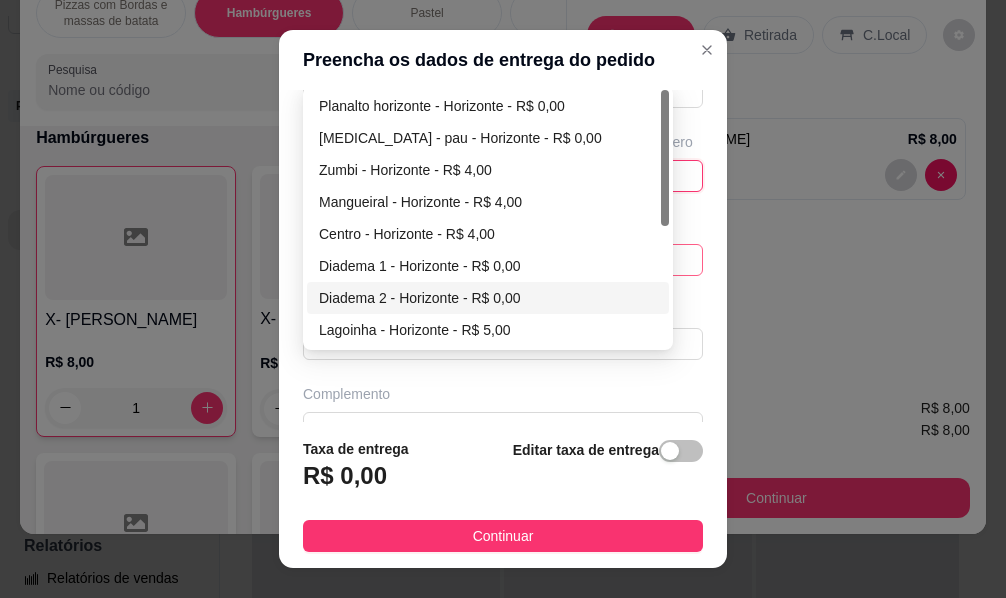 type on "75" 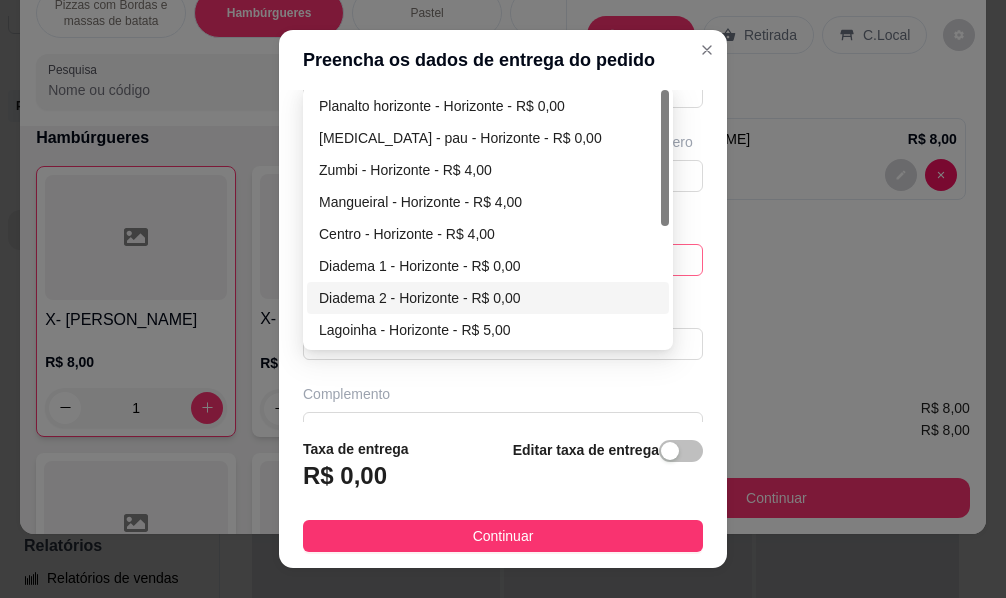 click on "Diadema 2 - Horizonte -  R$ 0,00" at bounding box center [488, 298] 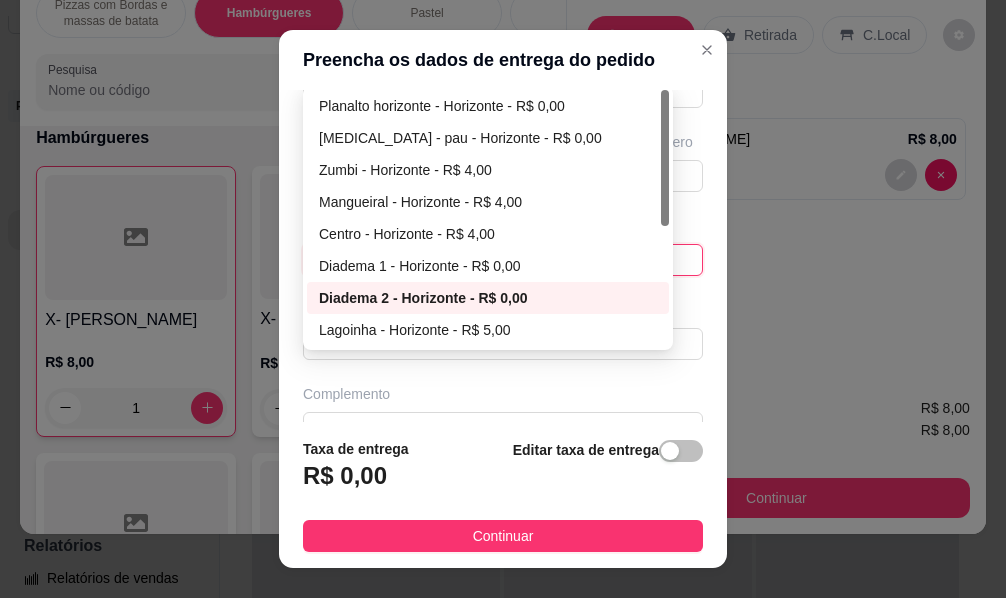 type on "Horizonte" 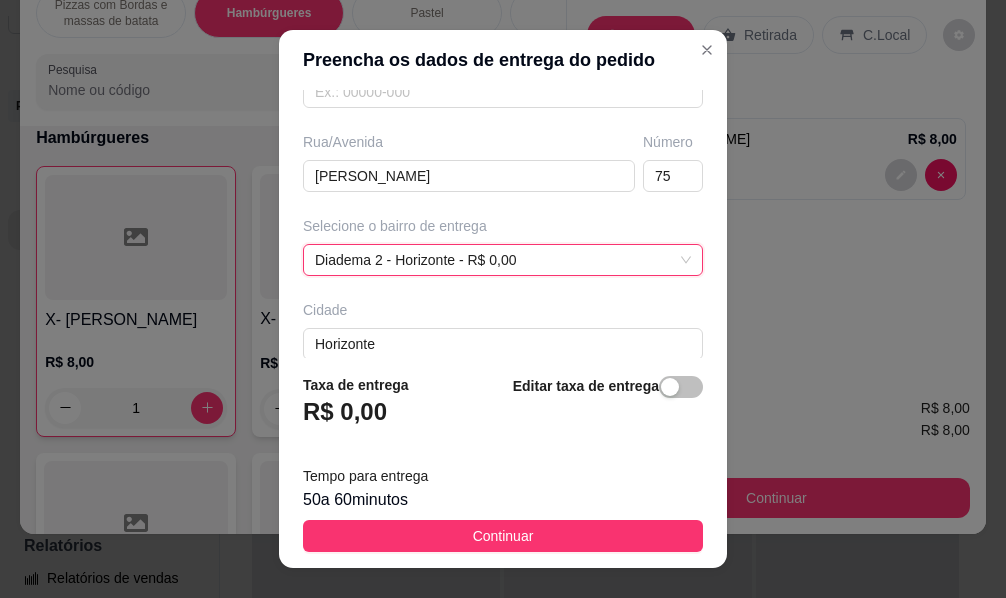 click on "Continuar" at bounding box center (503, 536) 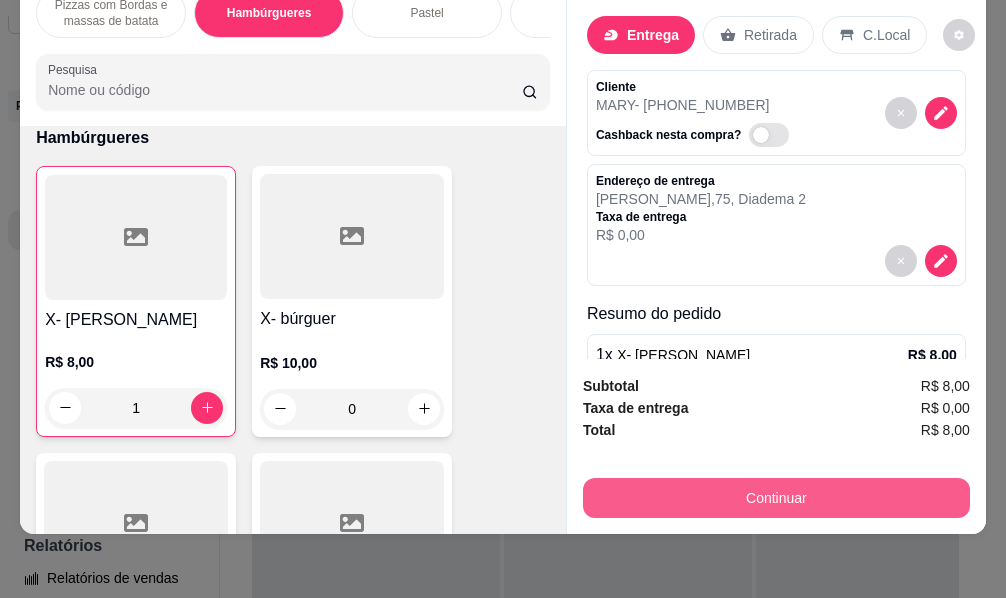click on "Continuar" at bounding box center [776, 498] 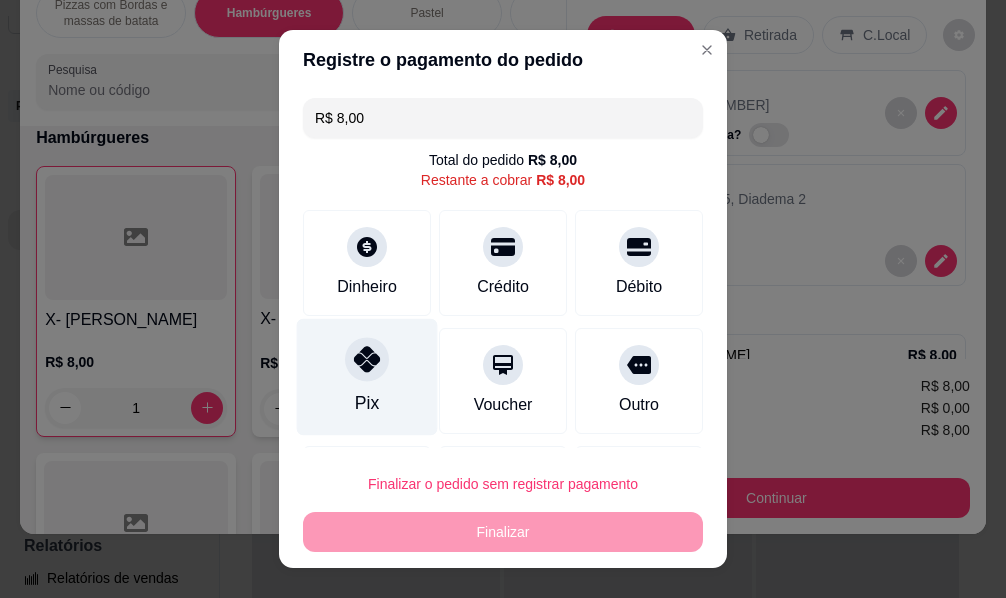 click on "Pix" at bounding box center [367, 377] 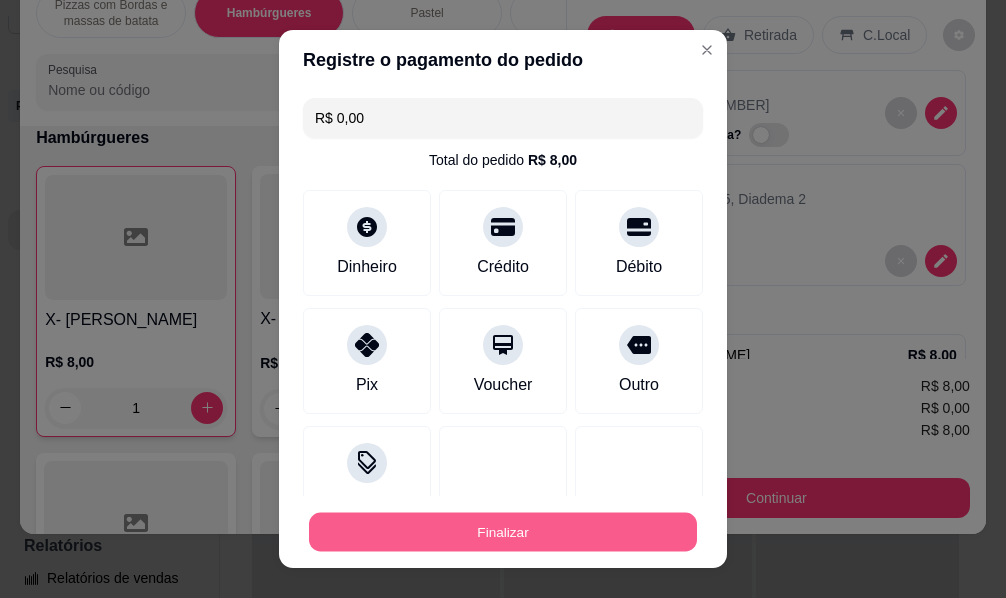 click on "Finalizar" at bounding box center (503, 532) 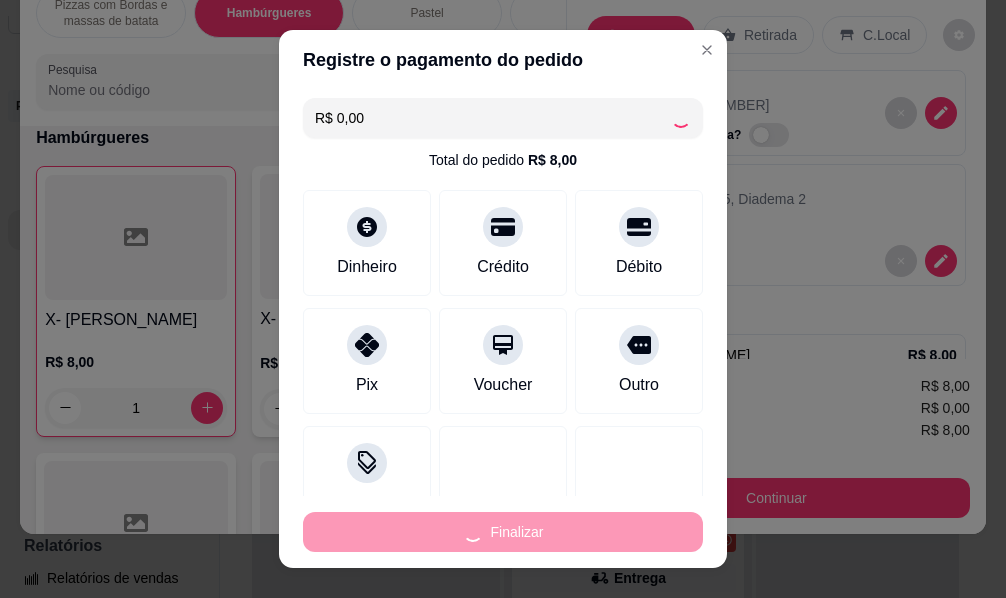 type on "0" 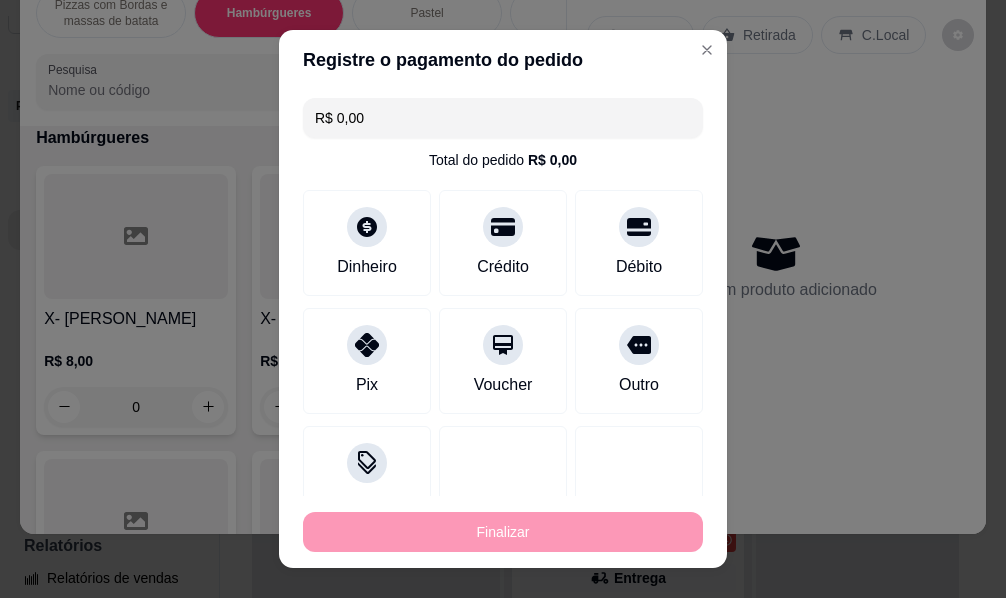 type on "-R$ 8,00" 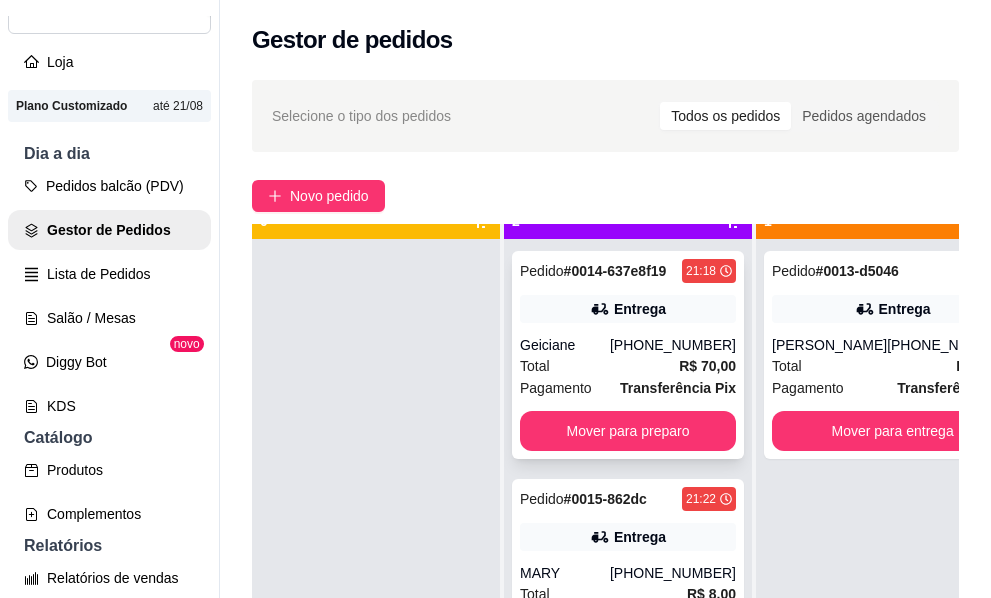 scroll, scrollTop: 71, scrollLeft: 0, axis: vertical 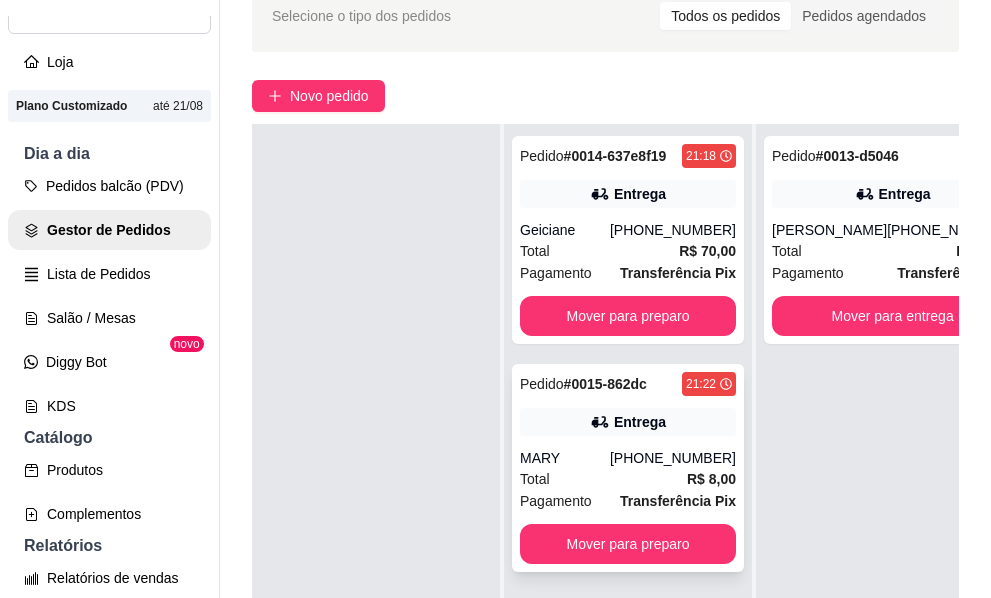 click 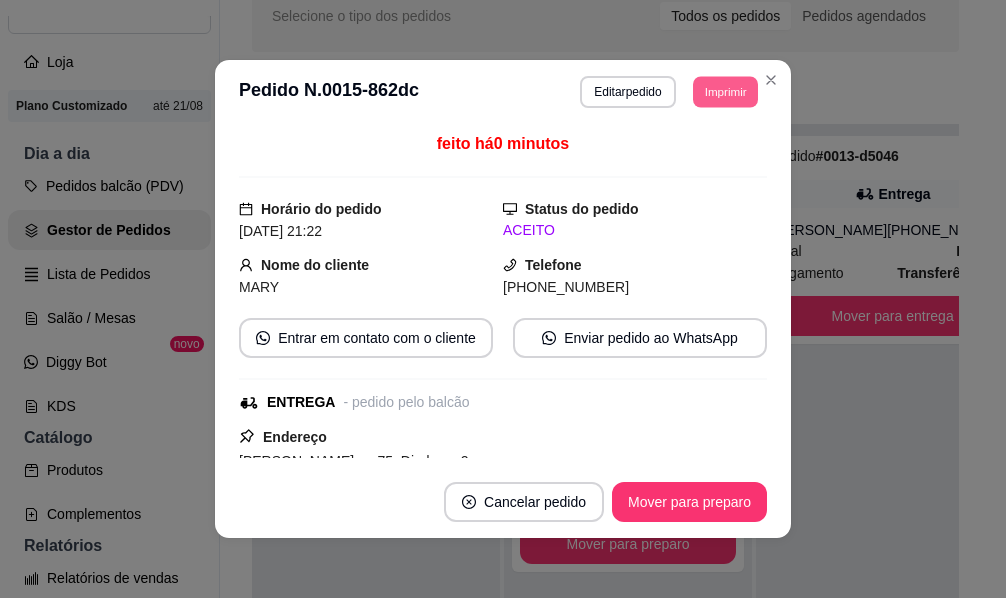 click on "Imprimir" at bounding box center (725, 91) 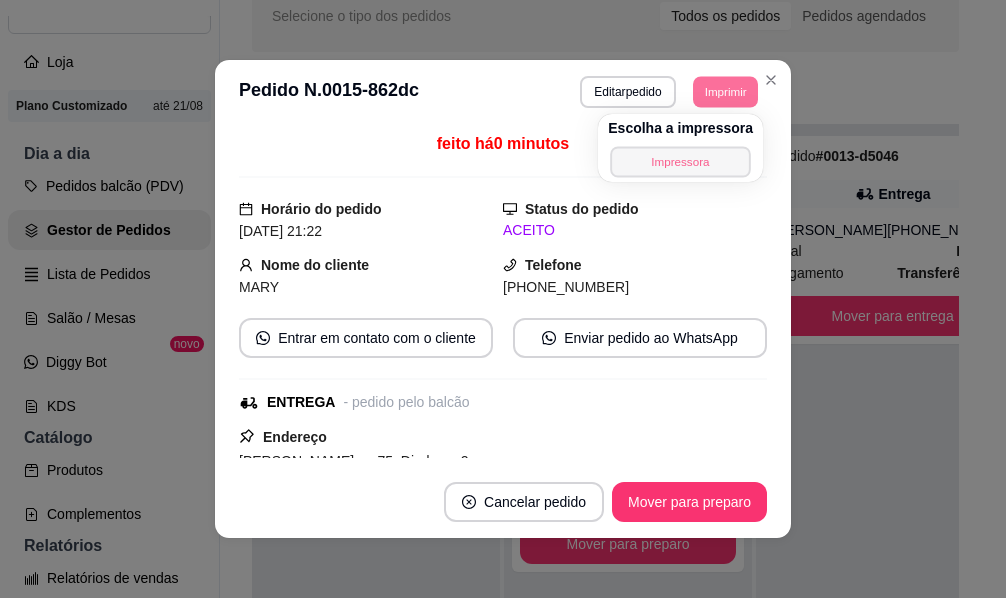 click on "Impressora" at bounding box center [680, 161] 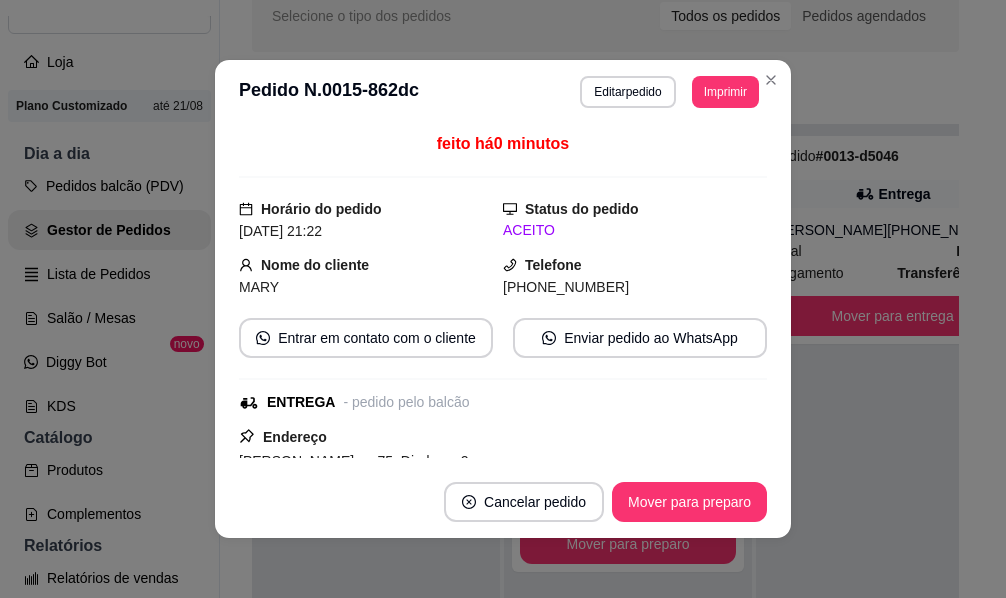 click on "**********" at bounding box center [503, 92] 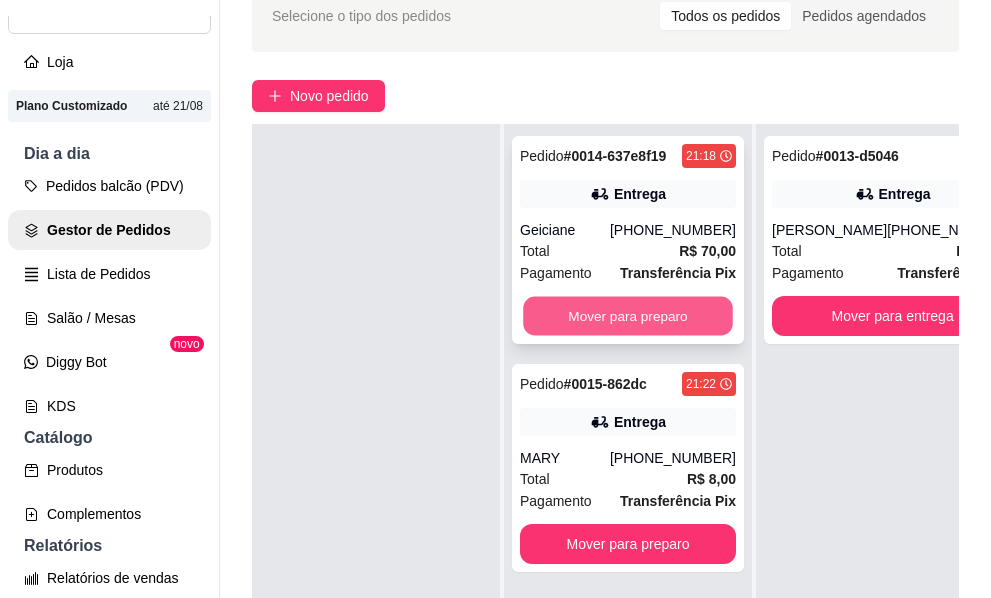 click on "Mover para preparo" at bounding box center [628, 316] 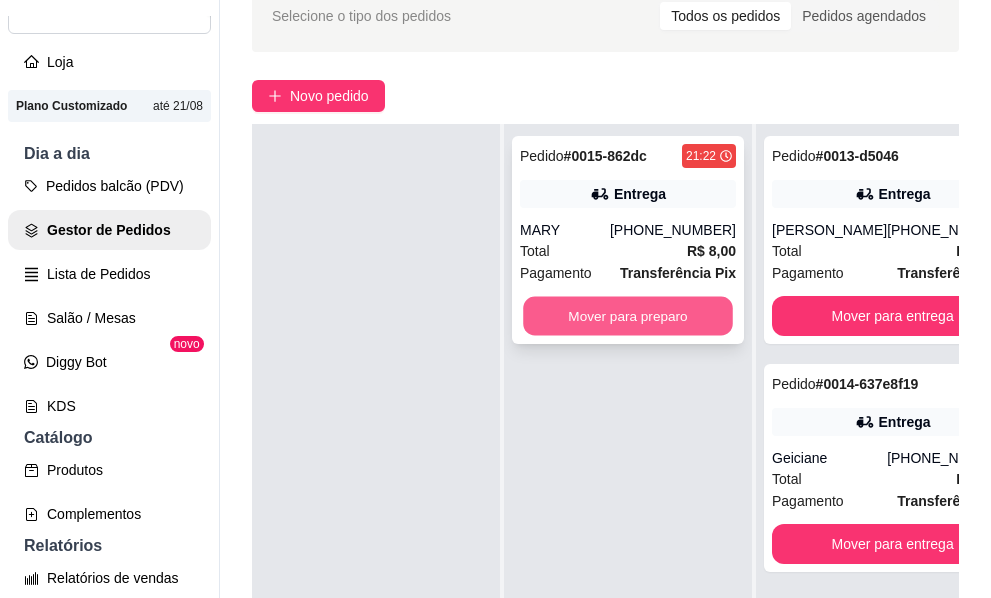 click on "Mover para preparo" at bounding box center (628, 316) 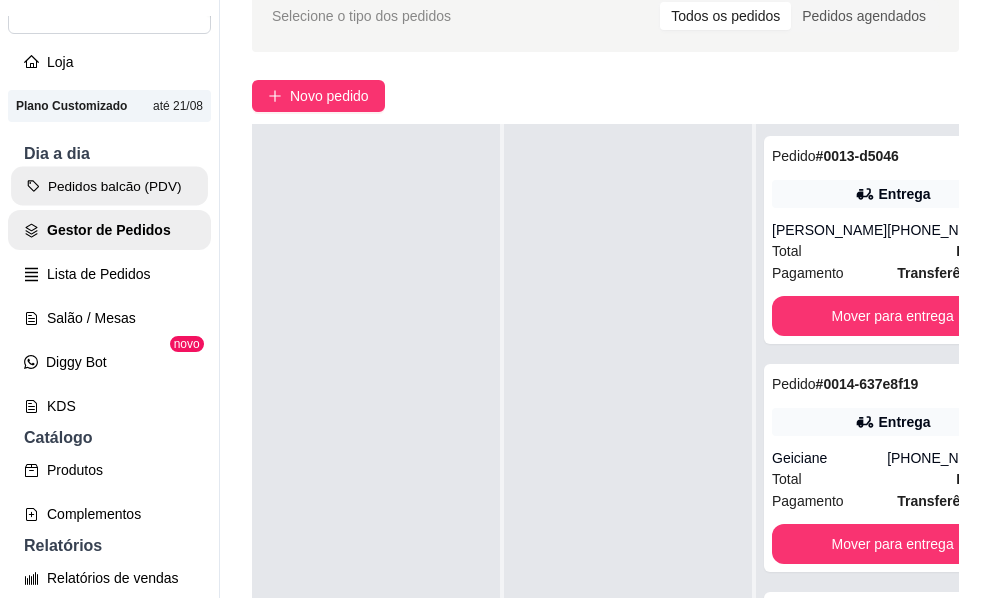 click on "Pedidos balcão (PDV)" at bounding box center [109, 186] 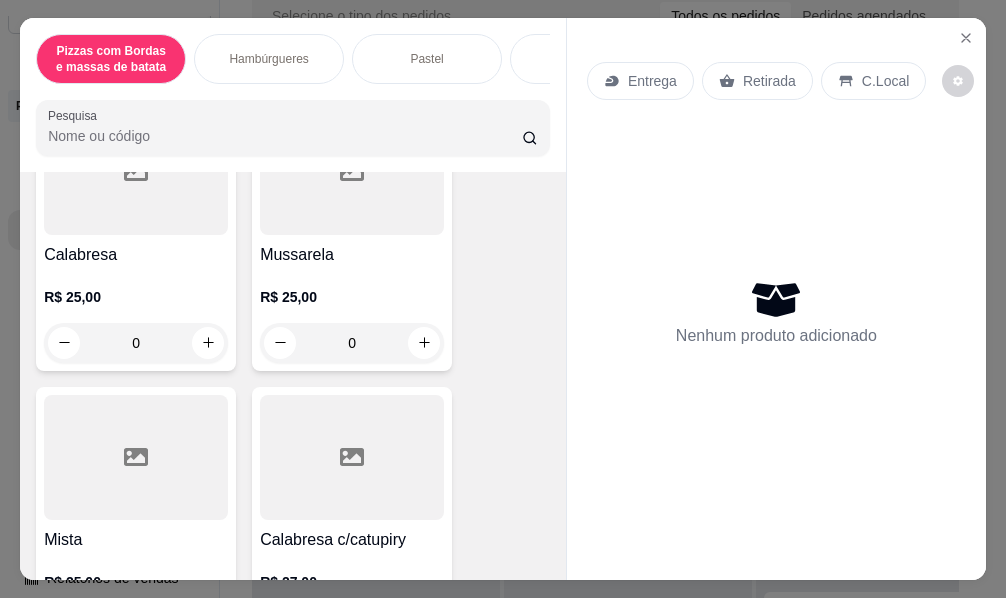 scroll, scrollTop: 0, scrollLeft: 0, axis: both 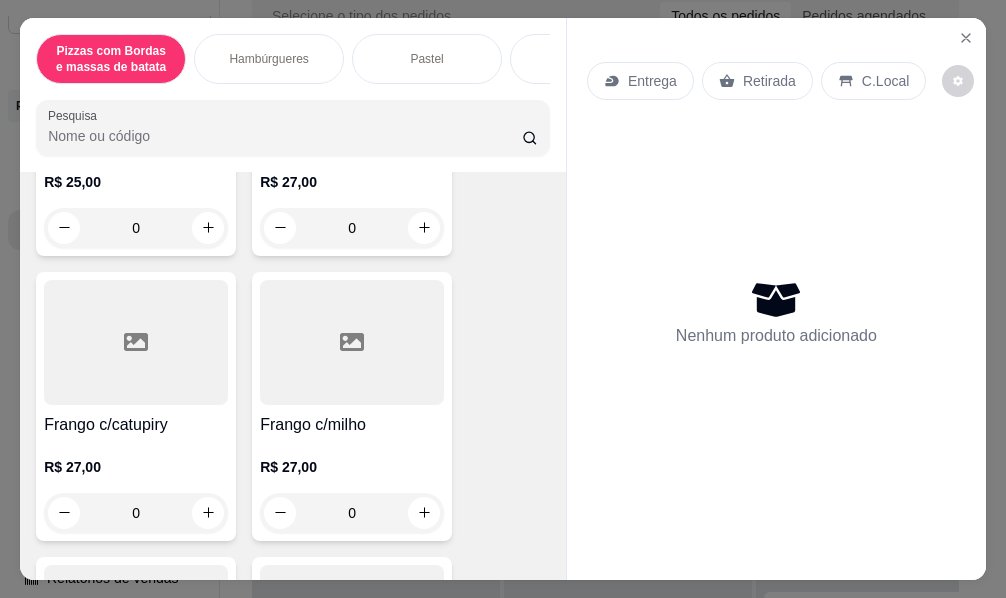 click on "Hambúrgueres" at bounding box center (268, 59) 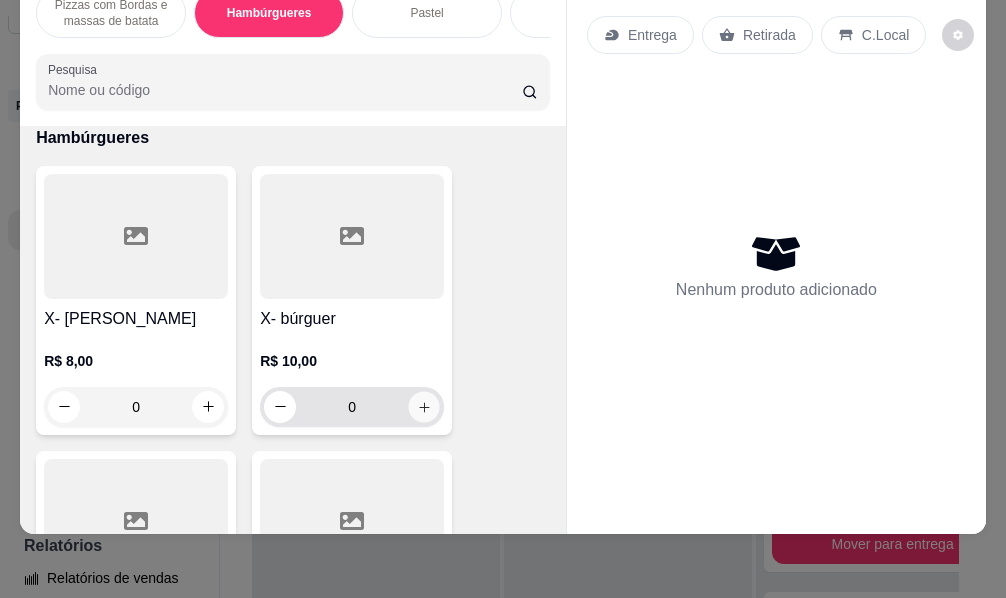 click at bounding box center (424, 406) 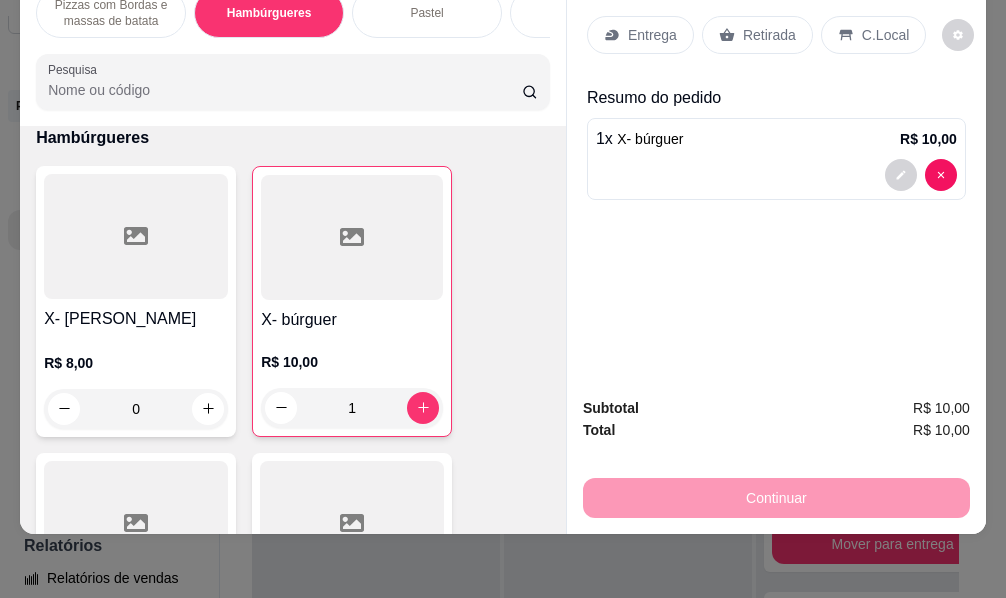 click on "Entrega" at bounding box center [640, 35] 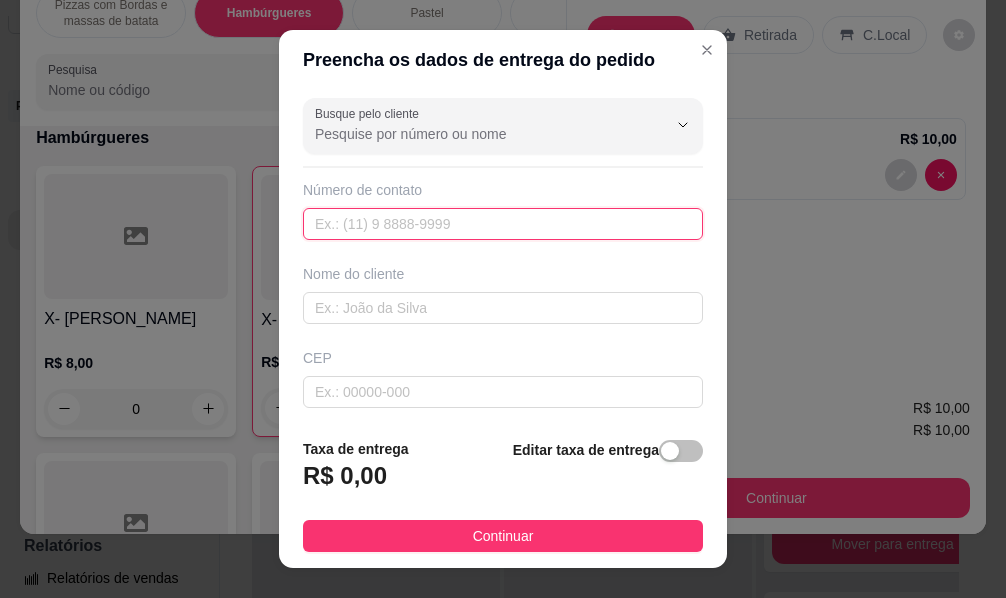 click at bounding box center [503, 224] 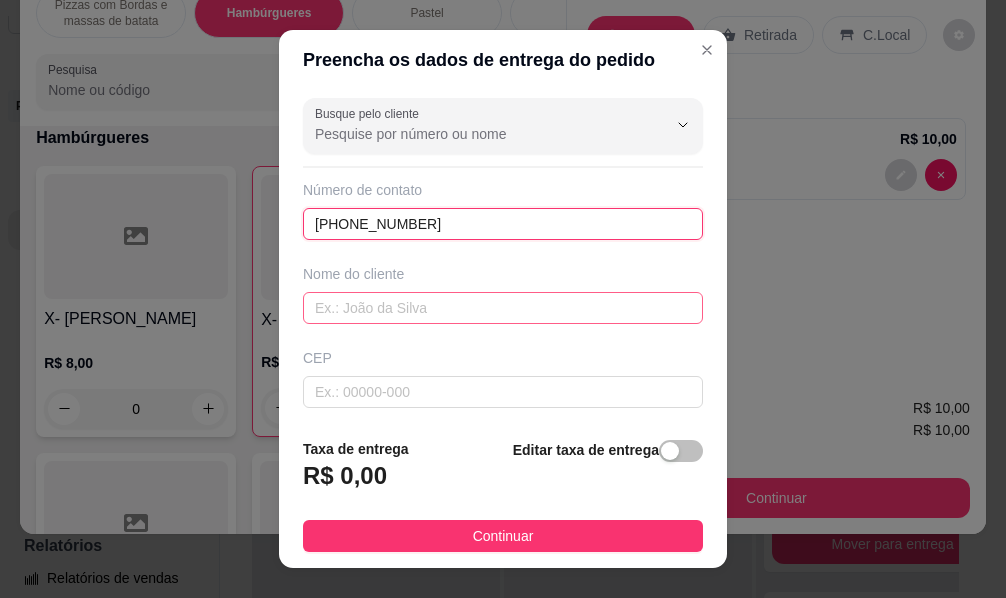 type on "(85) 99282-3265" 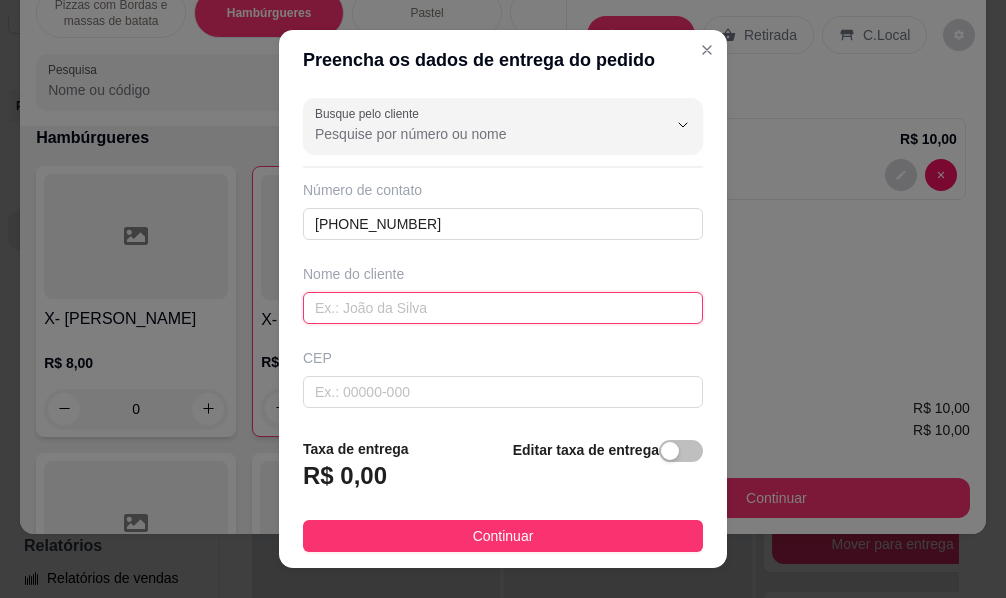 click at bounding box center (503, 308) 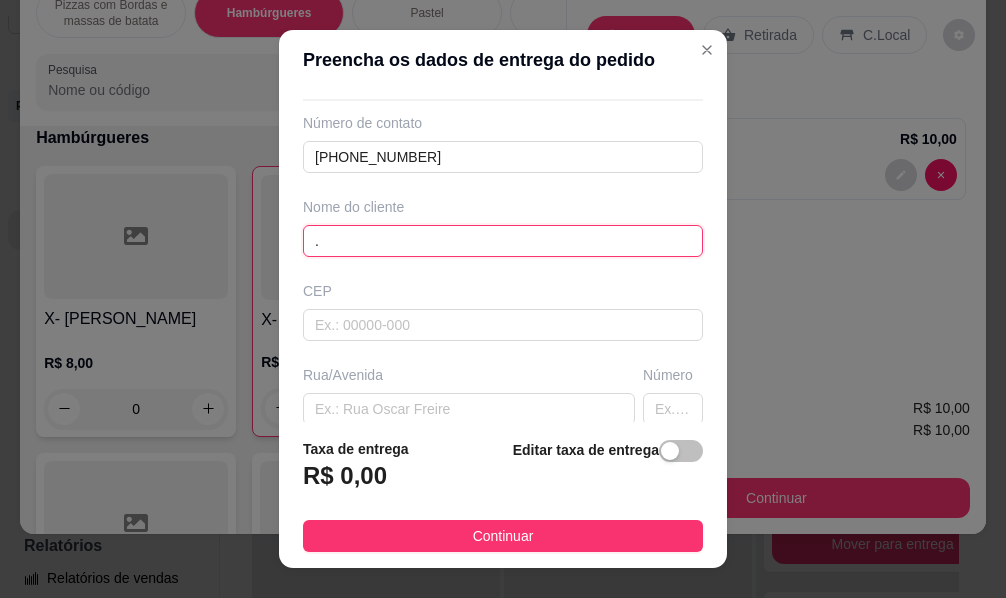 scroll, scrollTop: 200, scrollLeft: 0, axis: vertical 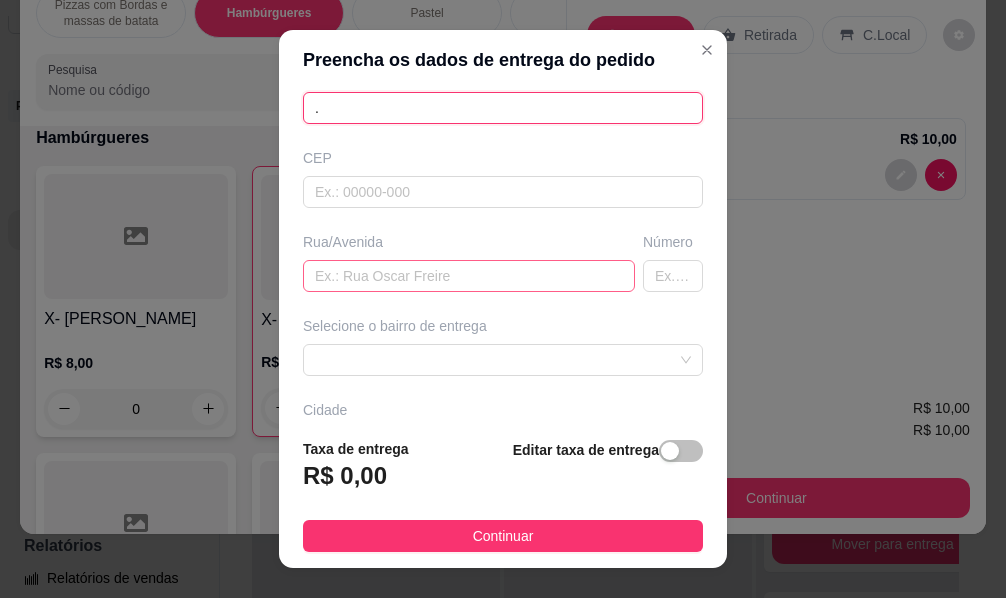 type on "." 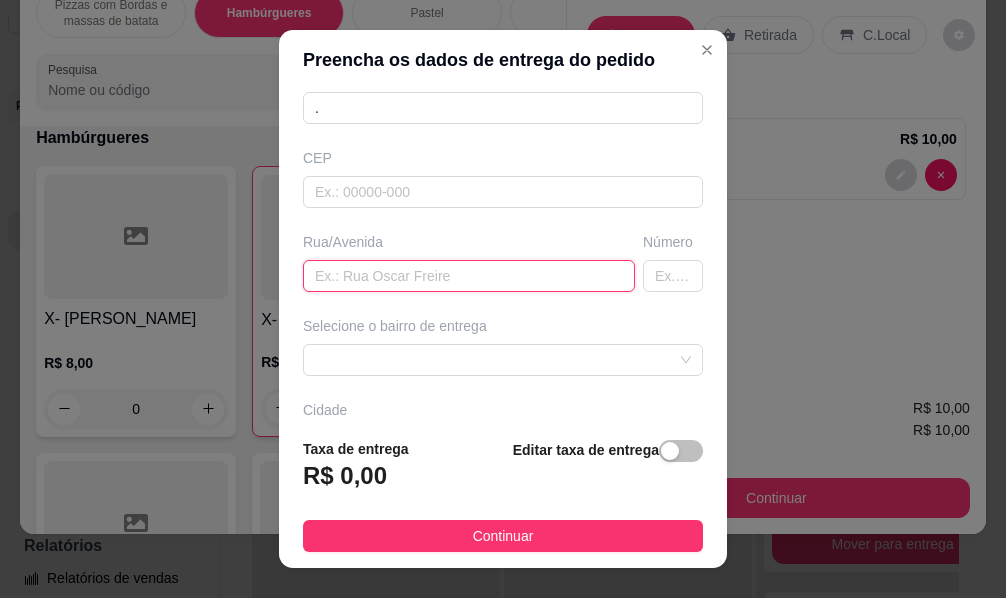 drag, startPoint x: 367, startPoint y: 268, endPoint x: 352, endPoint y: 287, distance: 24.207438 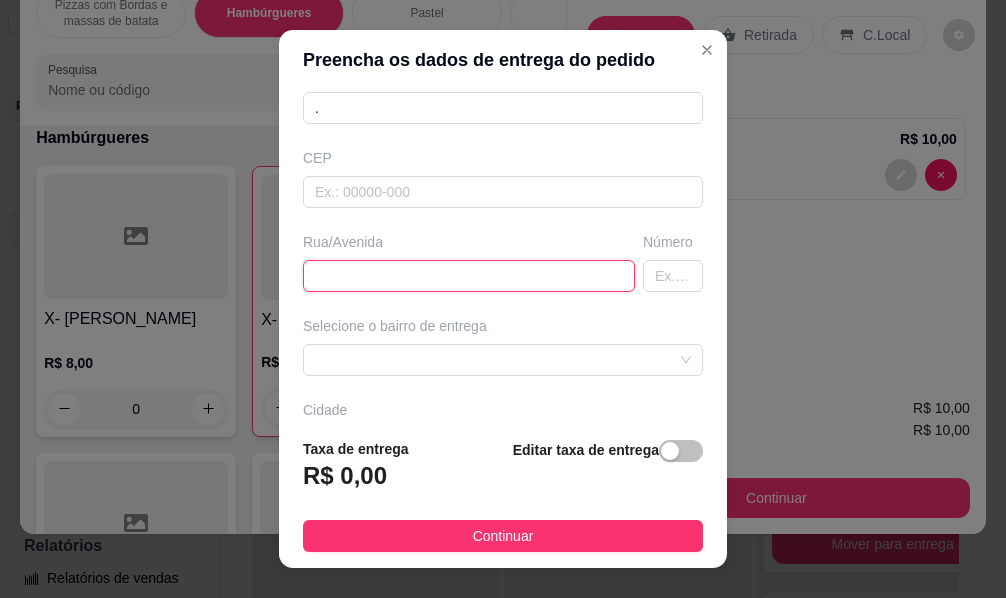 type on "R" 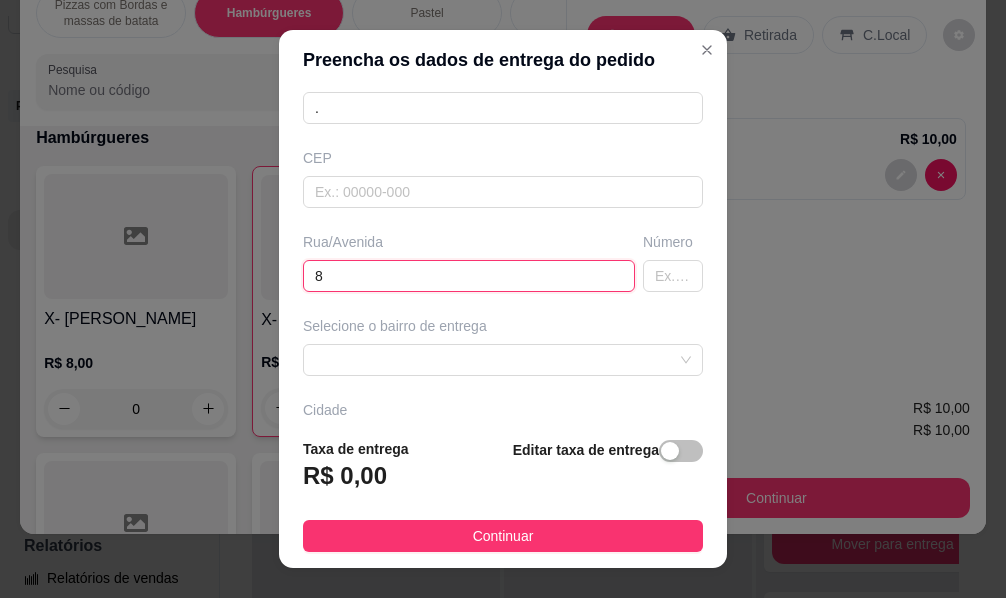 type on "8" 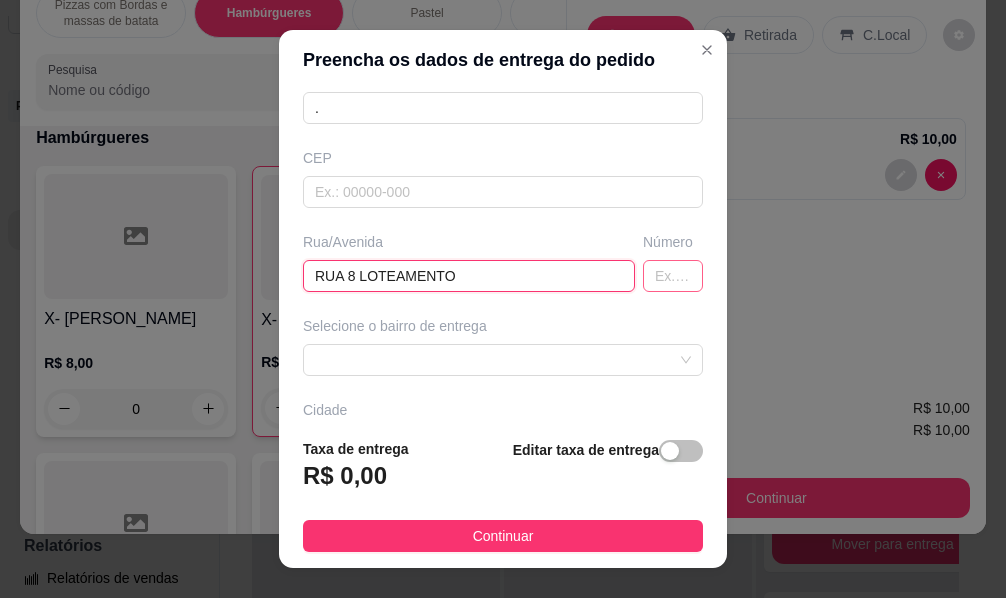 type on "RUA 8 LOTEAMENTO" 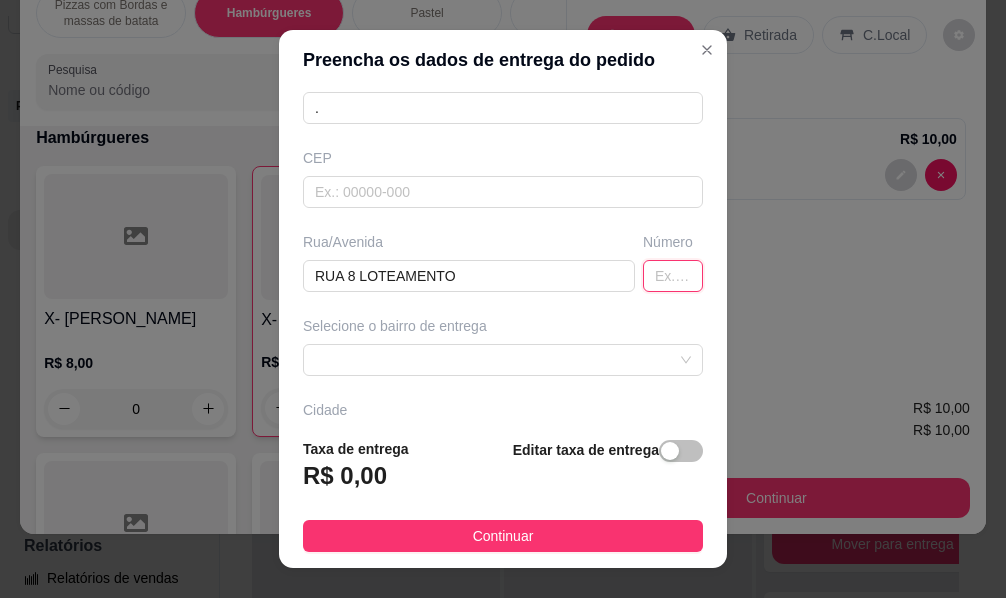 click at bounding box center (673, 276) 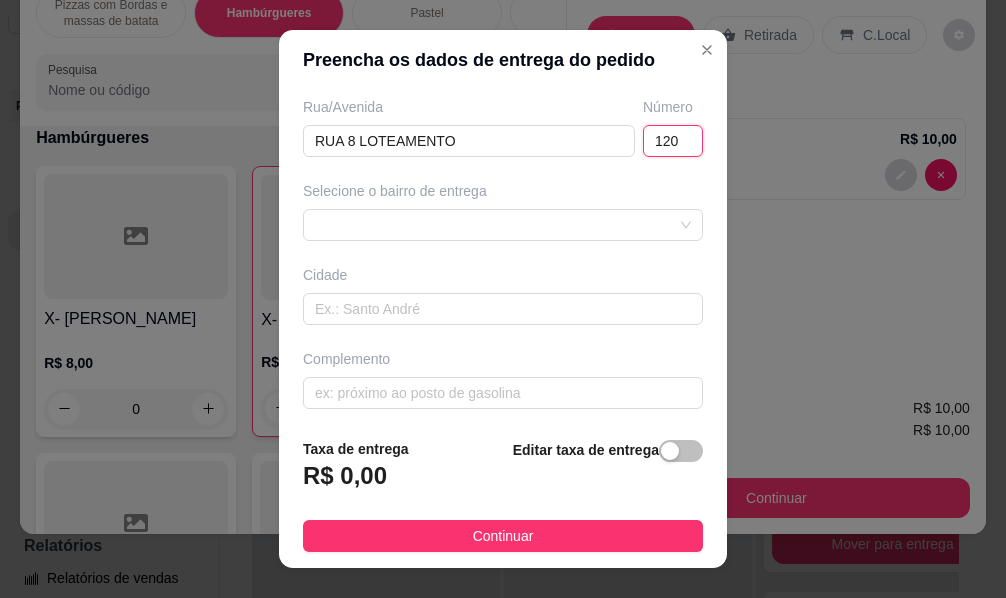 scroll, scrollTop: 342, scrollLeft: 0, axis: vertical 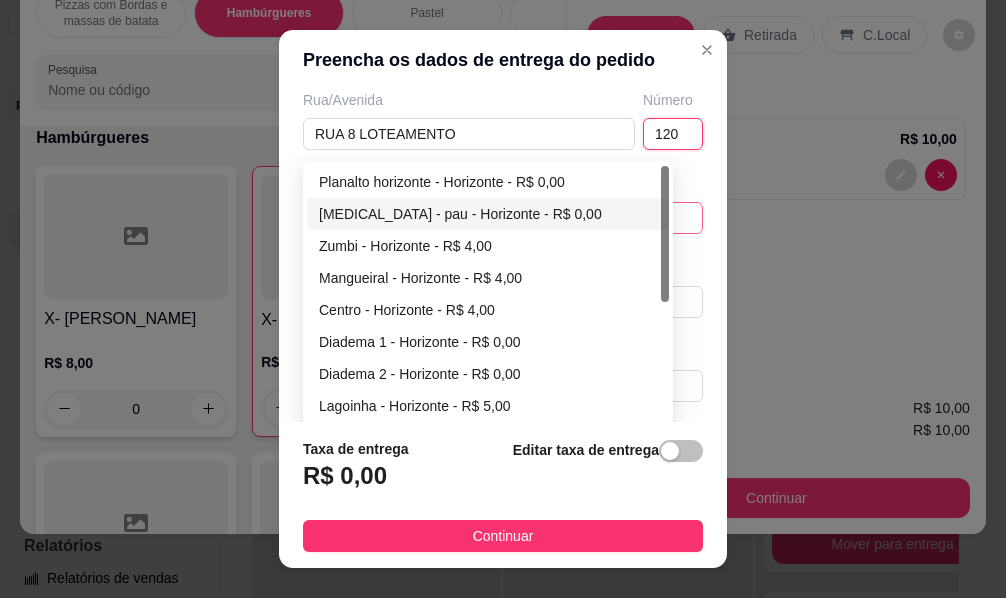 drag, startPoint x: 557, startPoint y: 217, endPoint x: 533, endPoint y: 209, distance: 25.298222 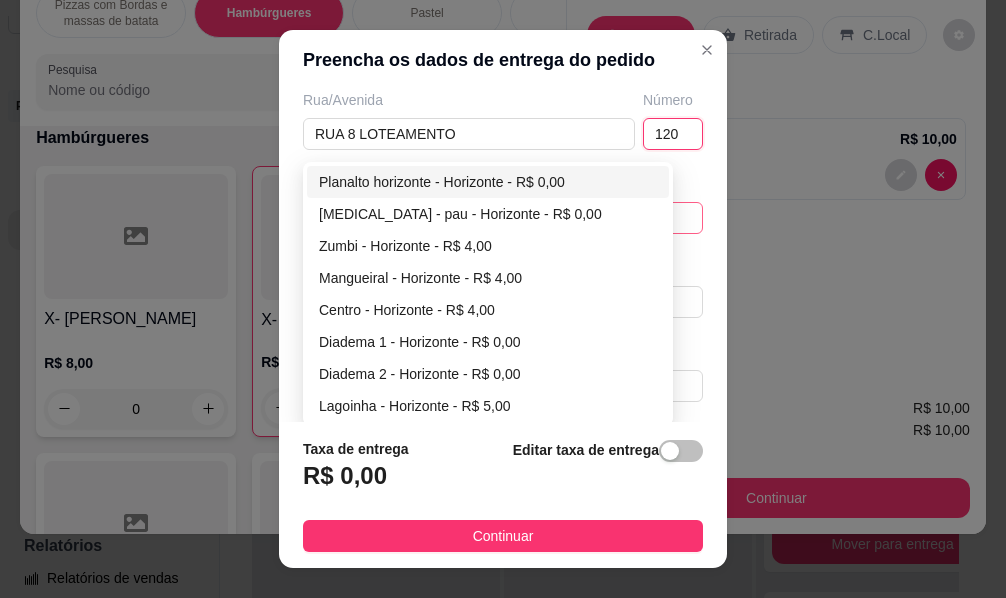 type on "120" 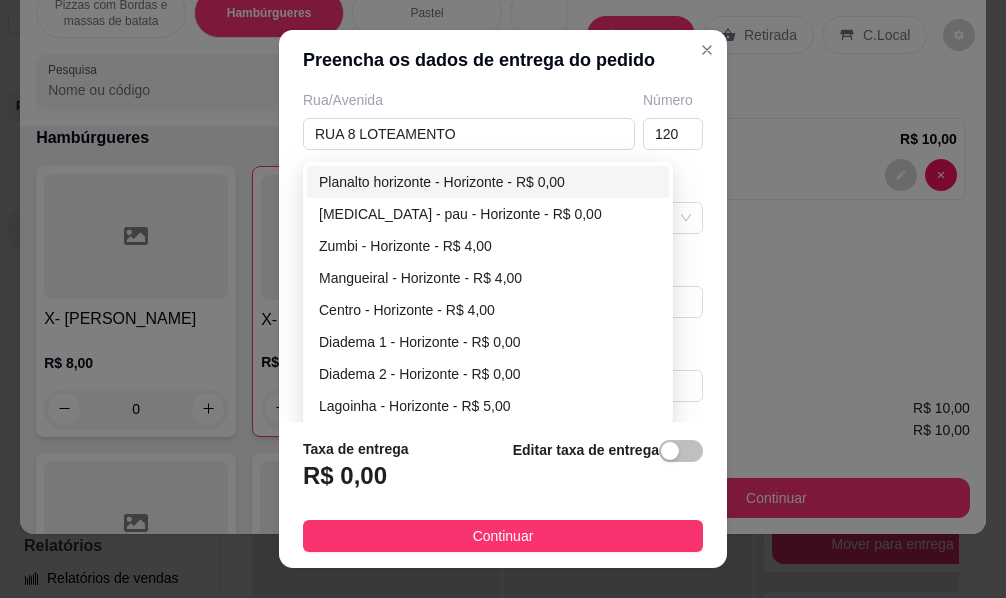 click on "Planalto horizonte -  Horizonte -  R$ 0,00" at bounding box center [488, 182] 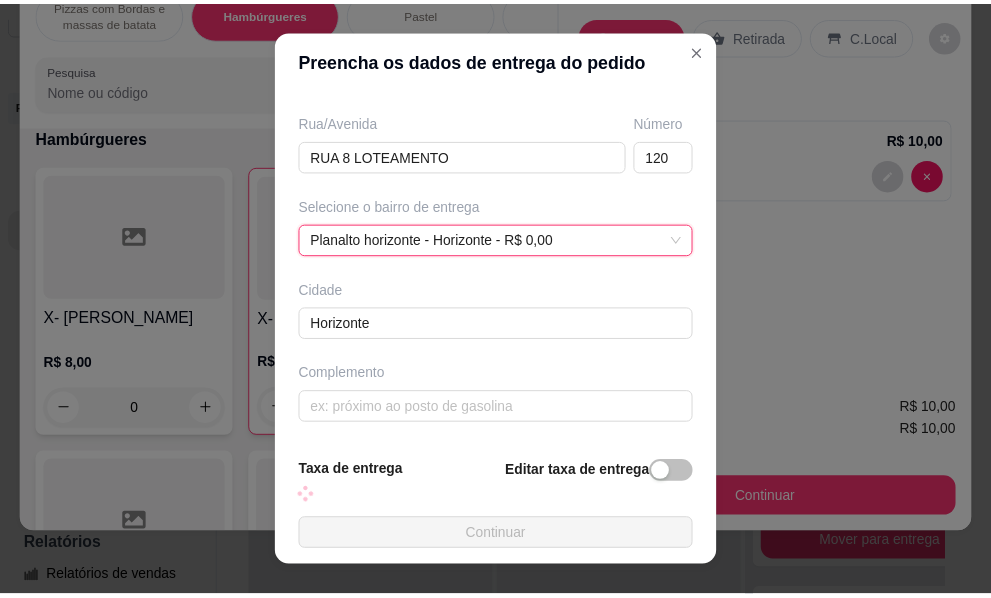 scroll, scrollTop: 342, scrollLeft: 0, axis: vertical 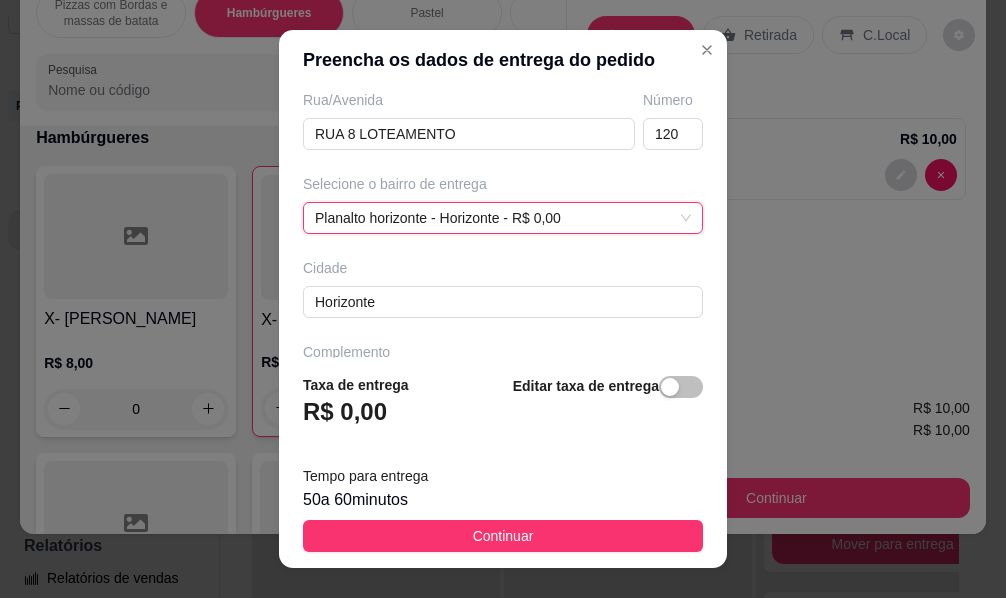 click on "Taxa de entrega R$ 0,00 Editar taxa de entrega  Tempo para entrega  50  a   60  minutos Continuar" at bounding box center [503, 463] 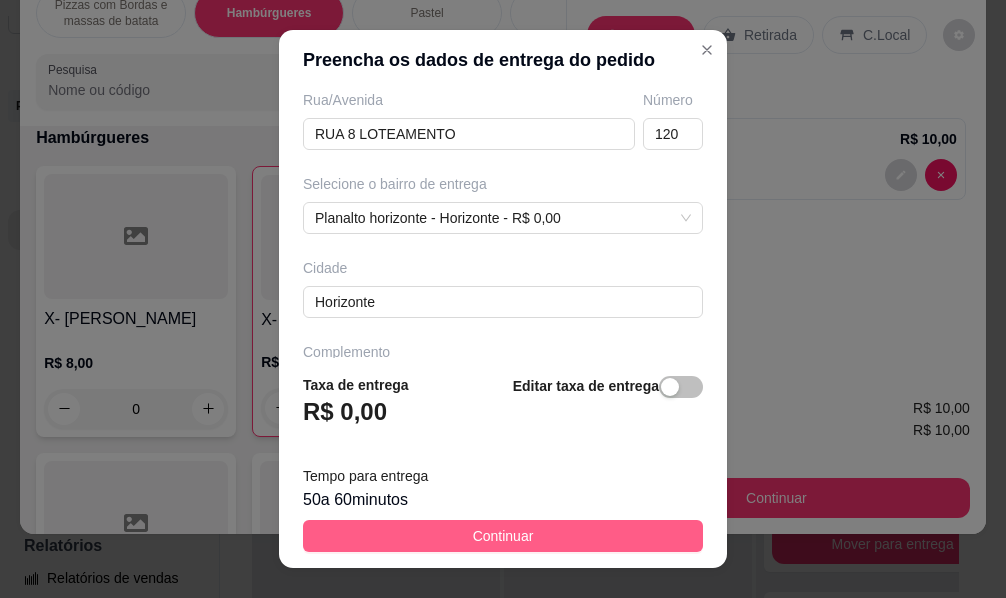click on "Continuar" at bounding box center (503, 536) 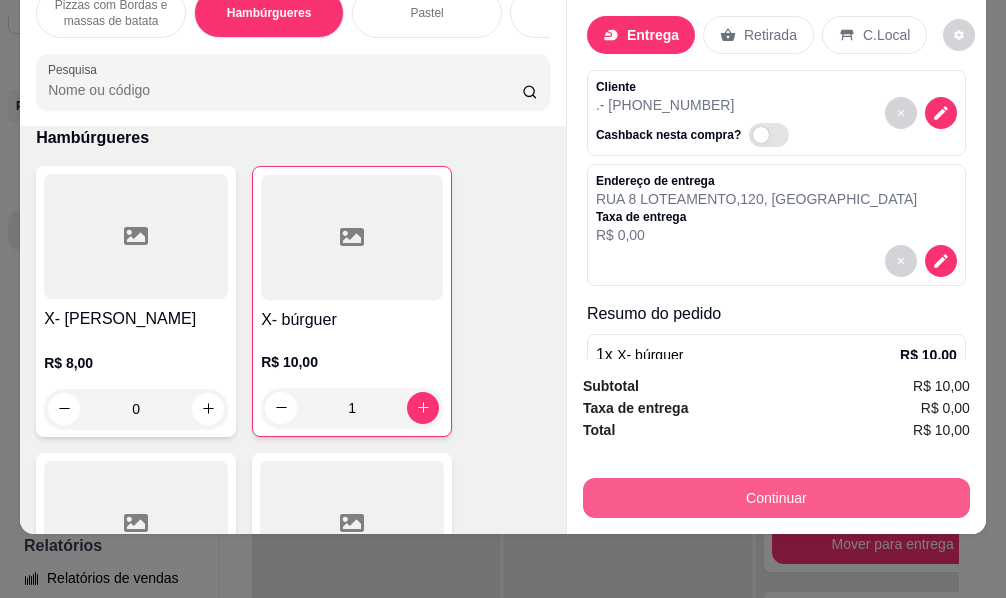click on "Continuar" at bounding box center [776, 498] 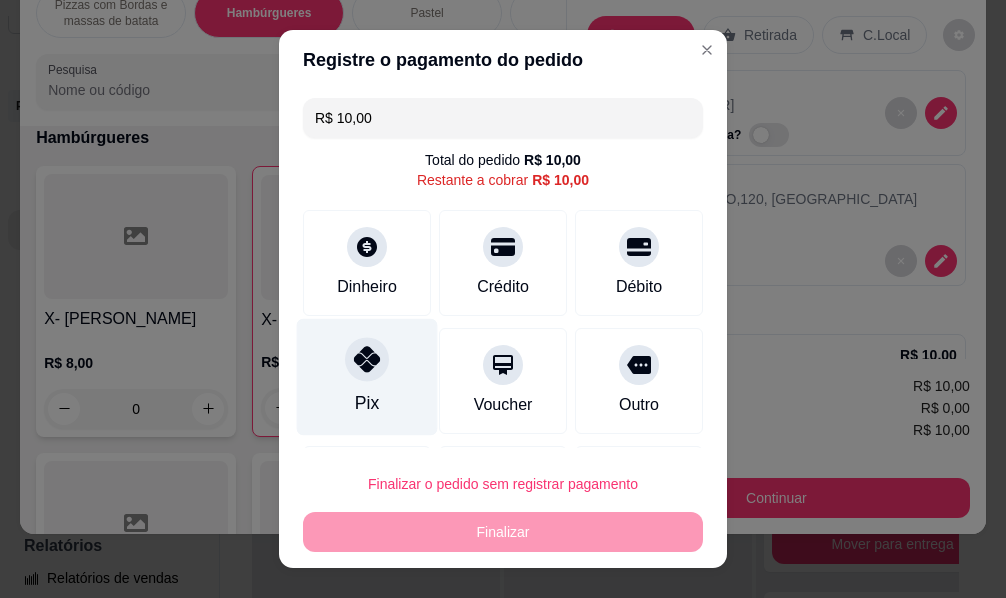 click at bounding box center (367, 359) 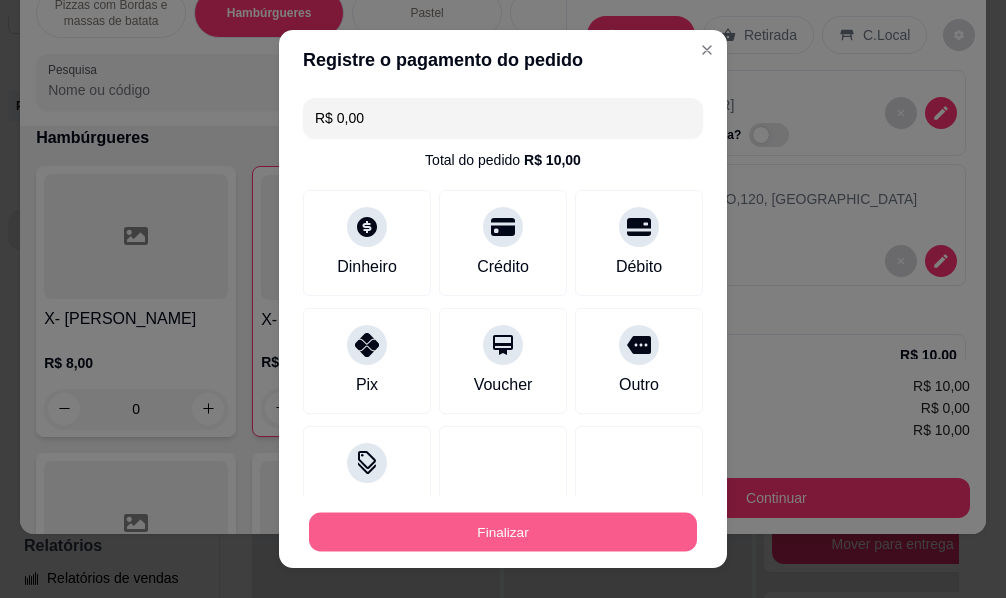 click on "Finalizar" at bounding box center [503, 532] 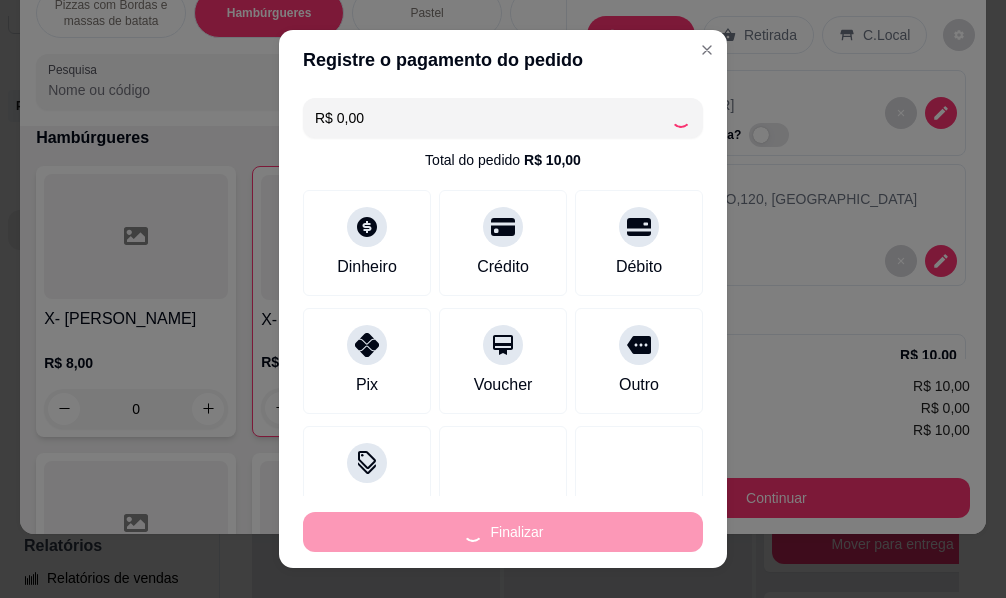 type on "0" 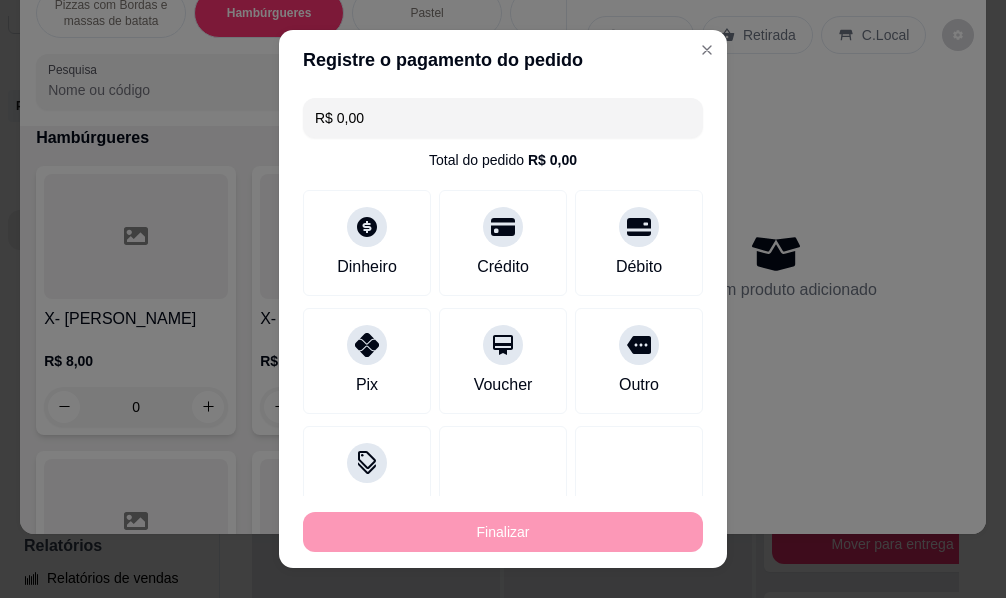 type on "-R$ 10,00" 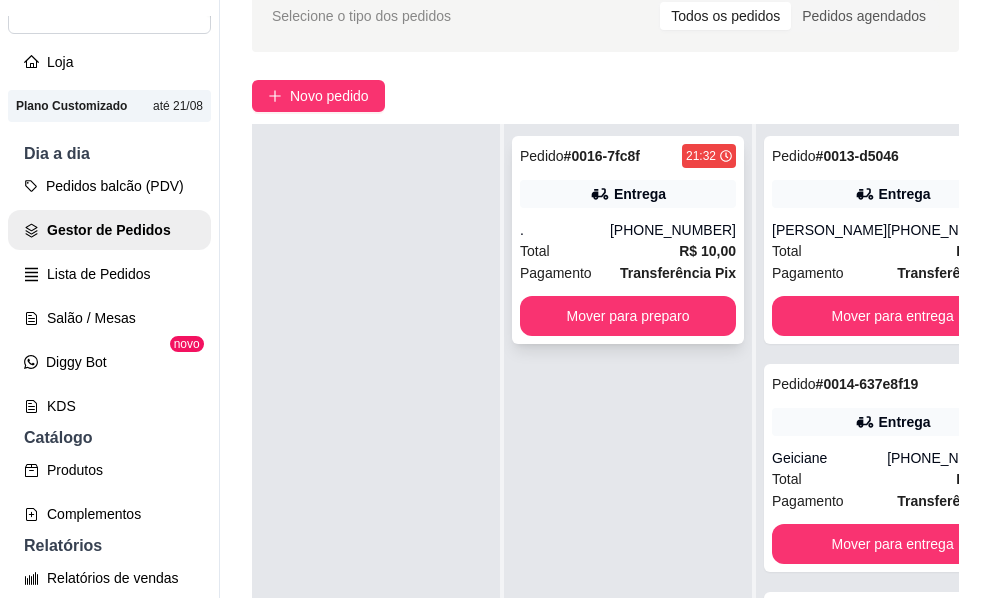 click on "# 0016-7fc8f" at bounding box center [602, 156] 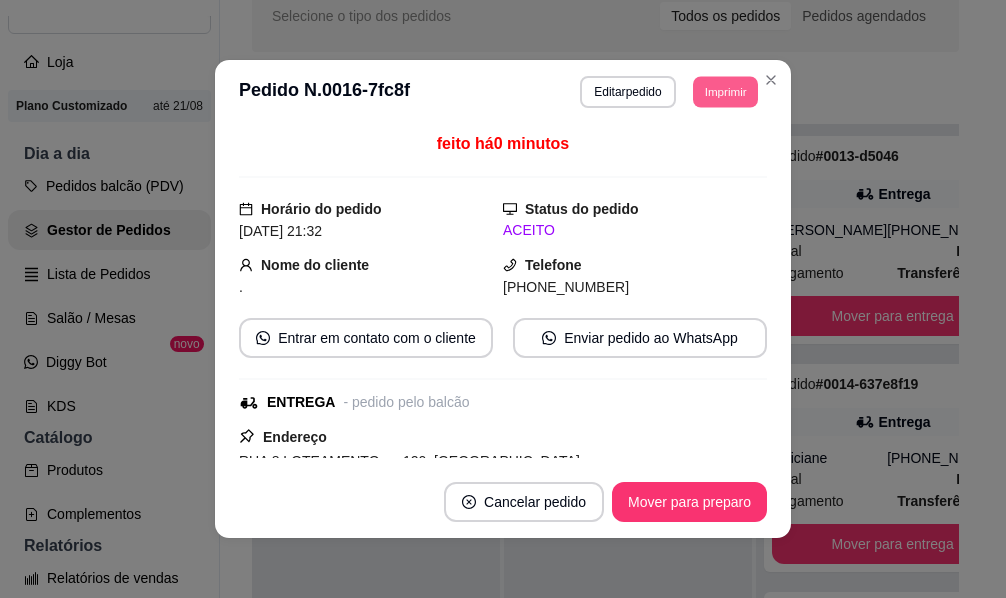 click on "Imprimir" at bounding box center [725, 91] 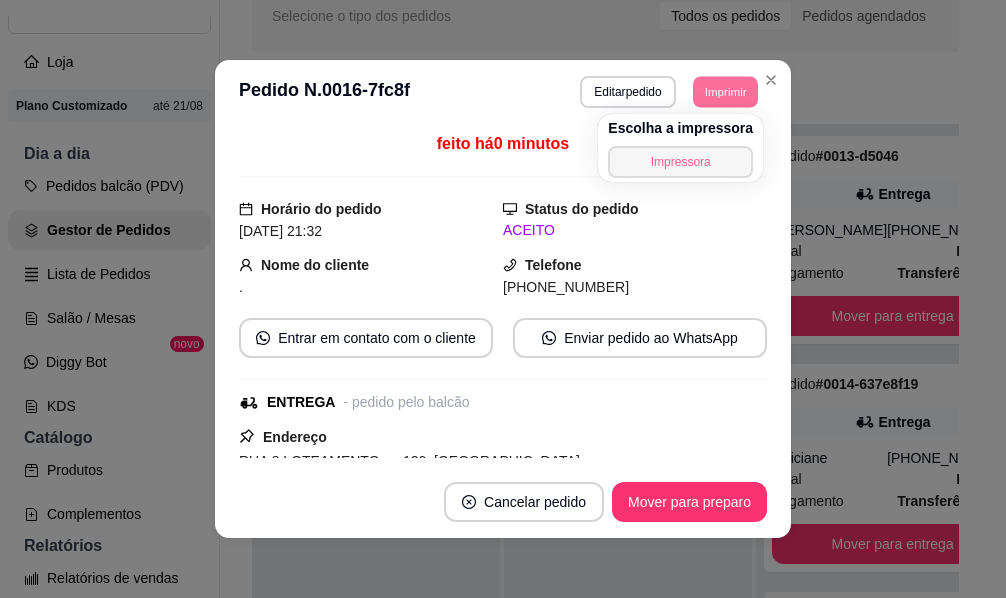 click on "Impressora" at bounding box center (680, 162) 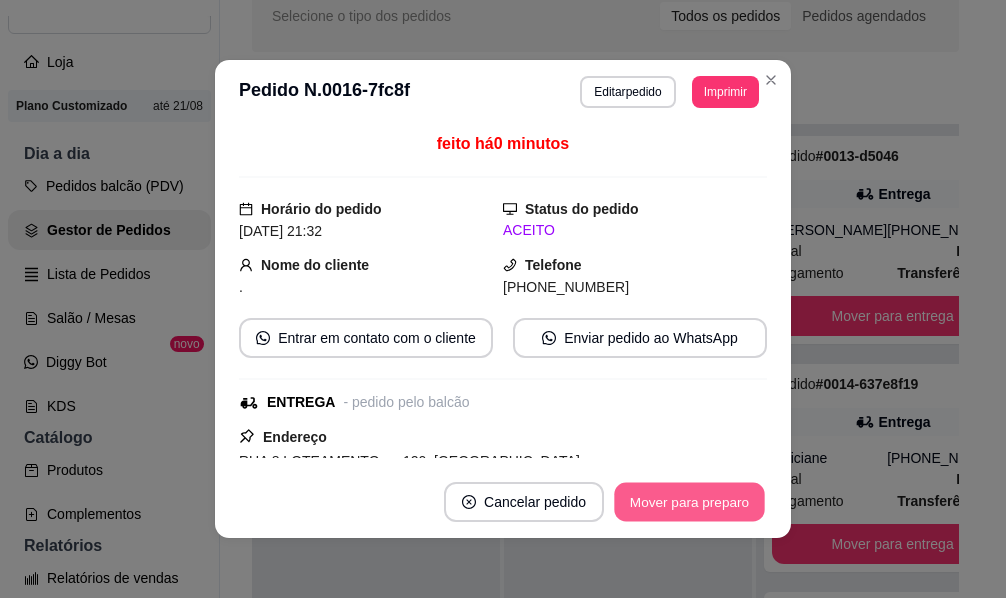 click on "Mover para preparo" at bounding box center [689, 502] 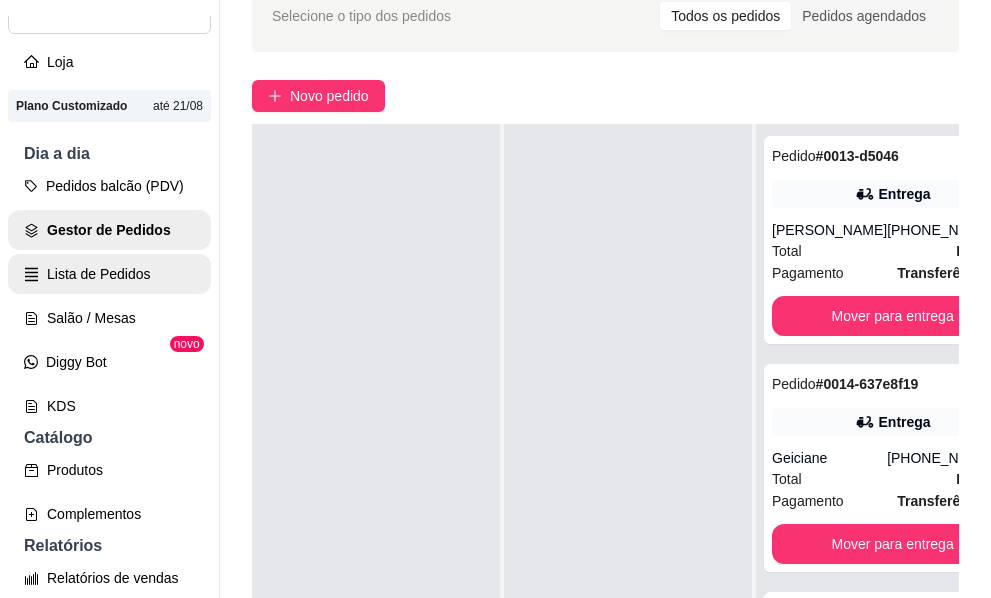 click 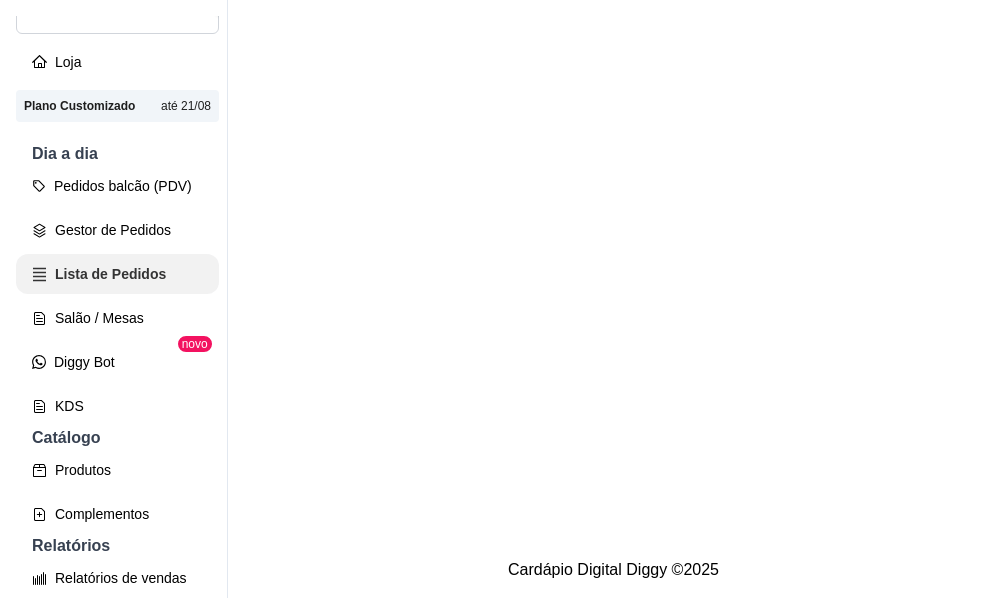 scroll, scrollTop: 0, scrollLeft: 0, axis: both 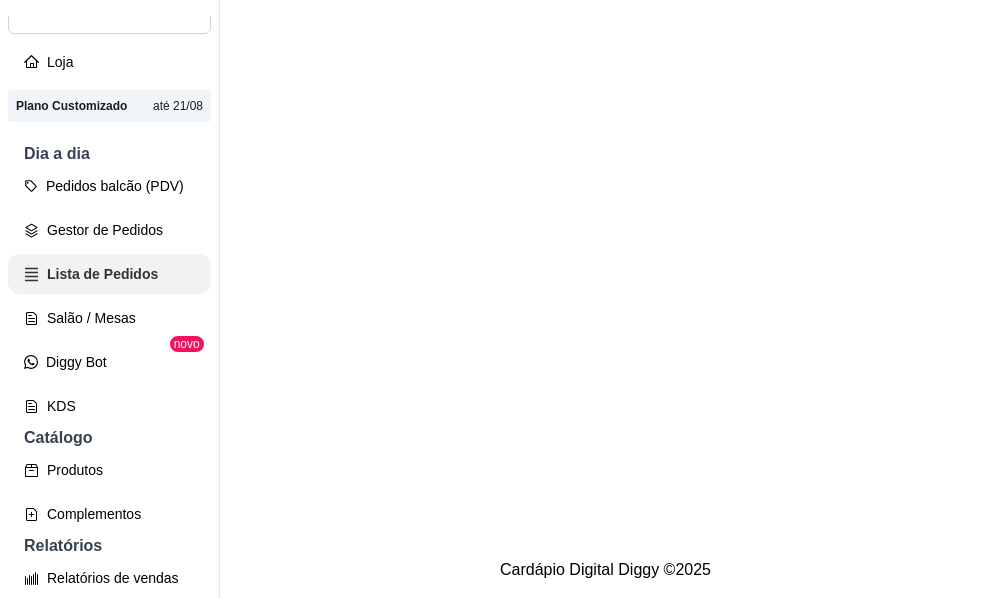 click 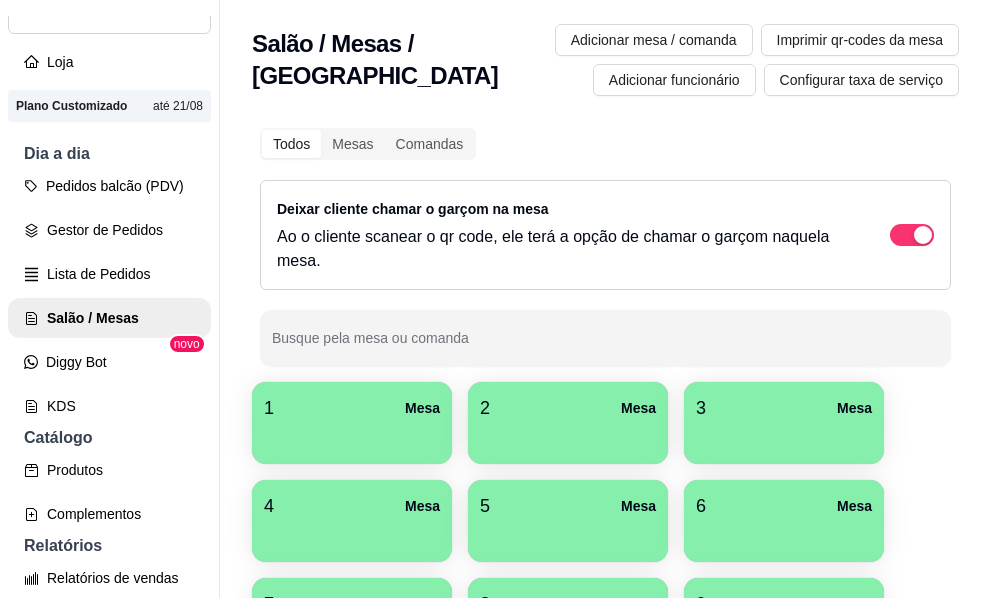 click at bounding box center [568, 437] 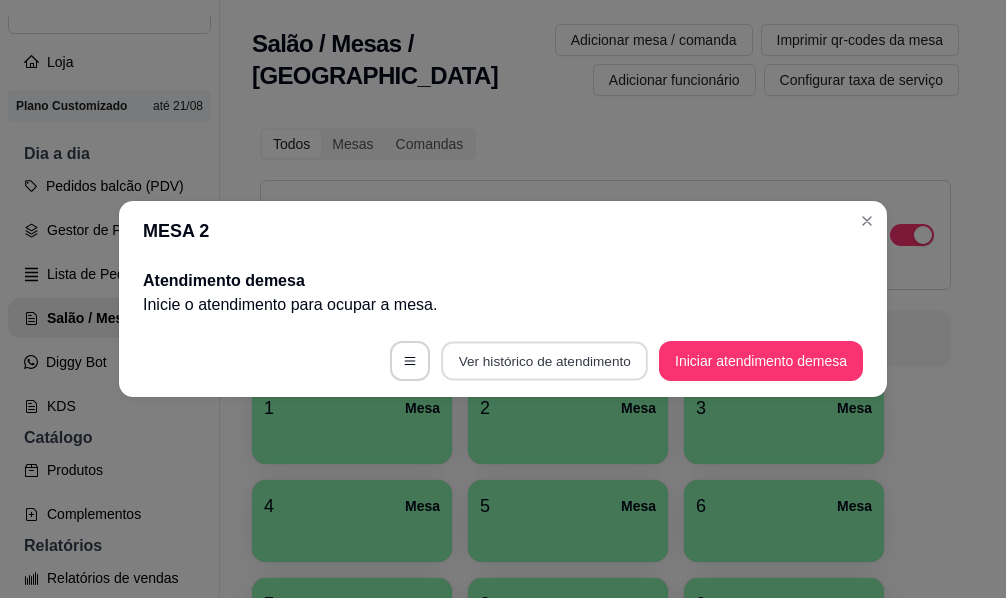 click on "Ver histórico de atendimento" at bounding box center [544, 361] 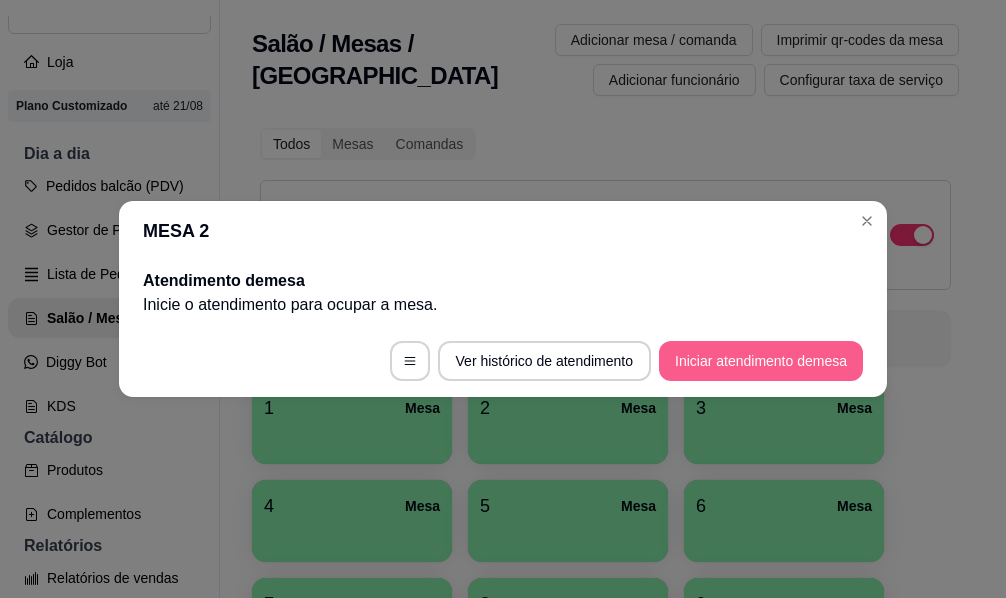 click on "Iniciar atendimento de  mesa" at bounding box center [761, 361] 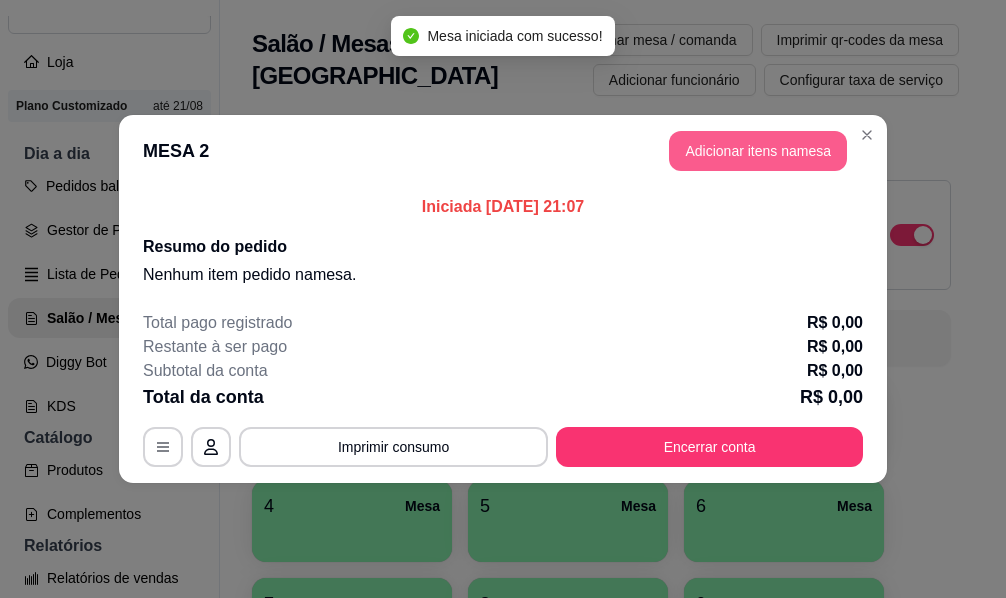 click on "Adicionar itens na  mesa" at bounding box center [758, 151] 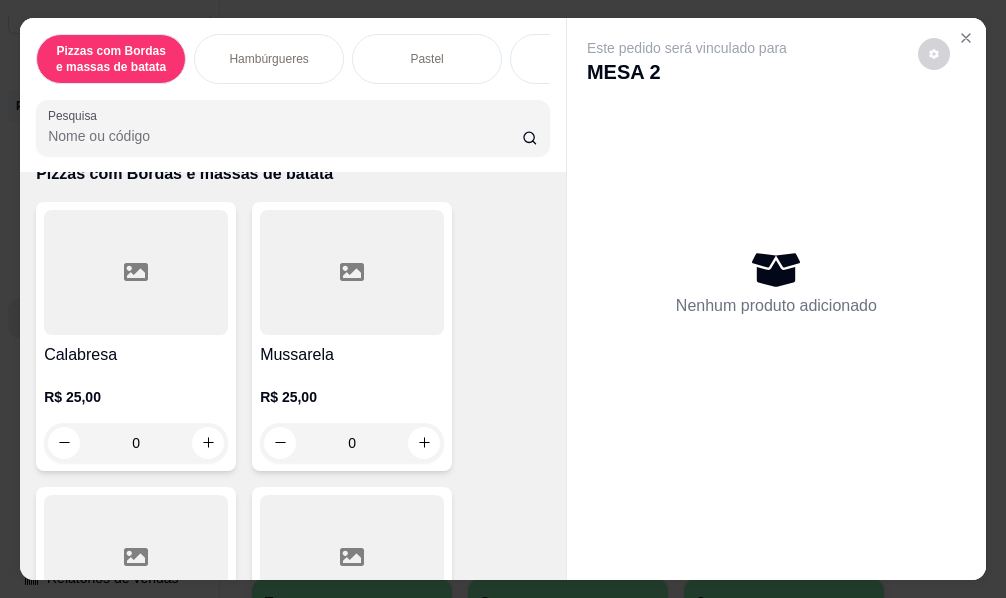 scroll, scrollTop: 200, scrollLeft: 0, axis: vertical 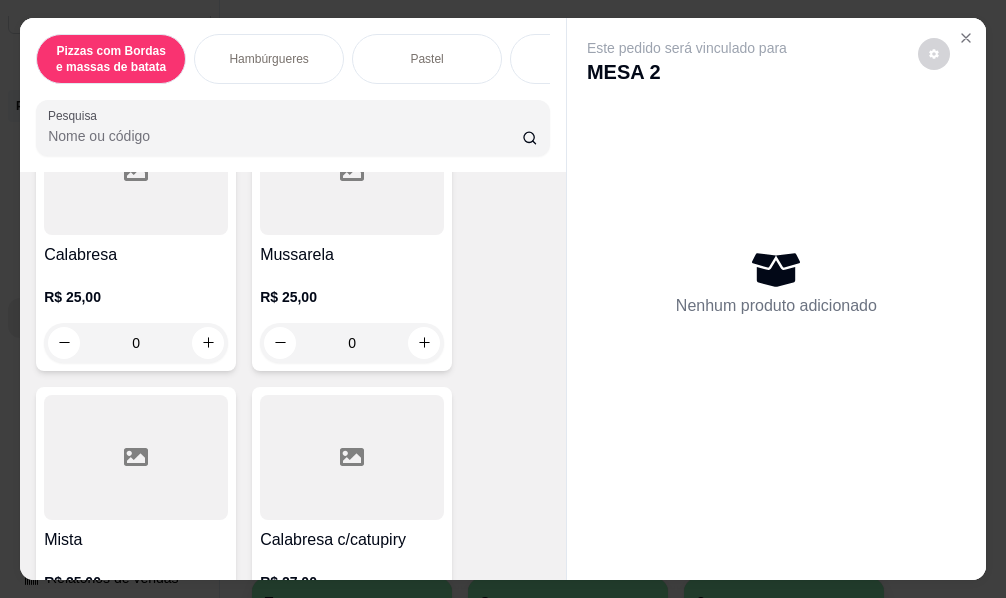 click on "0" at bounding box center (136, 343) 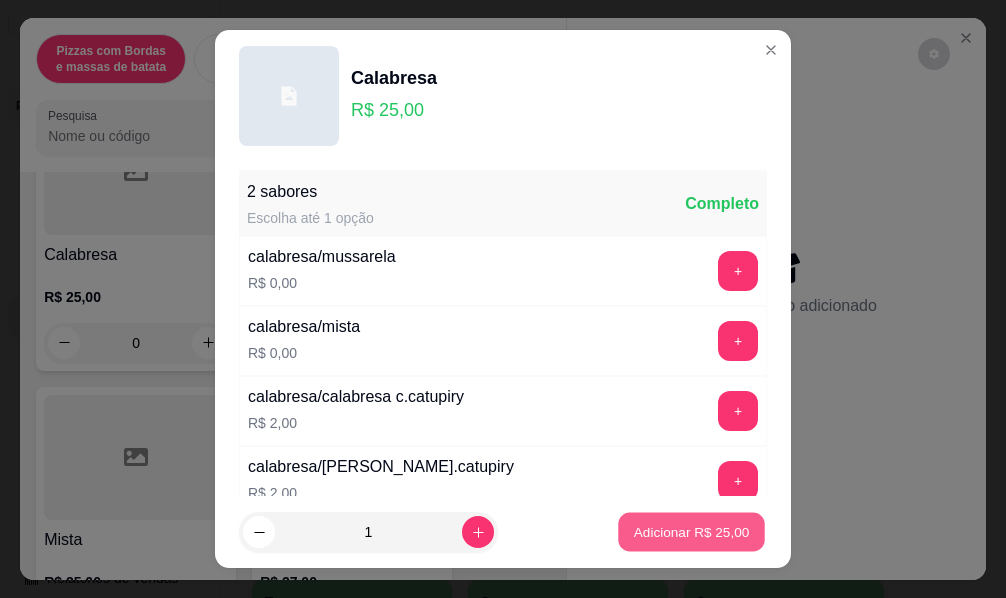 click on "Adicionar   R$ 25,00" at bounding box center [692, 531] 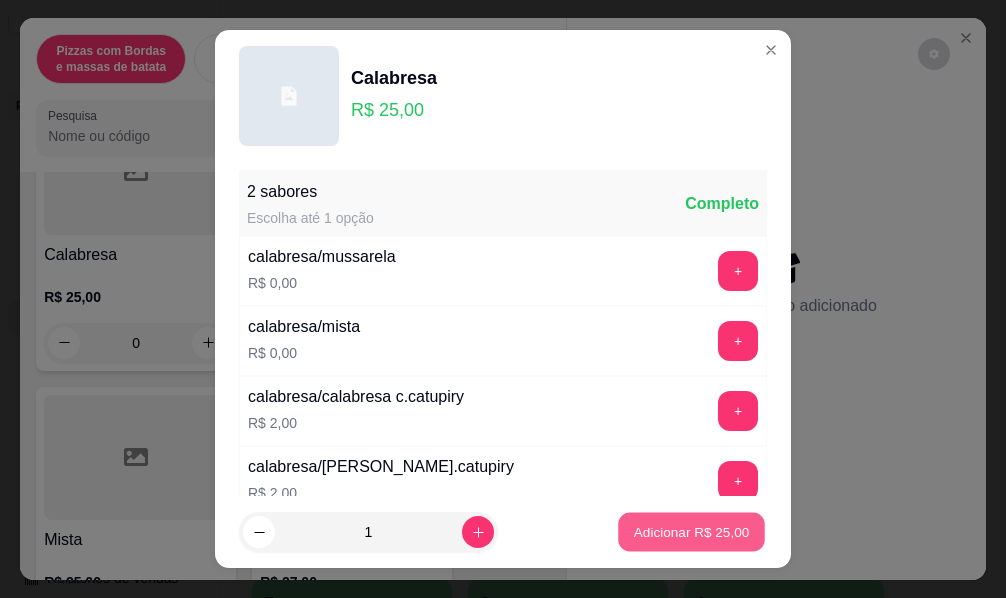 type on "1" 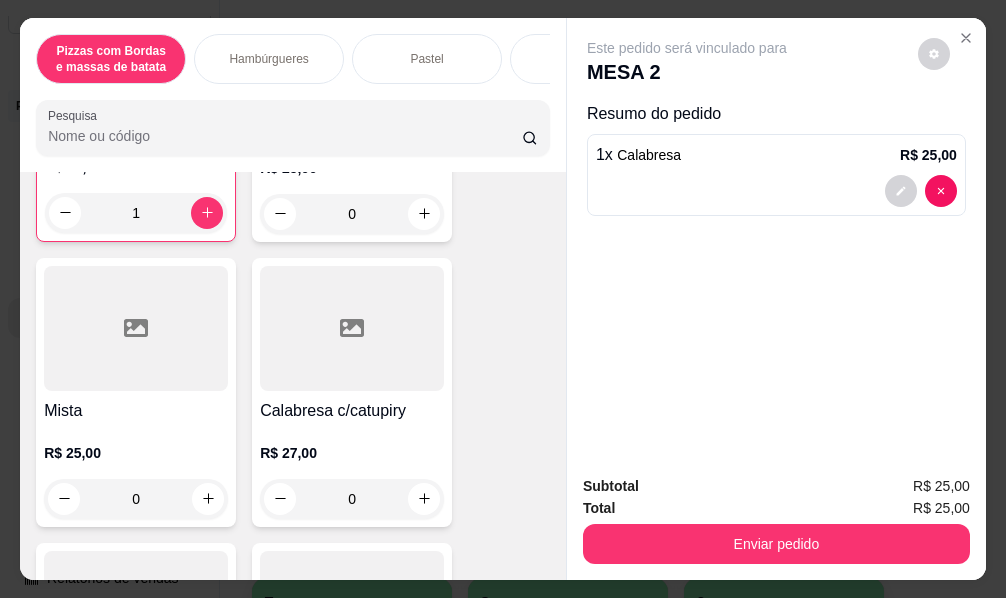scroll, scrollTop: 401, scrollLeft: 0, axis: vertical 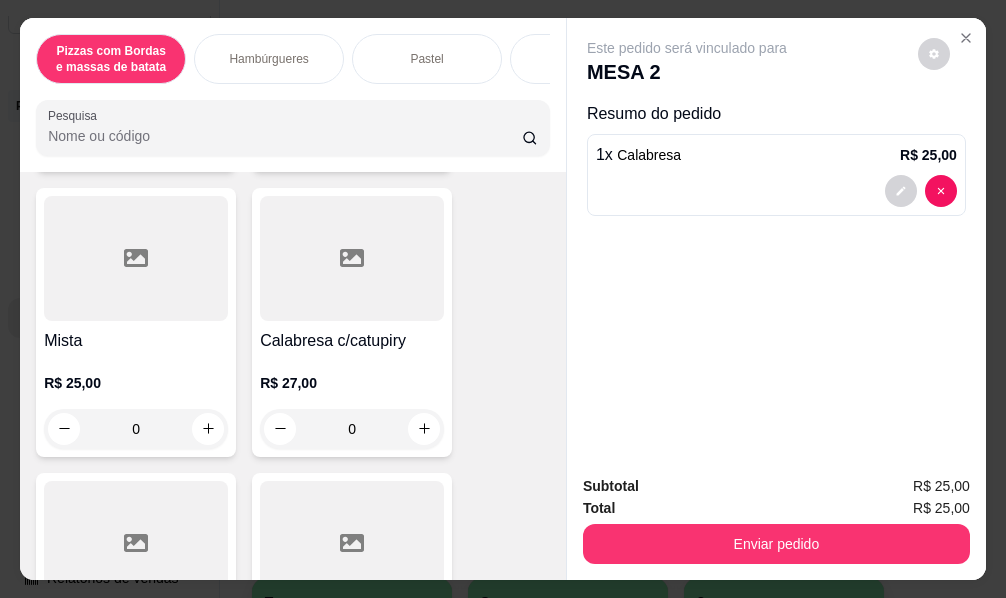 click on "0" at bounding box center [136, 429] 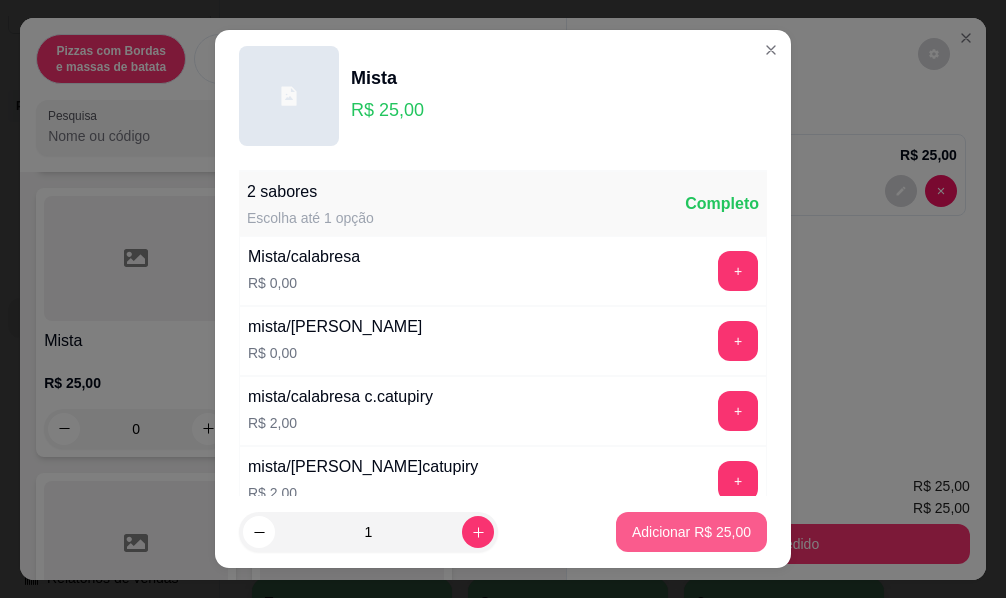click on "Adicionar   R$ 25,00" at bounding box center [691, 532] 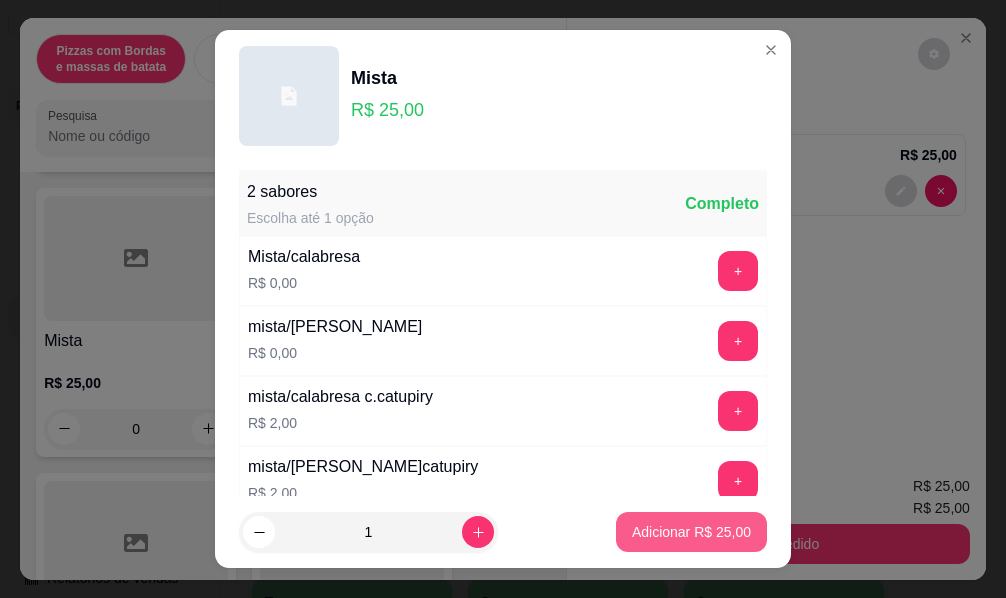 type on "1" 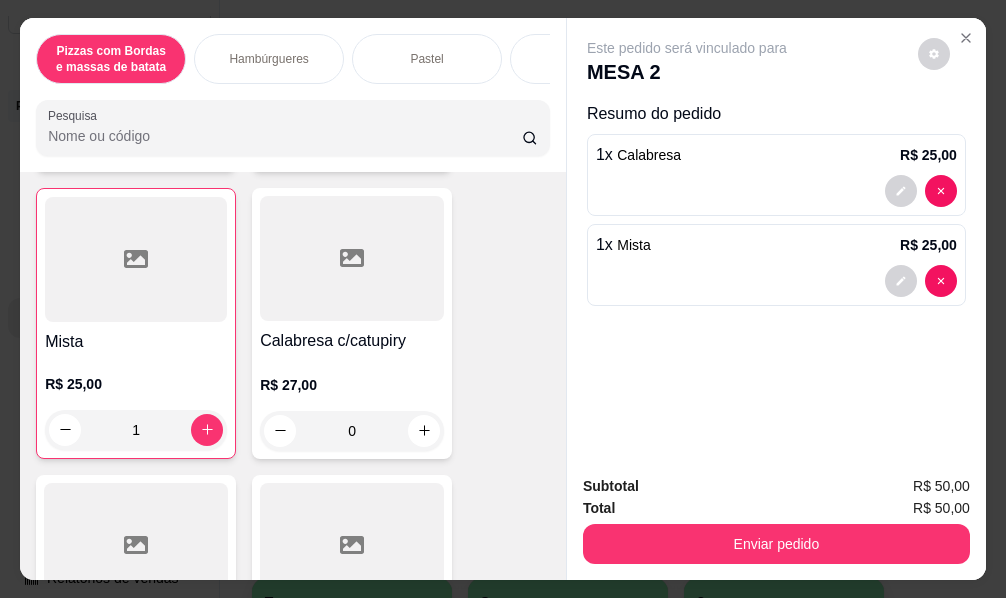 click on "Total R$ 50,00" at bounding box center [776, 508] 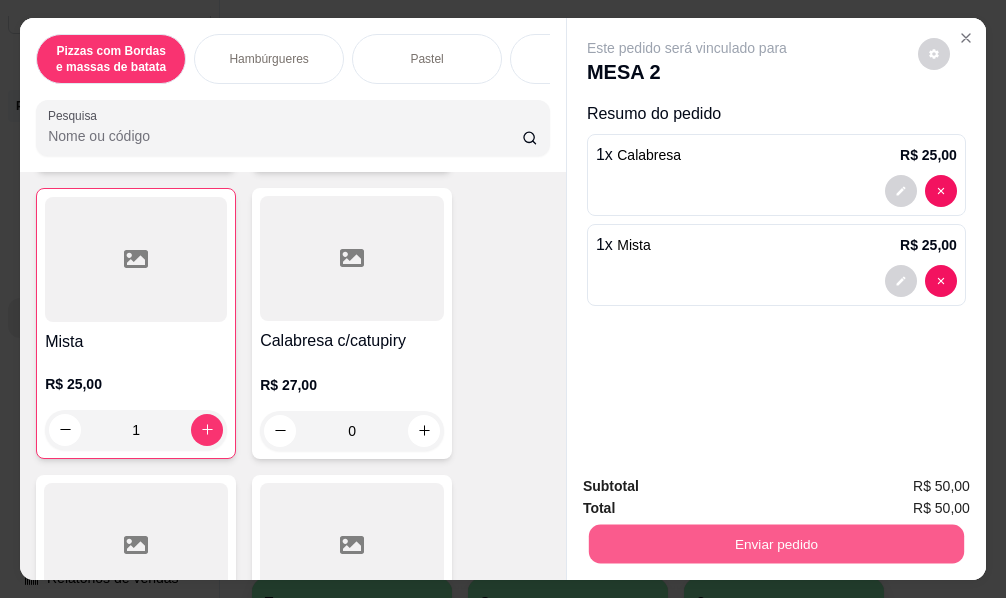 click on "Enviar pedido" at bounding box center [776, 544] 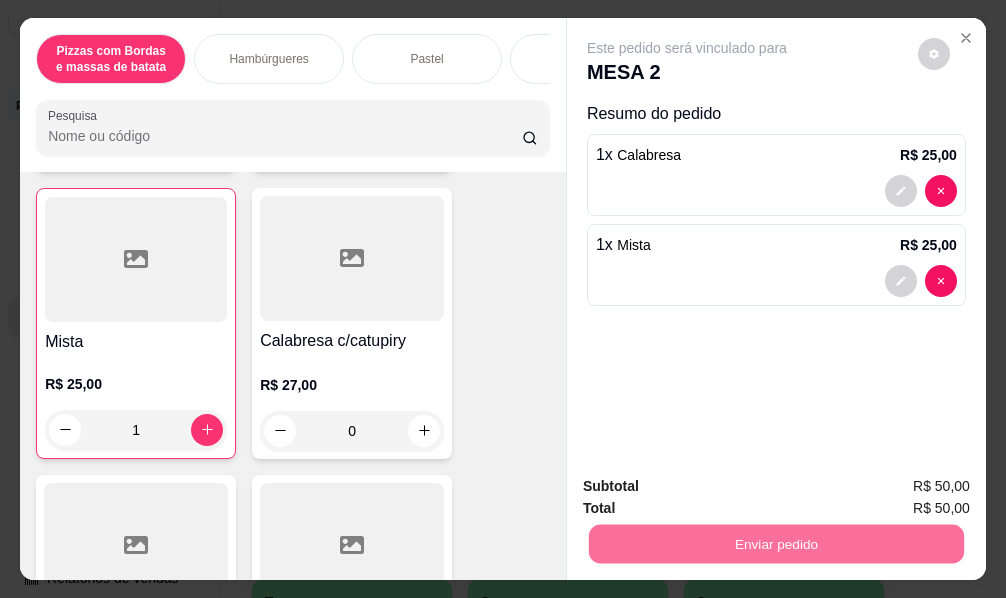 click on "Sim, quero registrar" at bounding box center (900, 488) 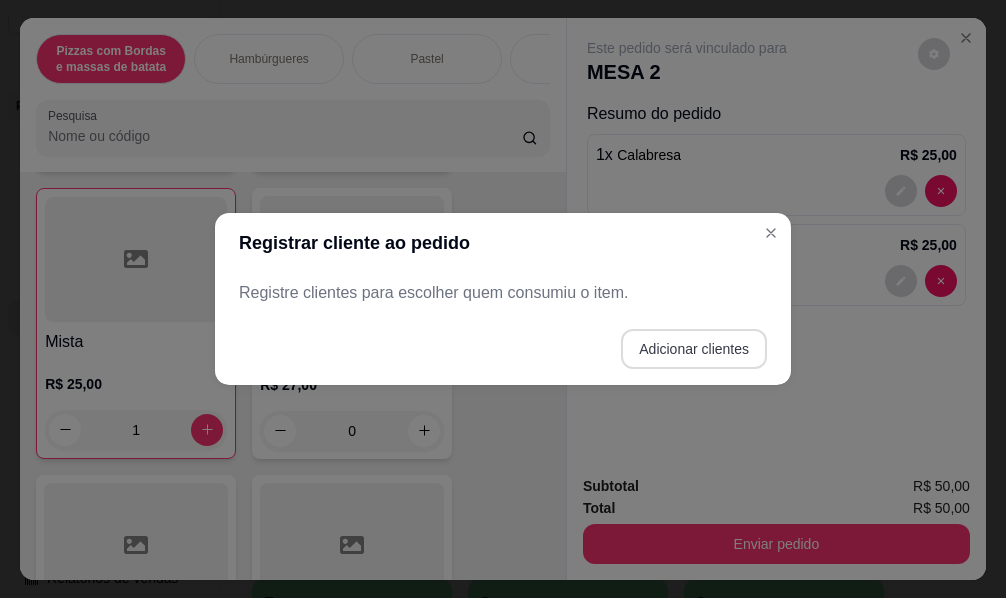 click on "Adicionar clientes" at bounding box center [694, 349] 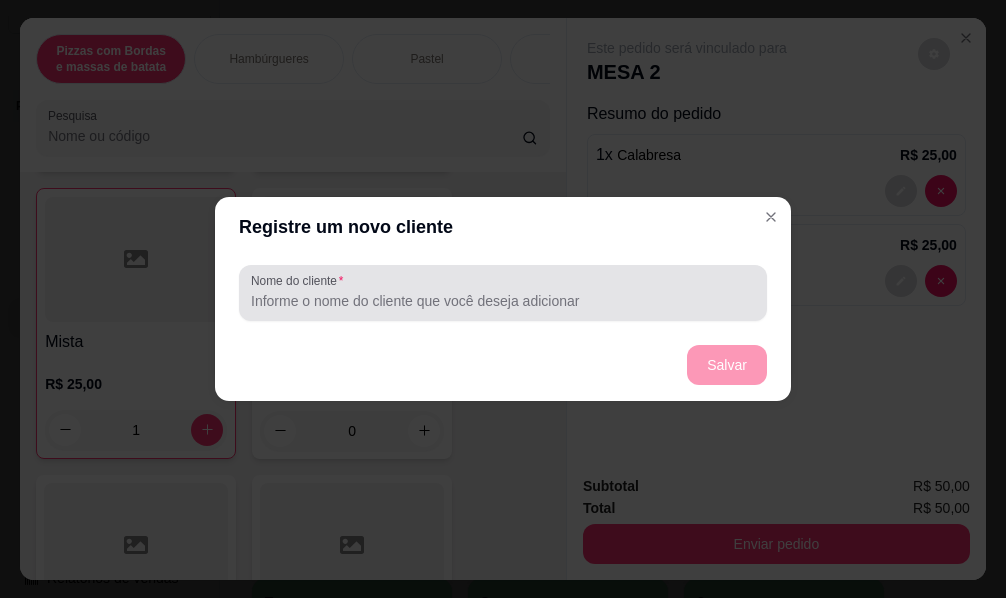 click at bounding box center [503, 293] 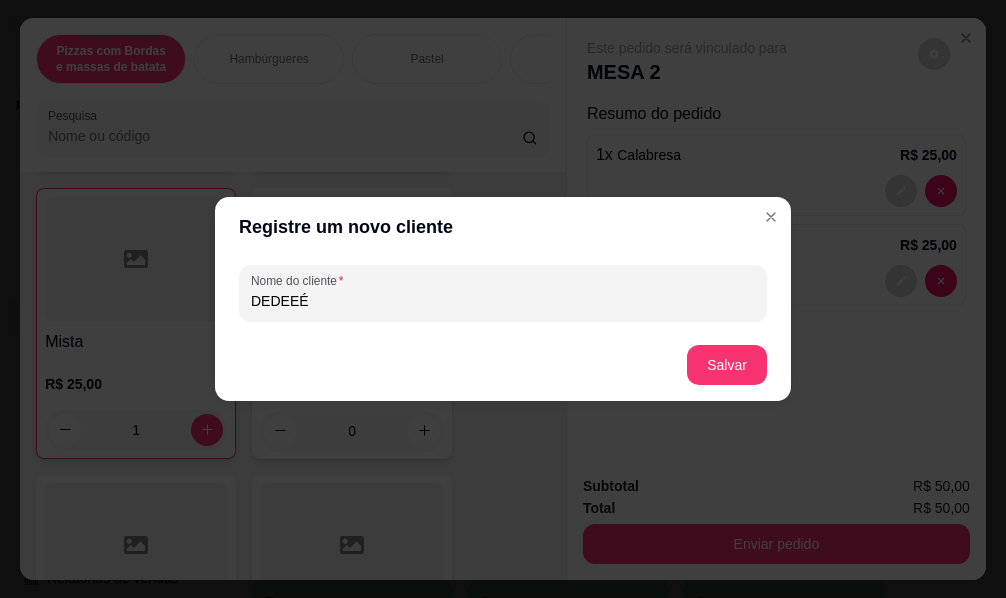 click on "DEDEEÉ" at bounding box center [503, 301] 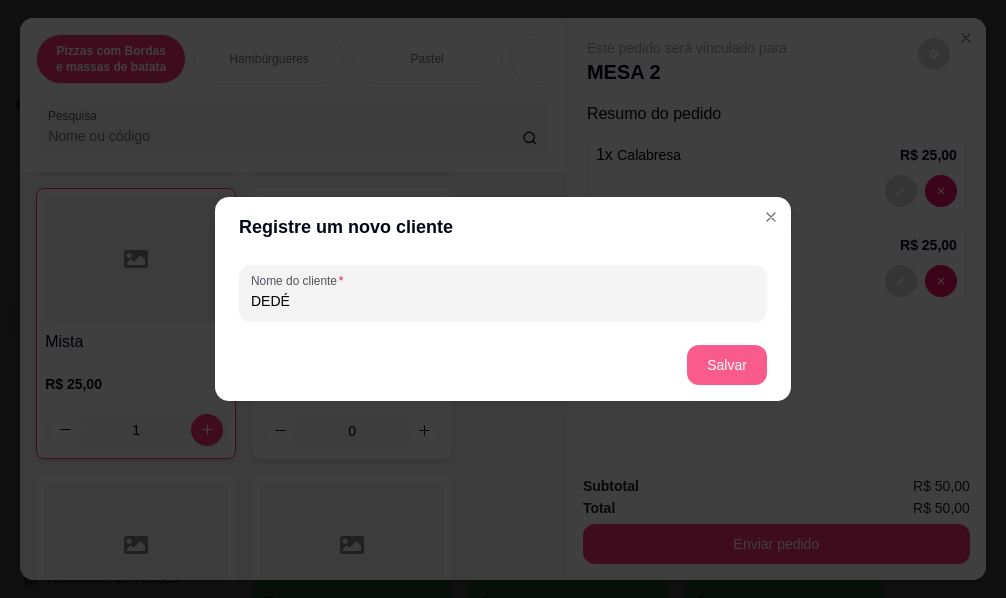 type on "DEDÉ" 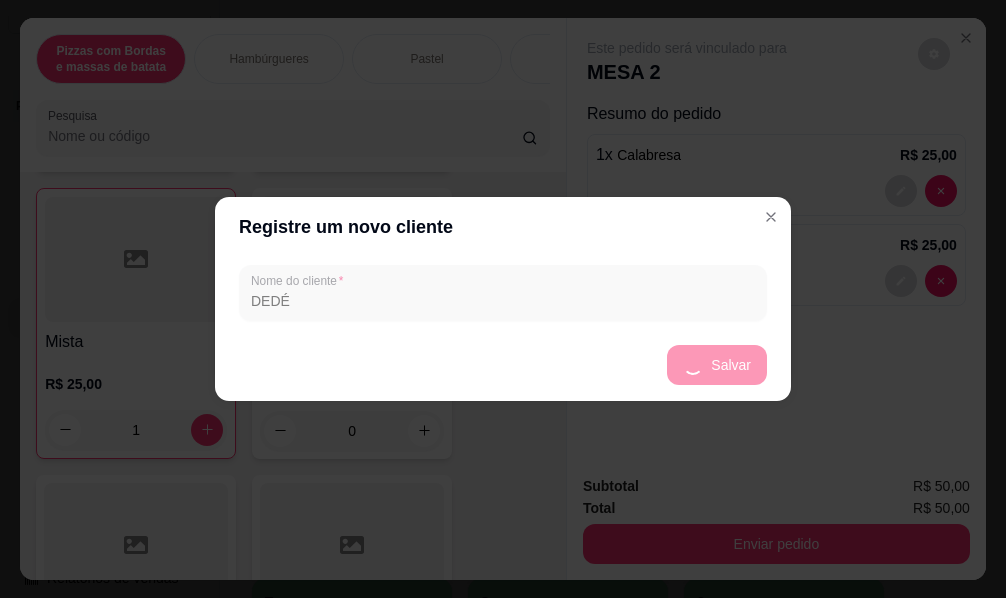 click on "Salvar" at bounding box center [503, 365] 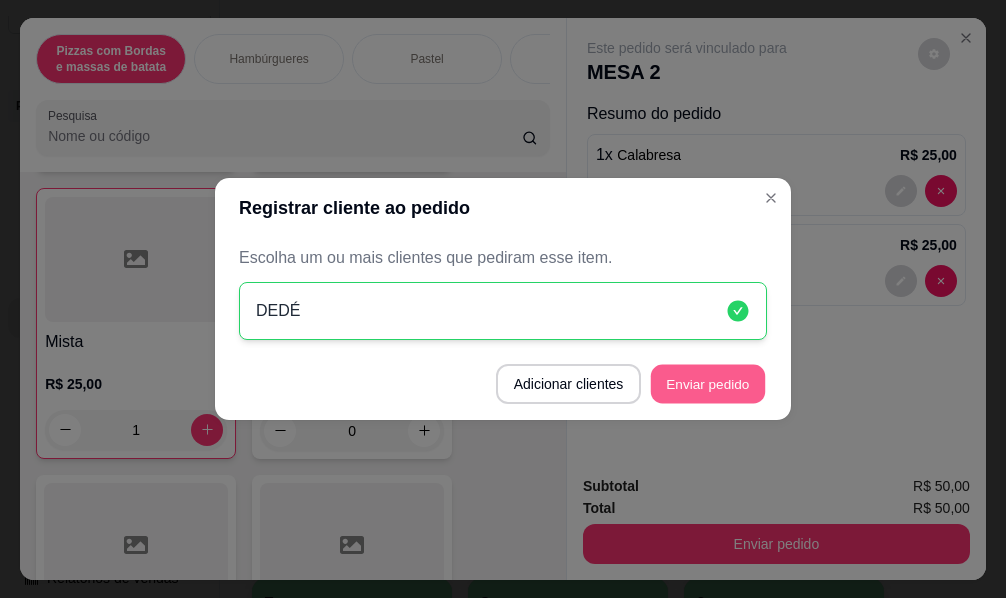 click on "Enviar pedido" at bounding box center [708, 384] 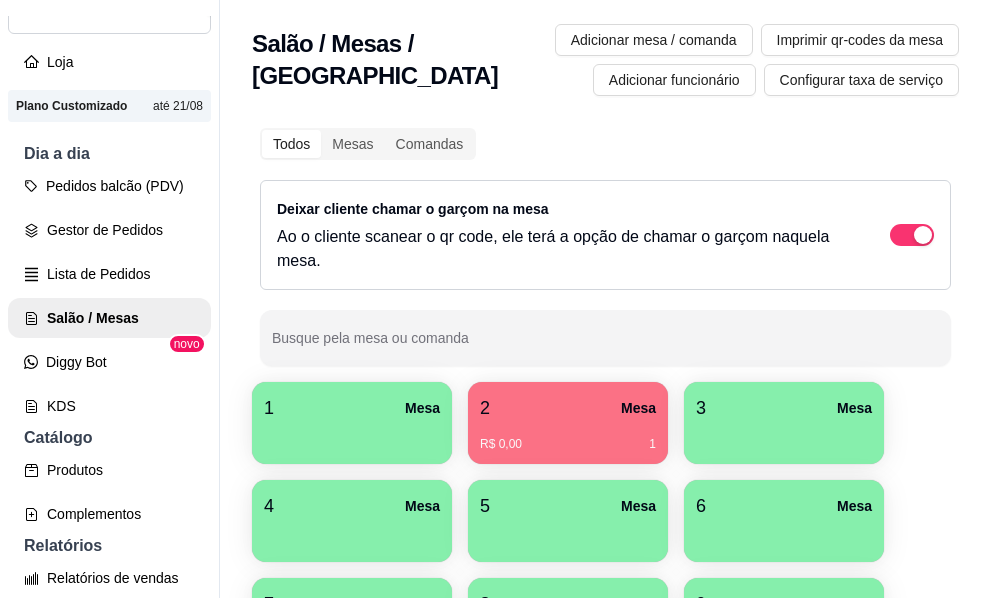 click on "R$ 0,00" at bounding box center (501, 444) 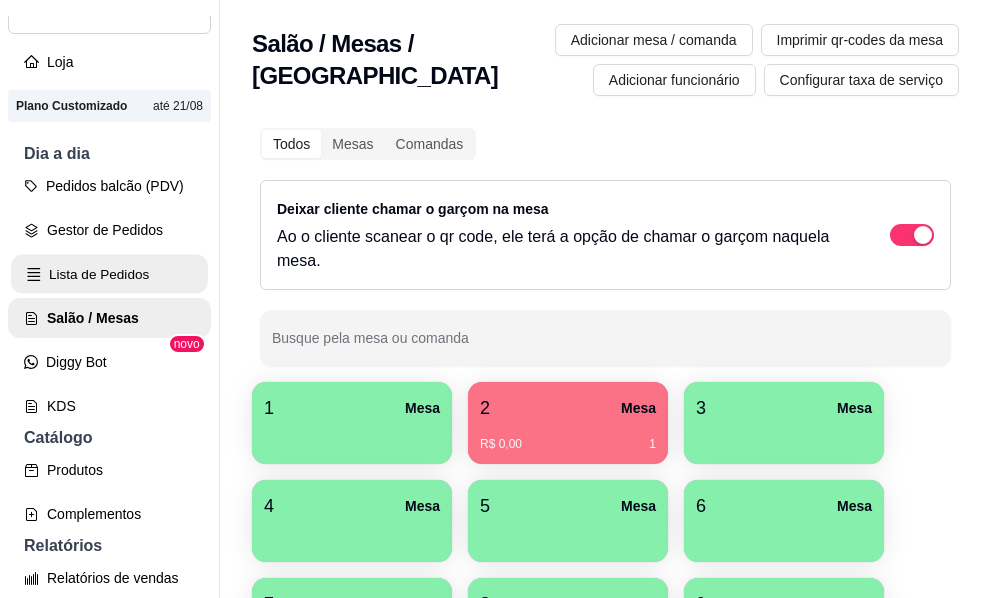 click on "Lista de Pedidos" at bounding box center (109, 274) 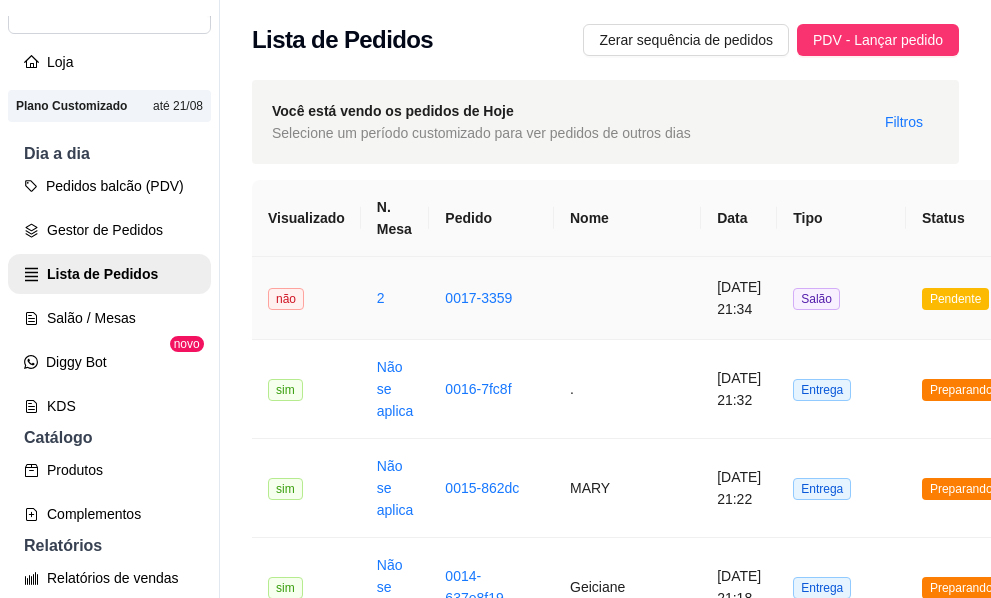click on "0017-3359" at bounding box center (491, 298) 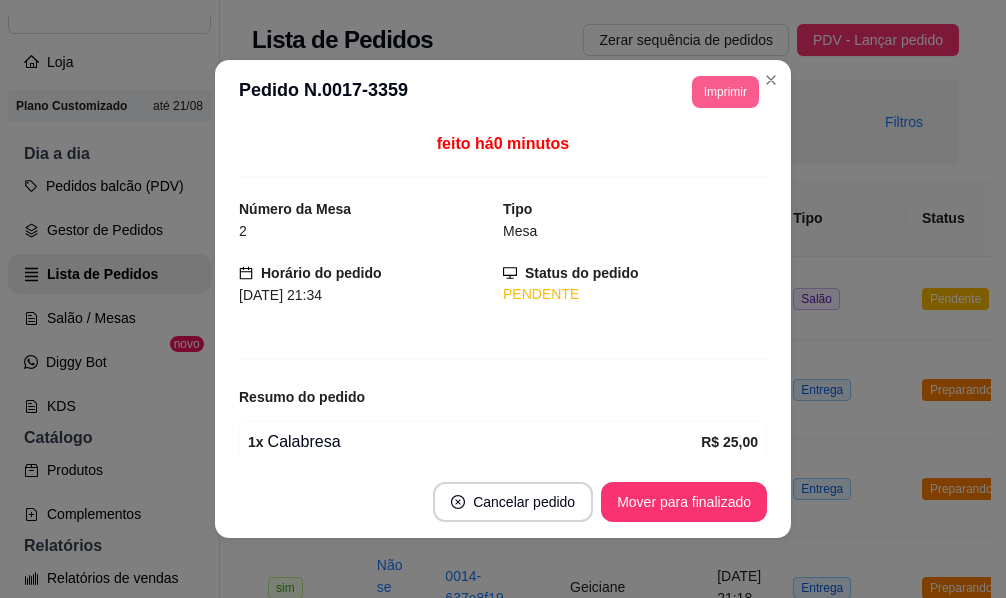 drag, startPoint x: 712, startPoint y: 68, endPoint x: 704, endPoint y: 83, distance: 17 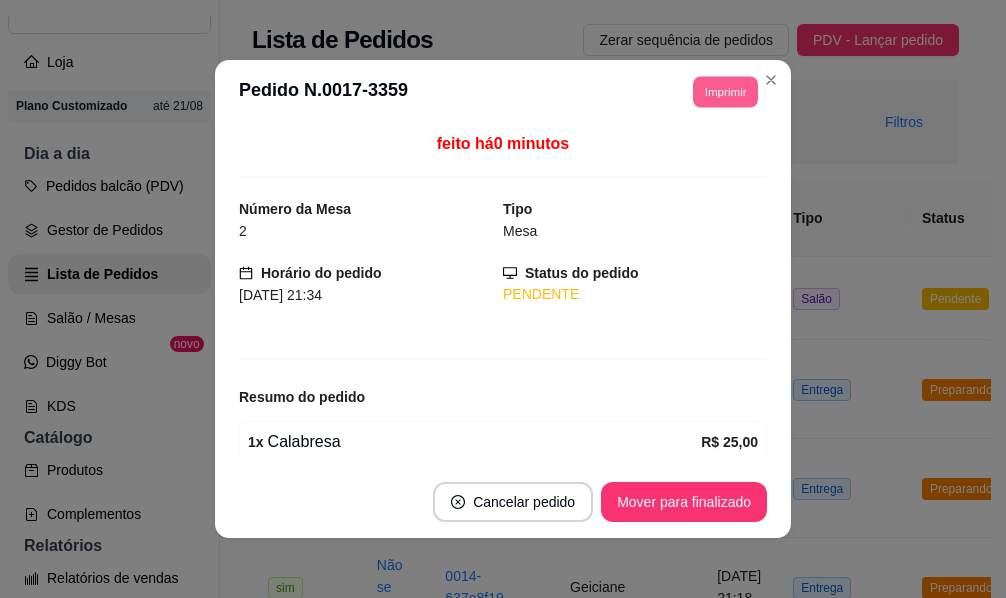 click on "Imprimir" at bounding box center [725, 91] 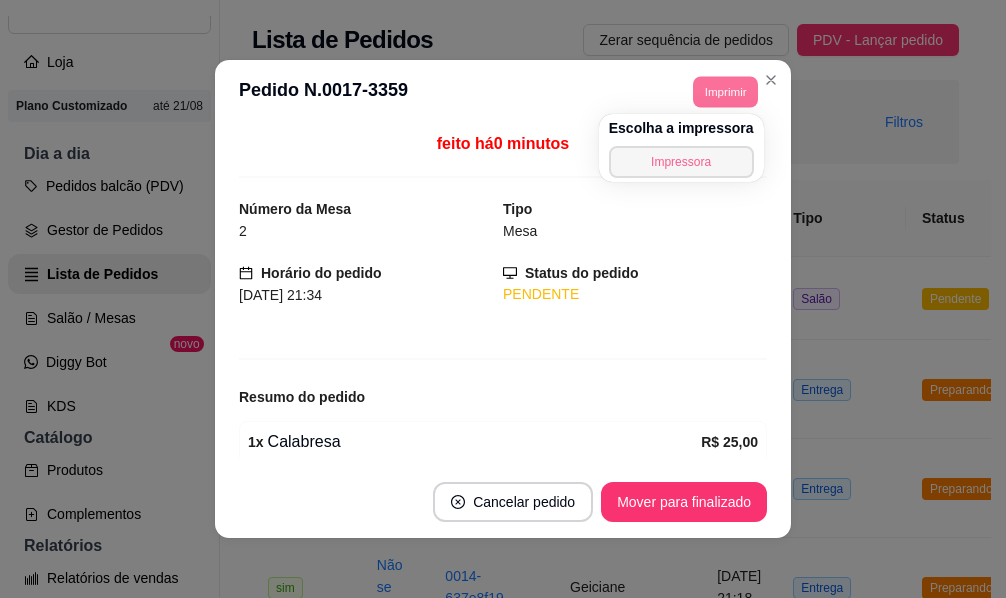 click on "Impressora" at bounding box center [681, 162] 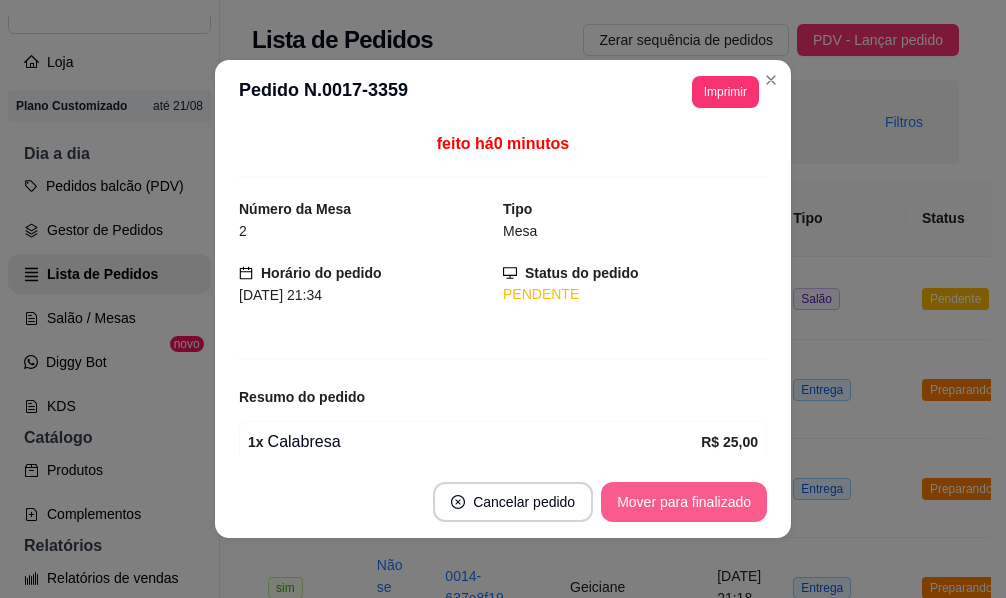 click on "Mover para finalizado" at bounding box center (684, 502) 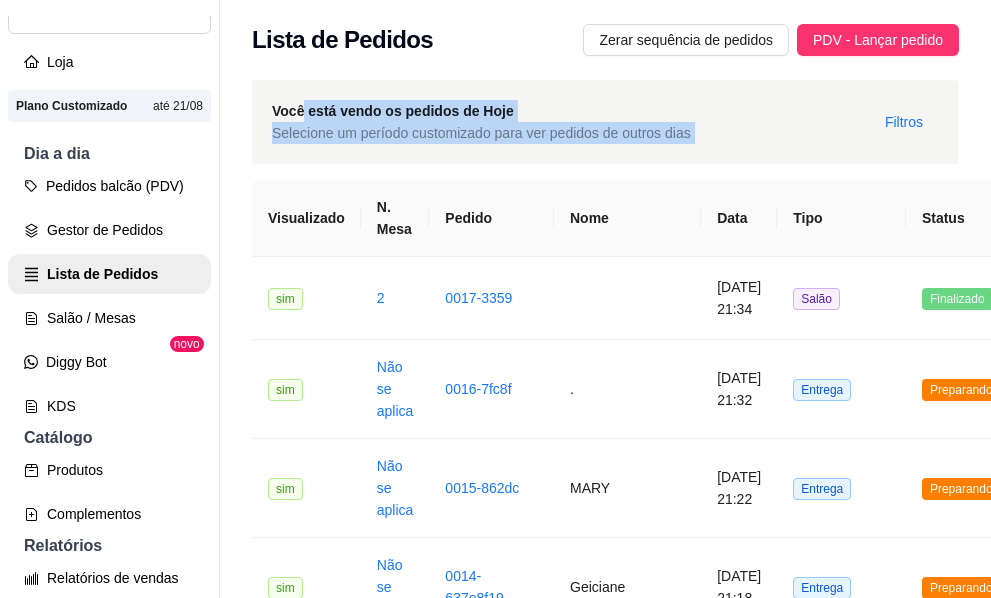 drag, startPoint x: 263, startPoint y: 221, endPoint x: 211, endPoint y: 274, distance: 74.24958 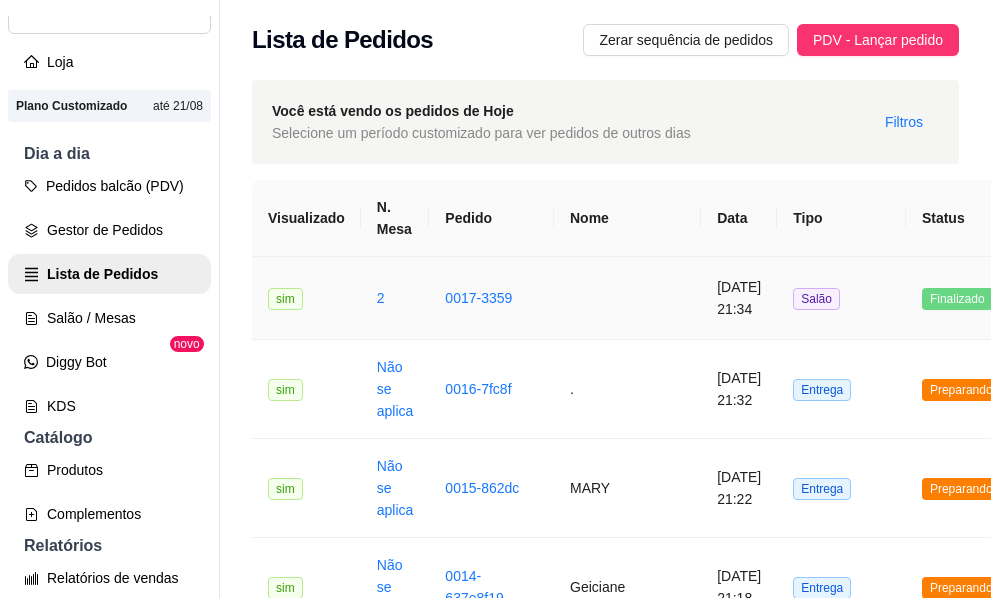 click on "sim" at bounding box center (306, 298) 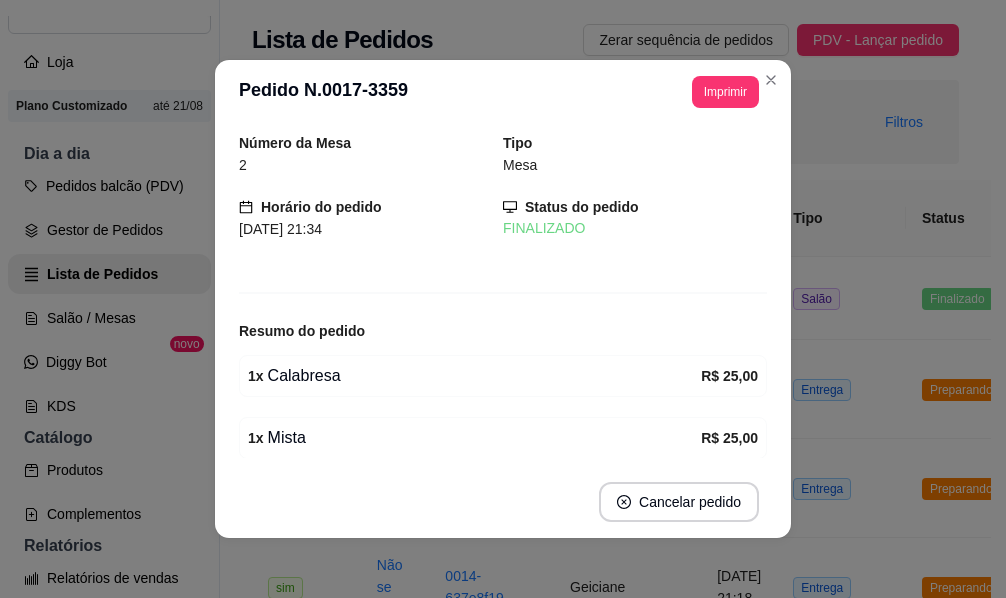 click on "**********" at bounding box center [503, 92] 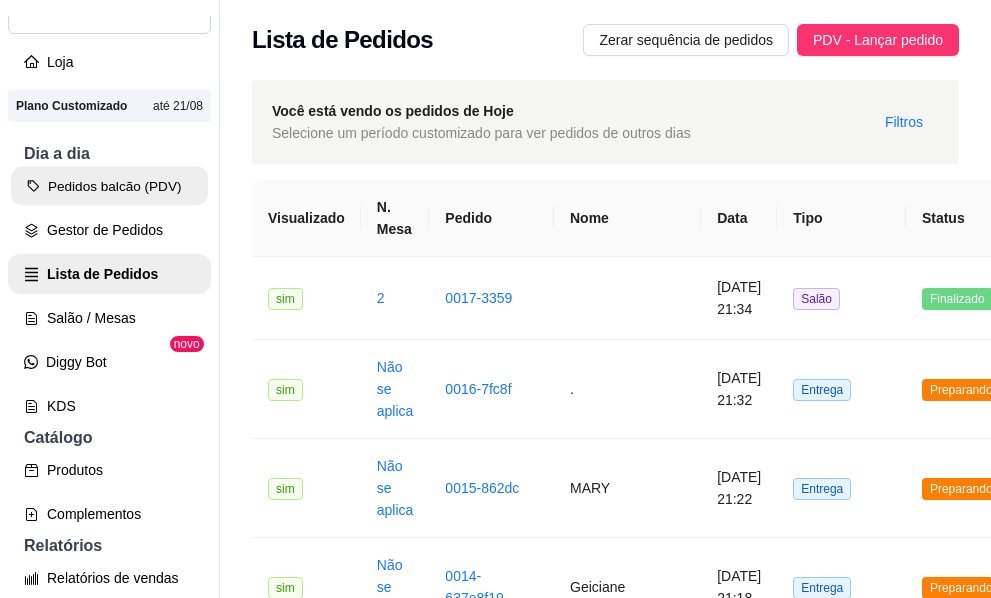 click on "Pedidos balcão (PDV)" at bounding box center [109, 186] 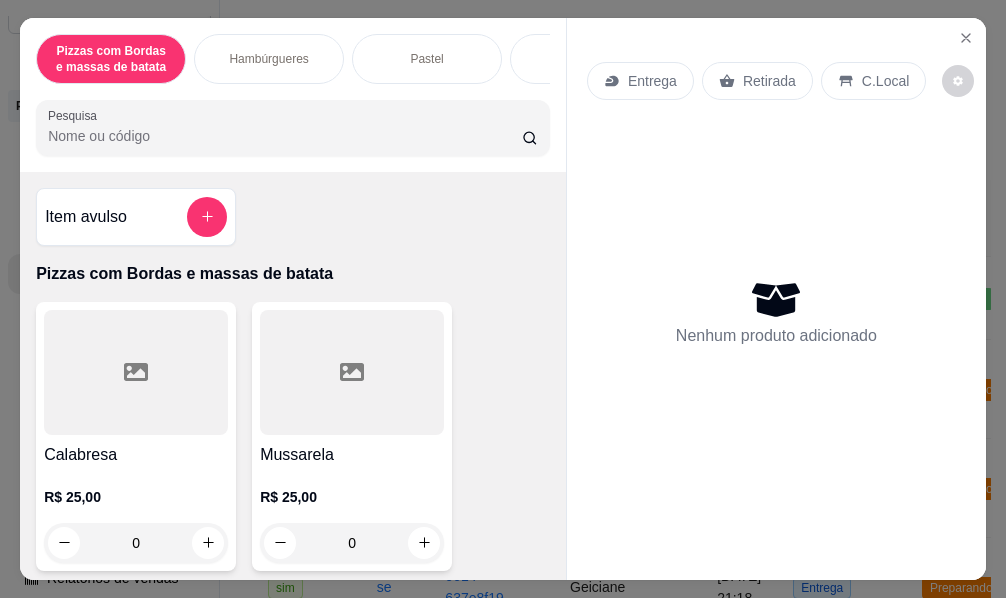 drag, startPoint x: 241, startPoint y: 12, endPoint x: 238, endPoint y: 33, distance: 21.213203 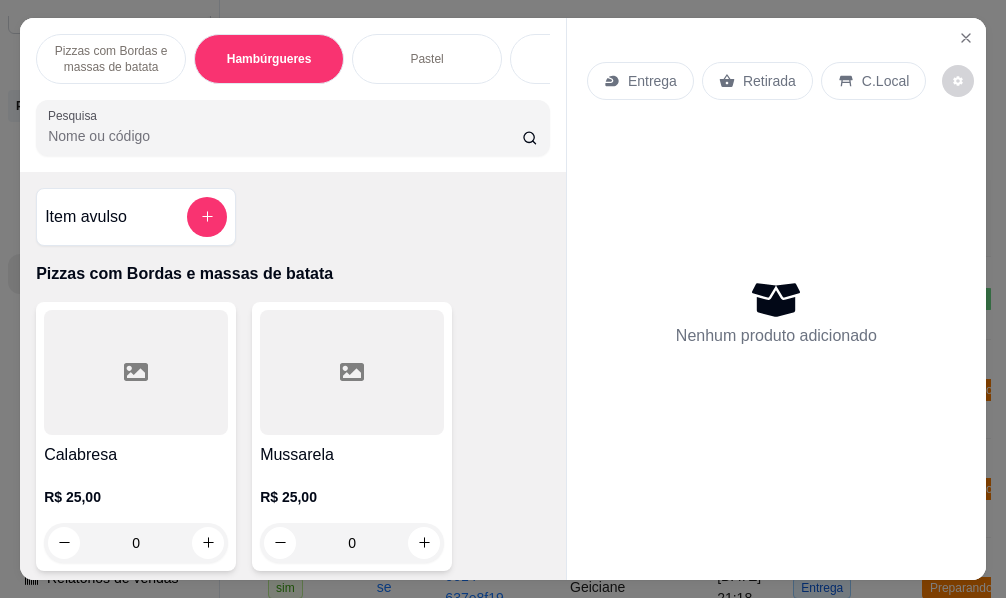 scroll, scrollTop: 2125, scrollLeft: 0, axis: vertical 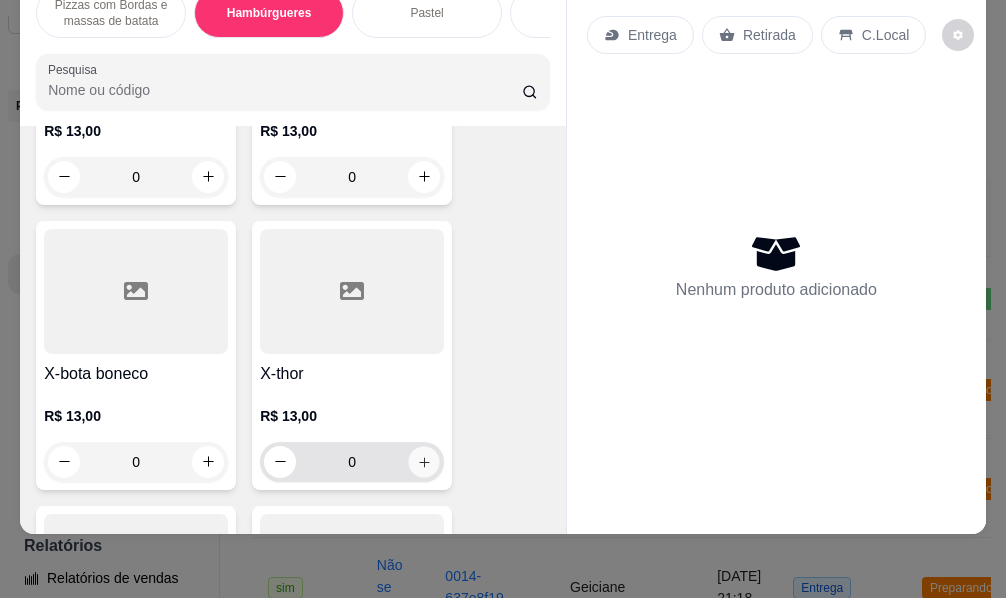click 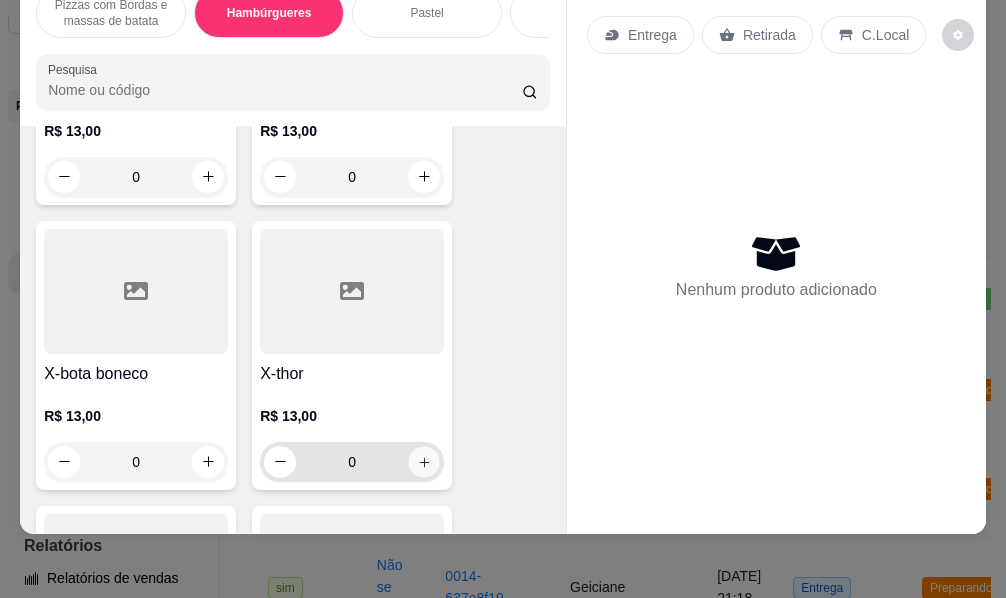 type on "1" 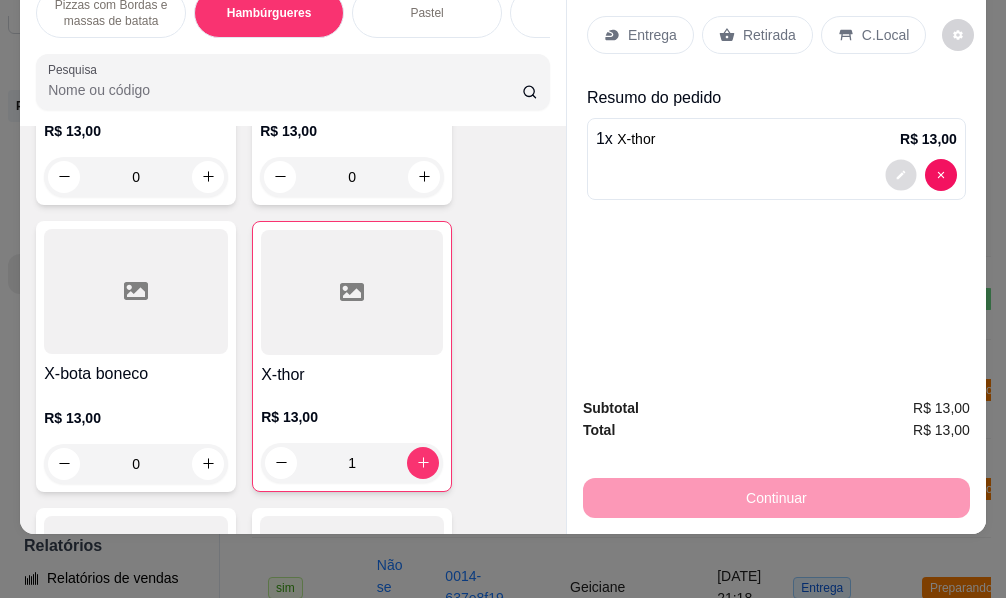 click 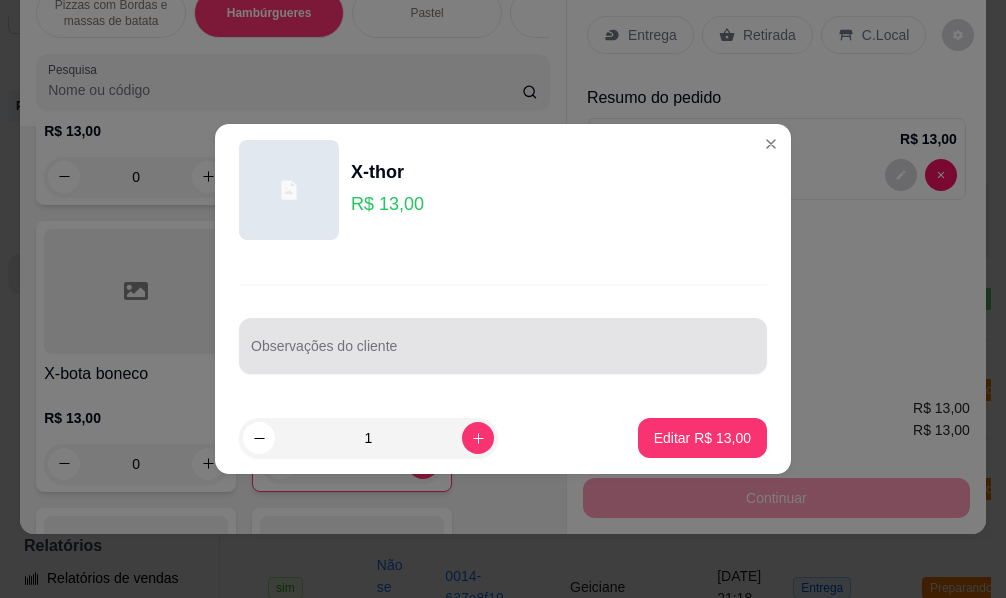 click at bounding box center (503, 346) 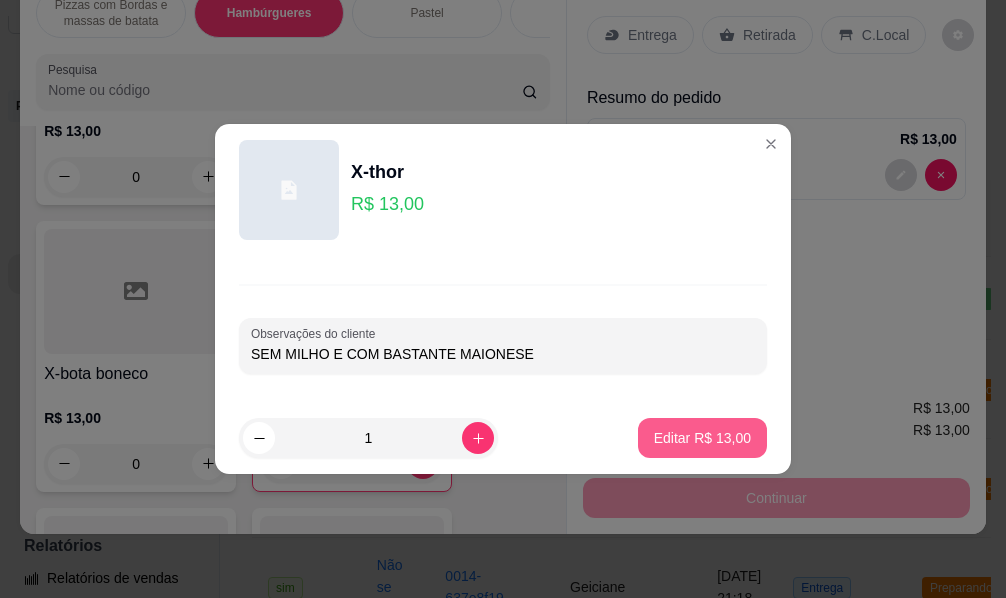 type on "SEM MILHO E COM BASTANTE MAIONESE" 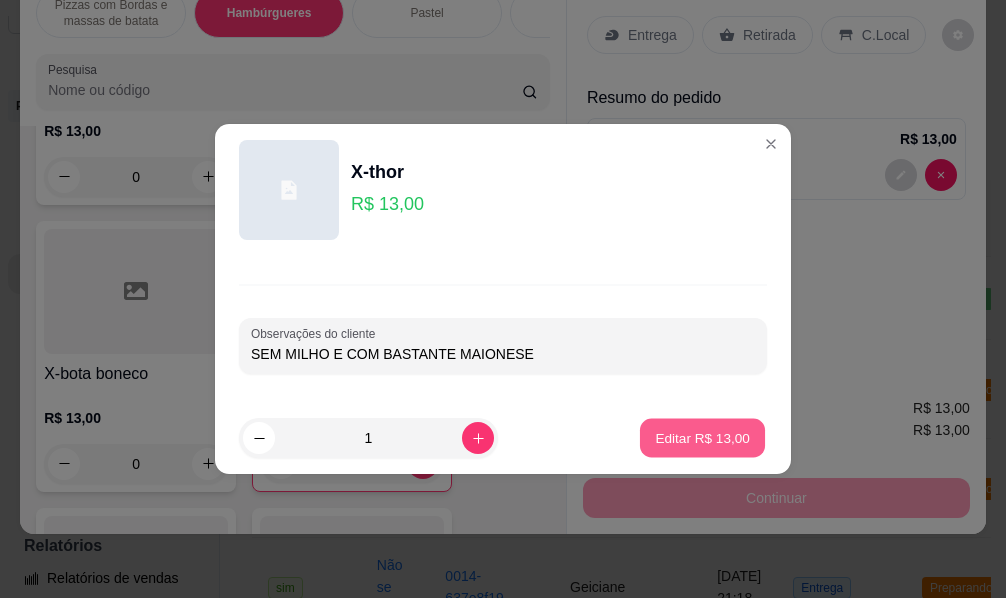 click on "Editar   R$ 13,00" at bounding box center [702, 437] 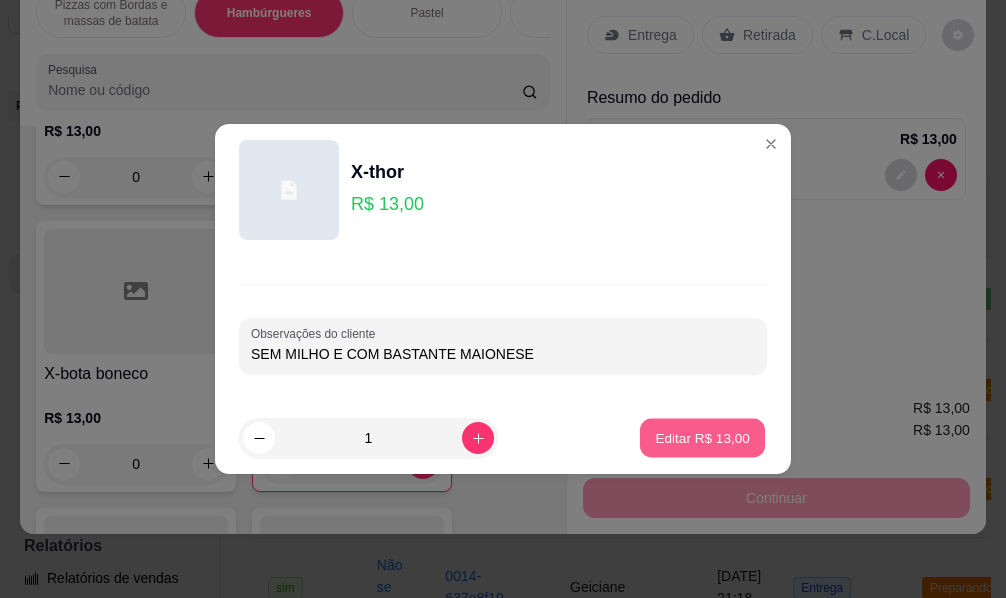 type on "0" 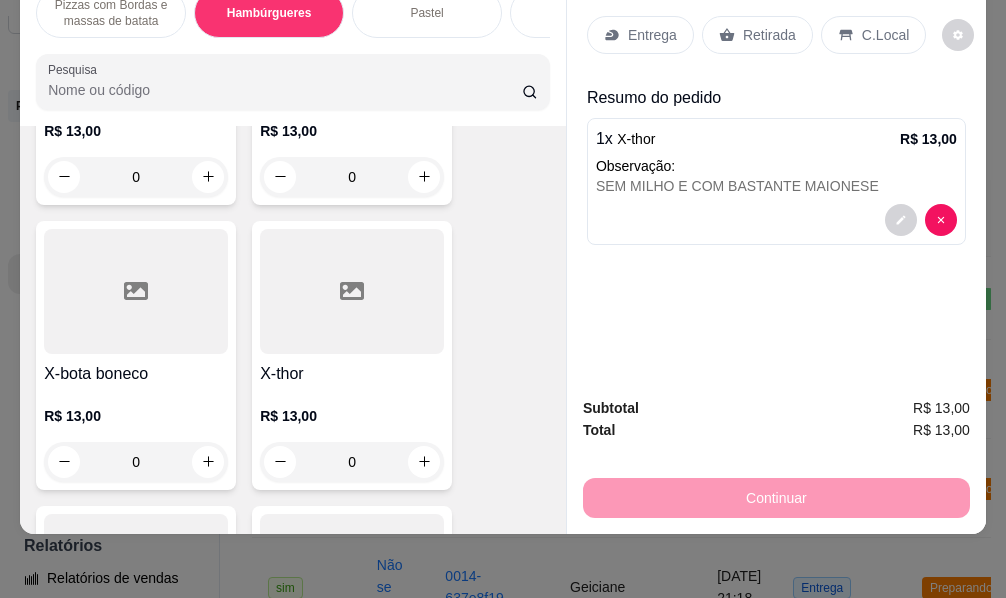 click on "Entrega" at bounding box center (652, 35) 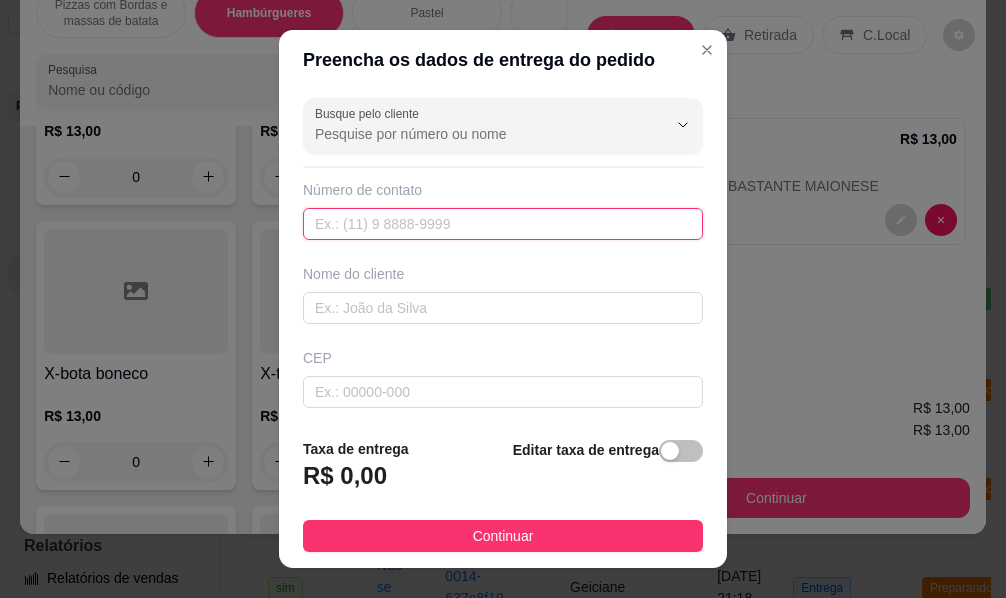 click at bounding box center (503, 224) 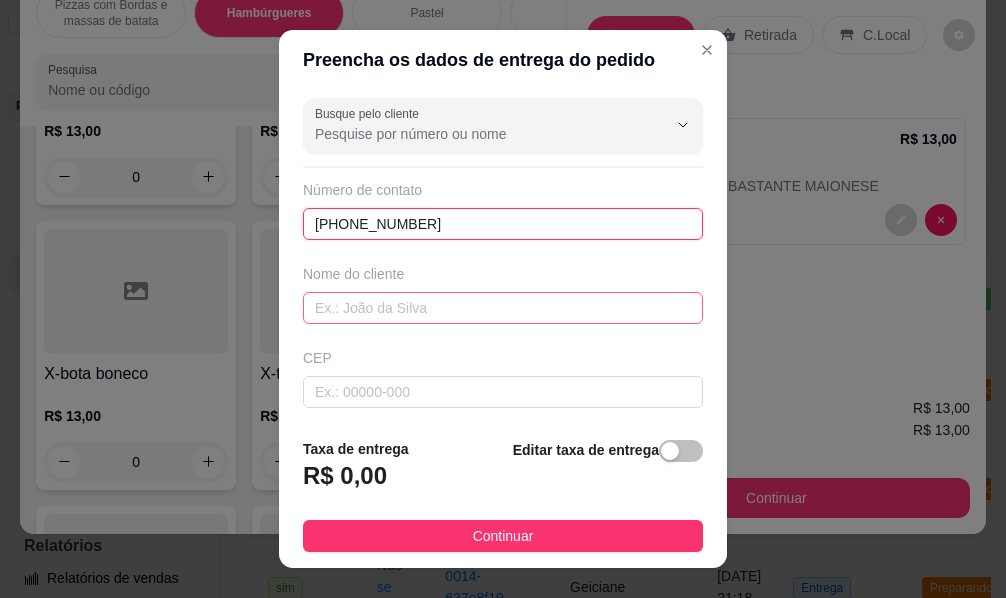 type on "(85) 99290-4284" 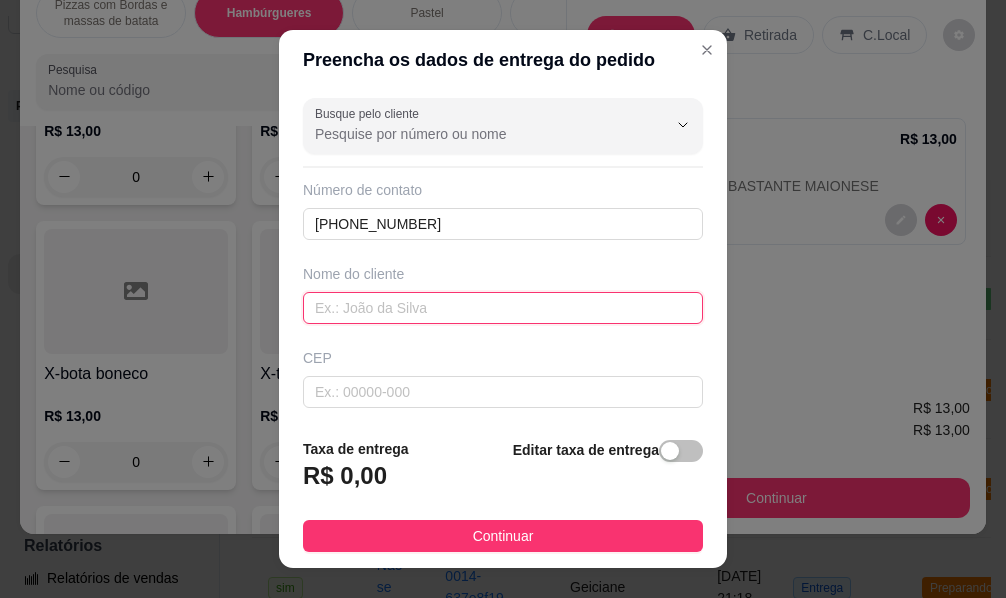 click at bounding box center [503, 308] 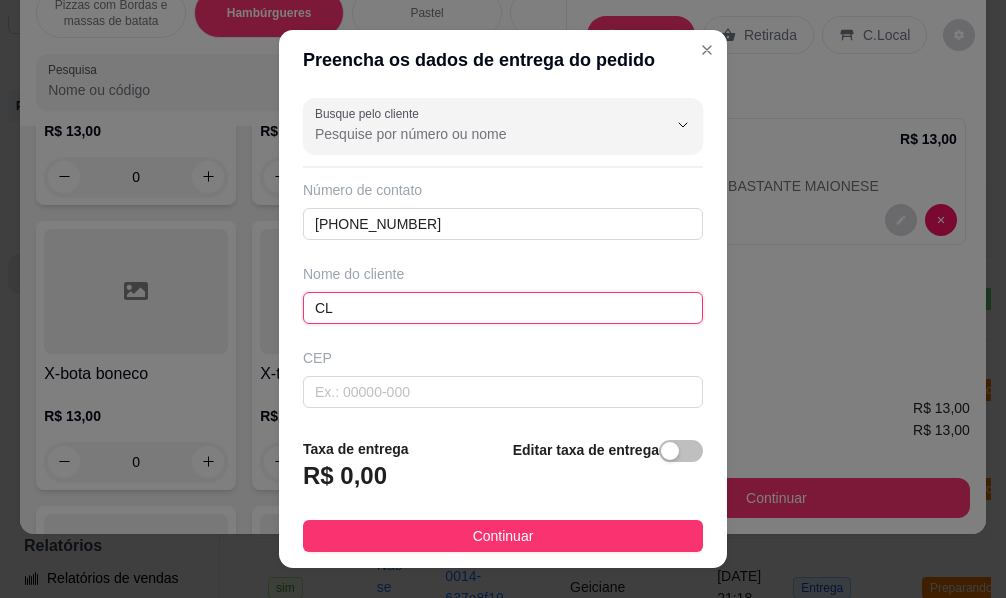 type on "C" 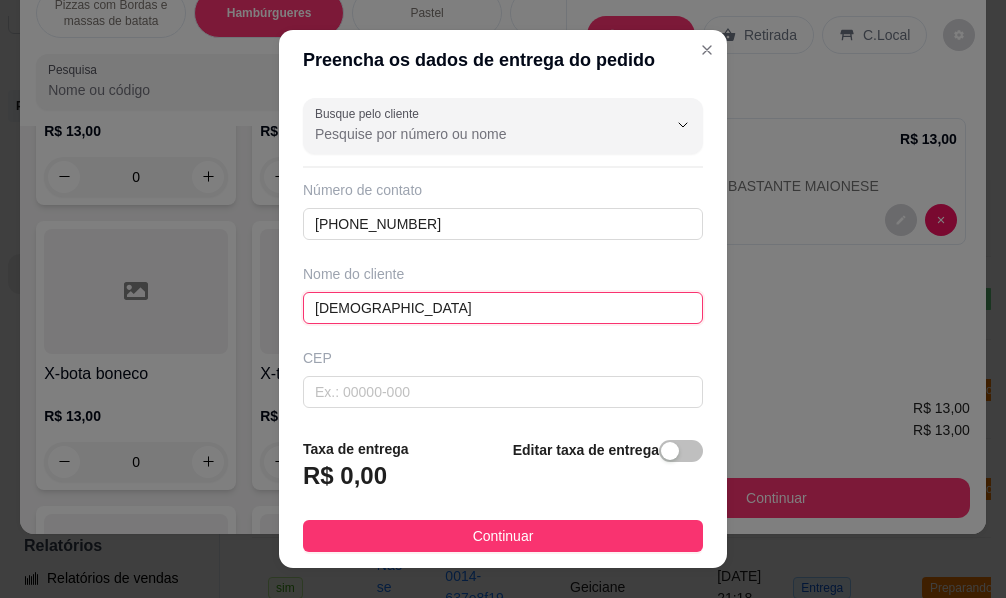 type on "JESUS" 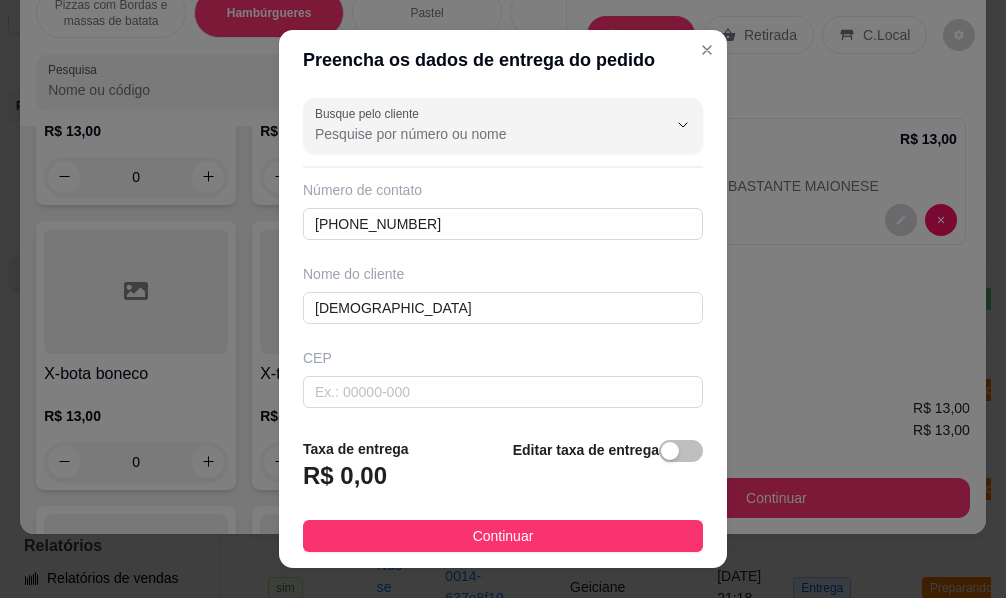 click on "Taxa de entrega R$ 0,00 Editar taxa de entrega  Continuar" at bounding box center (503, 495) 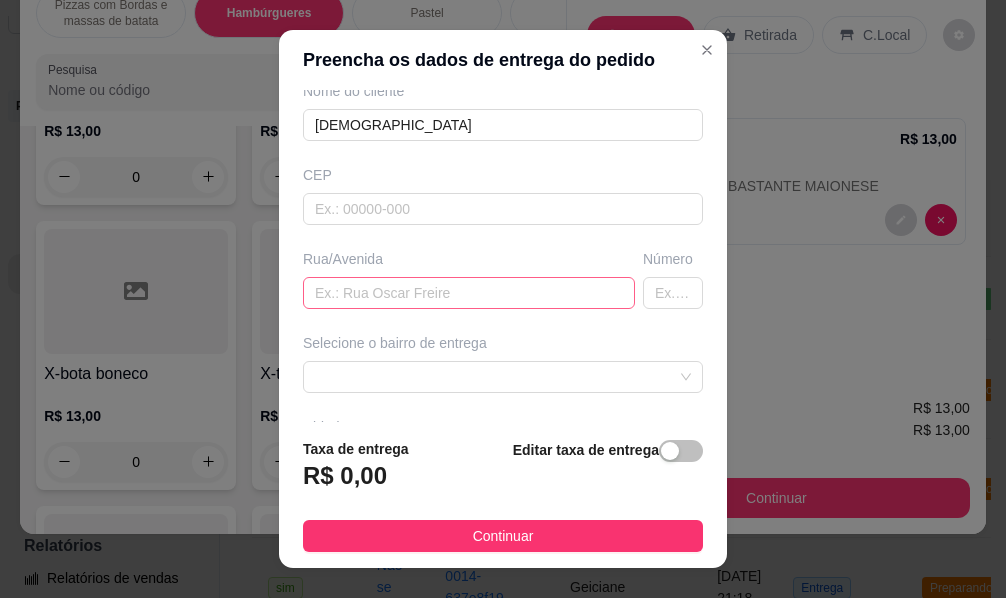 scroll, scrollTop: 342, scrollLeft: 0, axis: vertical 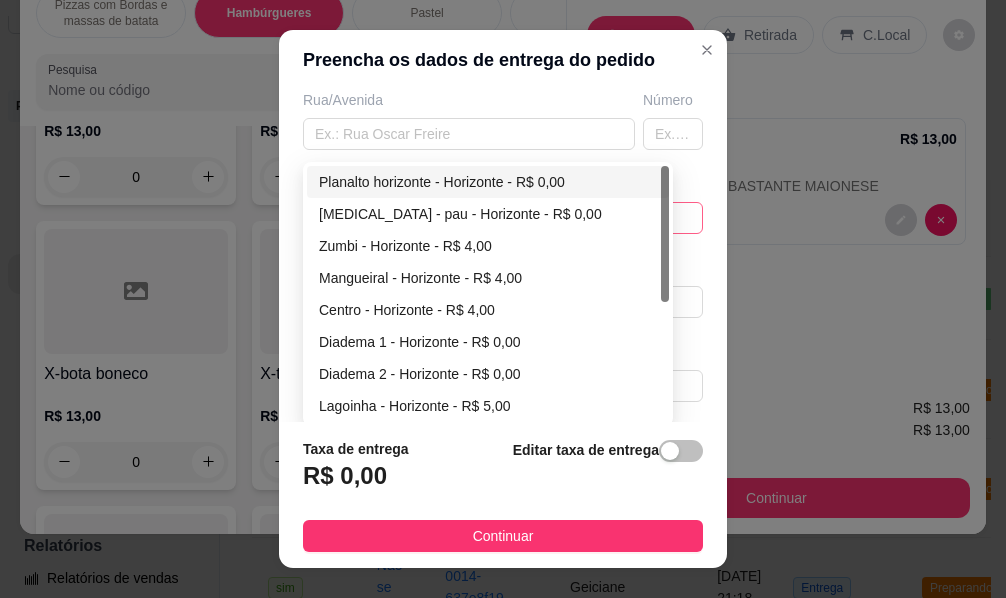 click on "641bdd37444ac4441d7ab4f6 641bdd6c444ac4441d7ab4f9 Planalto horizonte -  Horizonte -  R$ 0,00 Pica - pau  - Horizonte -  R$ 0,00 Zumbi - Horizonte -  R$ 4,00 Mangueiral - Horizonte -  R$ 4,00 Centro - Horizonte -  R$ 4,00 Diadema 1 - Horizonte -  R$ 0,00 Diadema 2 - Horizonte -  R$ 0,00 Lagoinha - Horizonte -  R$ 5,00 Mal Cozinhado - Horizonte -  R$ 5,00 Dourados - Horizonte -  R$ 10,00" at bounding box center [503, 218] 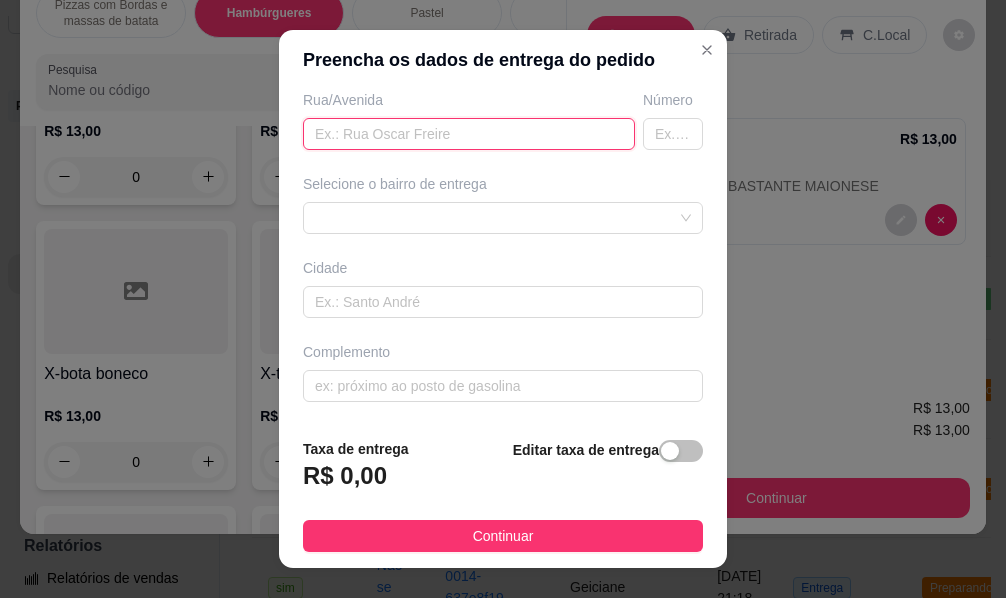 click at bounding box center (469, 134) 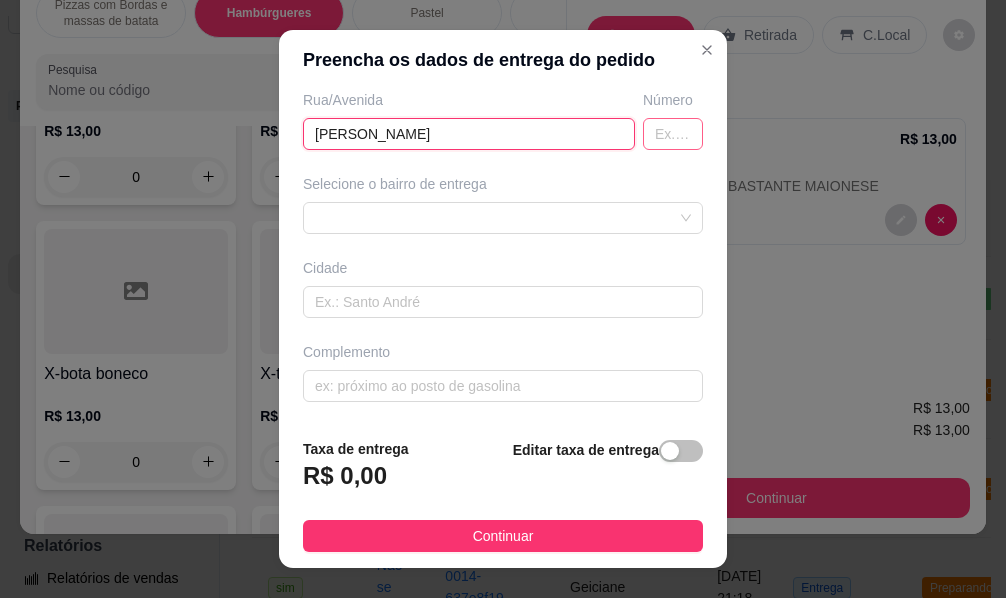 type on "[PERSON_NAME]" 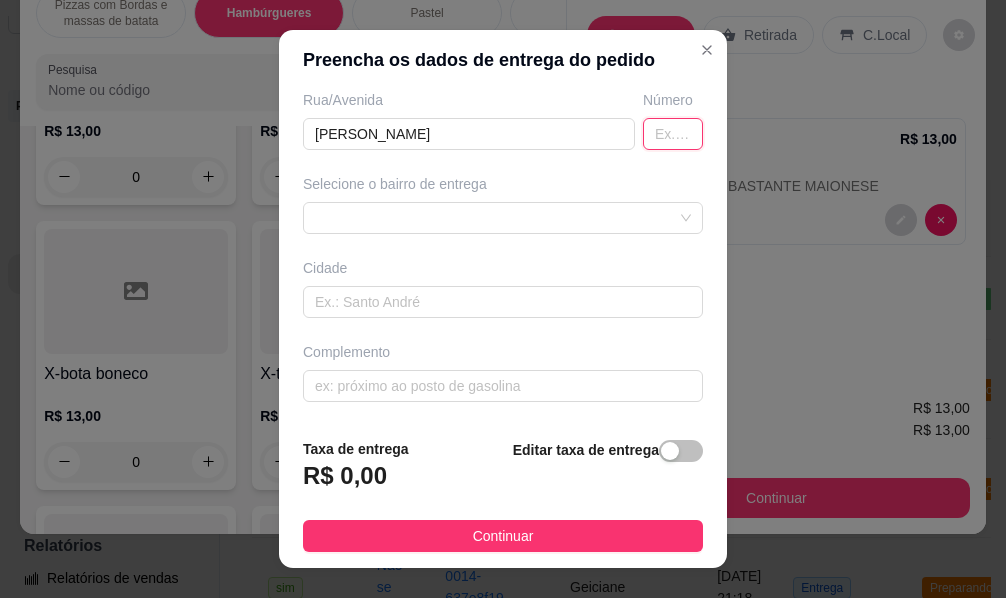 click at bounding box center [673, 134] 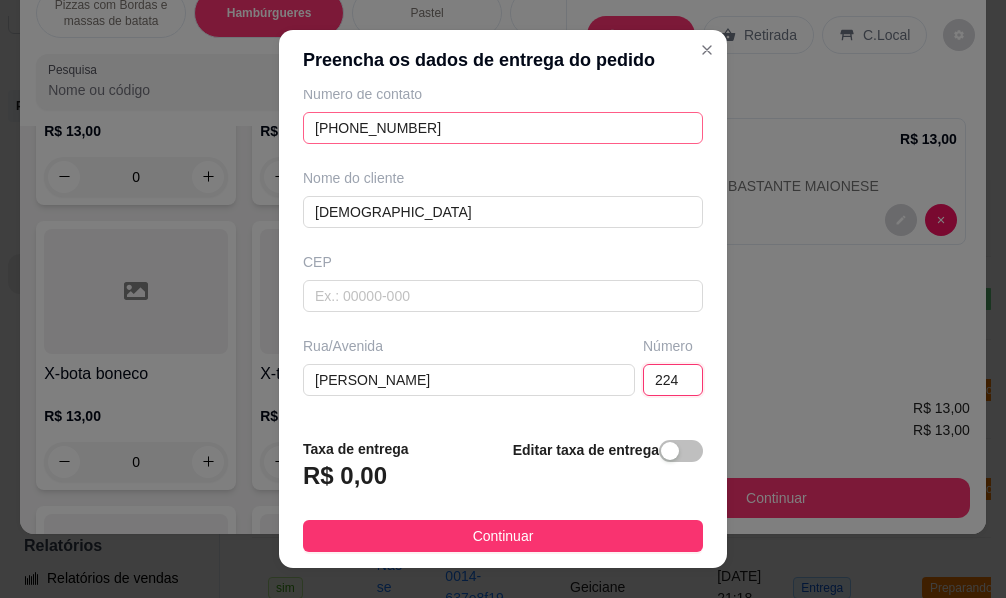 scroll, scrollTop: 42, scrollLeft: 0, axis: vertical 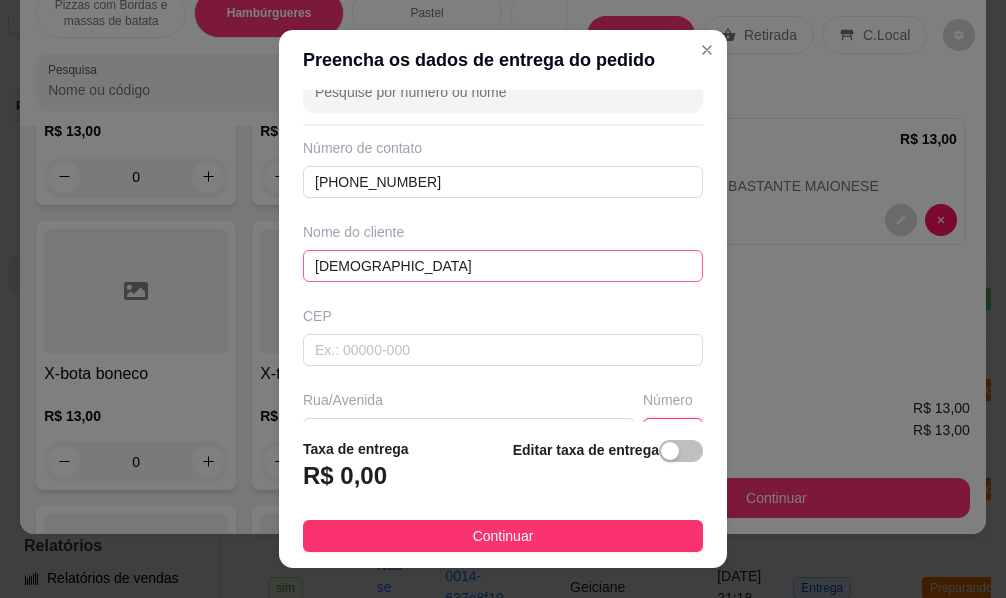 type on "224" 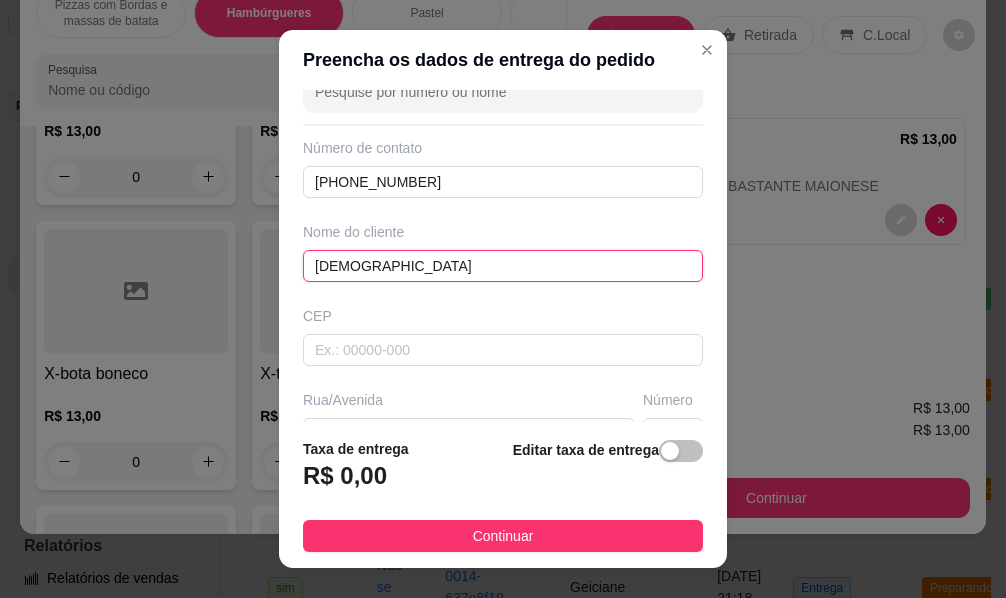 click on "JESUS" at bounding box center [503, 266] 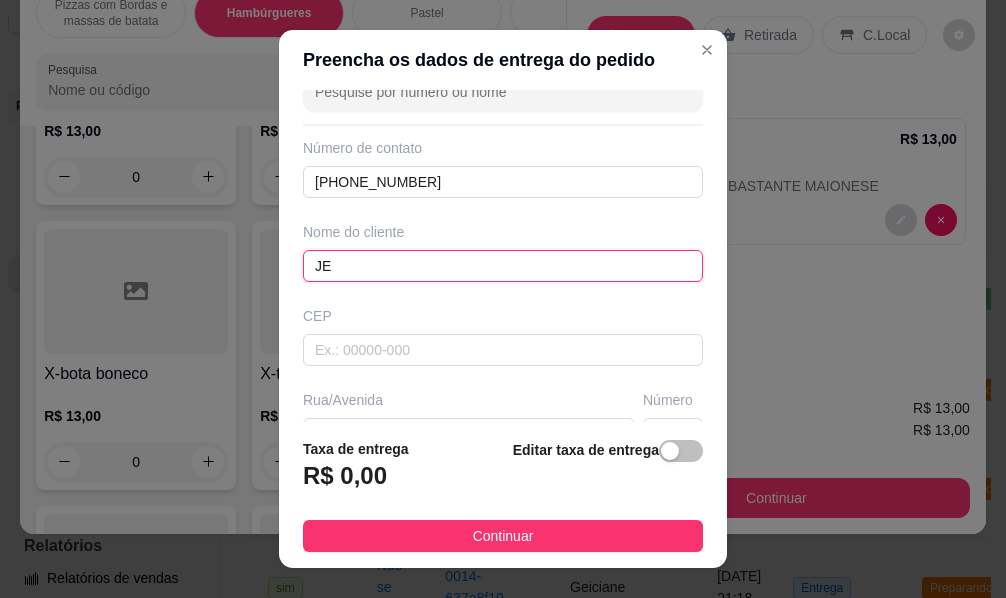 type on "J" 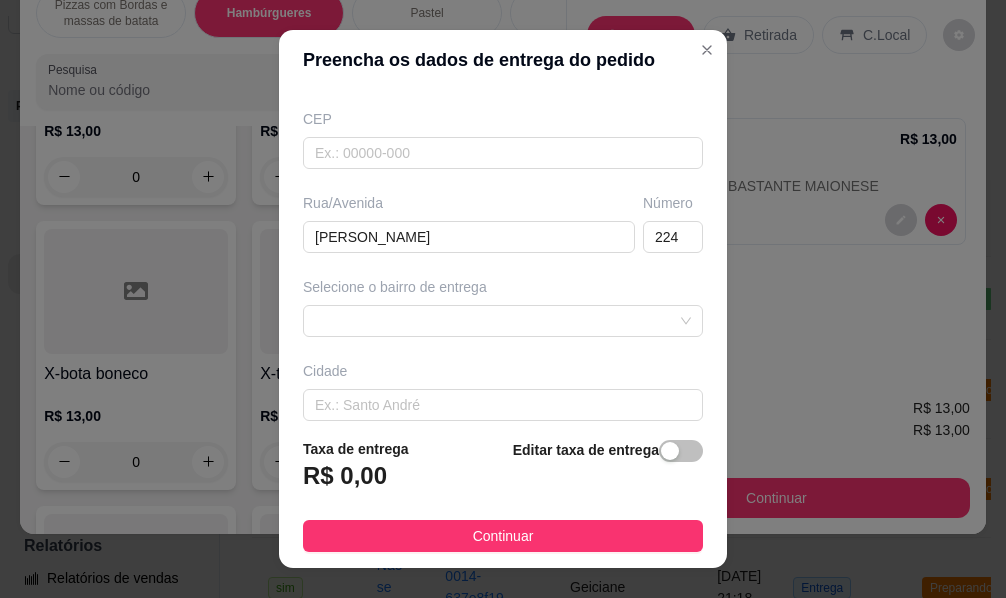 scroll, scrollTop: 342, scrollLeft: 0, axis: vertical 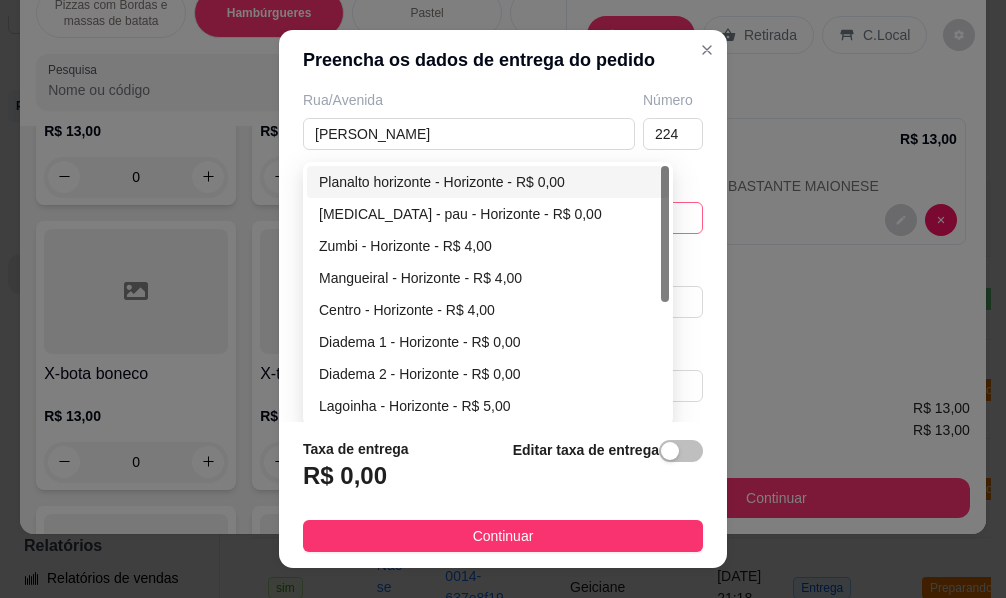 click on "641bdd37444ac4441d7ab4f6 641bdd6c444ac4441d7ab4f9 Planalto horizonte -  Horizonte -  R$ 0,00 Pica - pau  - Horizonte -  R$ 0,00 Zumbi - Horizonte -  R$ 4,00 Mangueiral - Horizonte -  R$ 4,00 Centro - Horizonte -  R$ 4,00 Diadema 1 - Horizonte -  R$ 0,00 Diadema 2 - Horizonte -  R$ 0,00 Lagoinha - Horizonte -  R$ 5,00 Mal Cozinhado - Horizonte -  R$ 5,00 Dourados - Horizonte -  R$ 10,00" at bounding box center [503, 218] 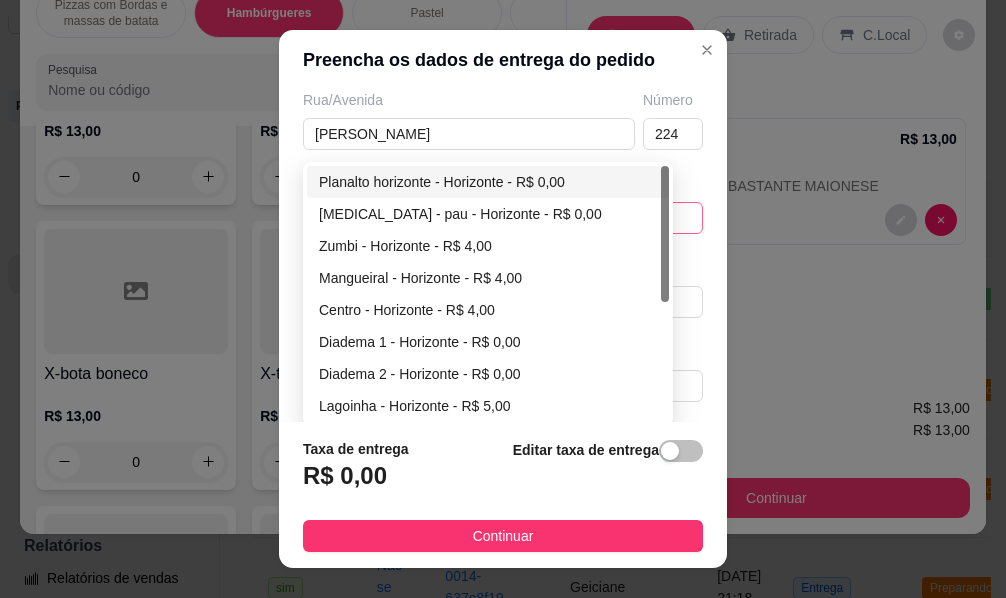 type on "[PERSON_NAME]" 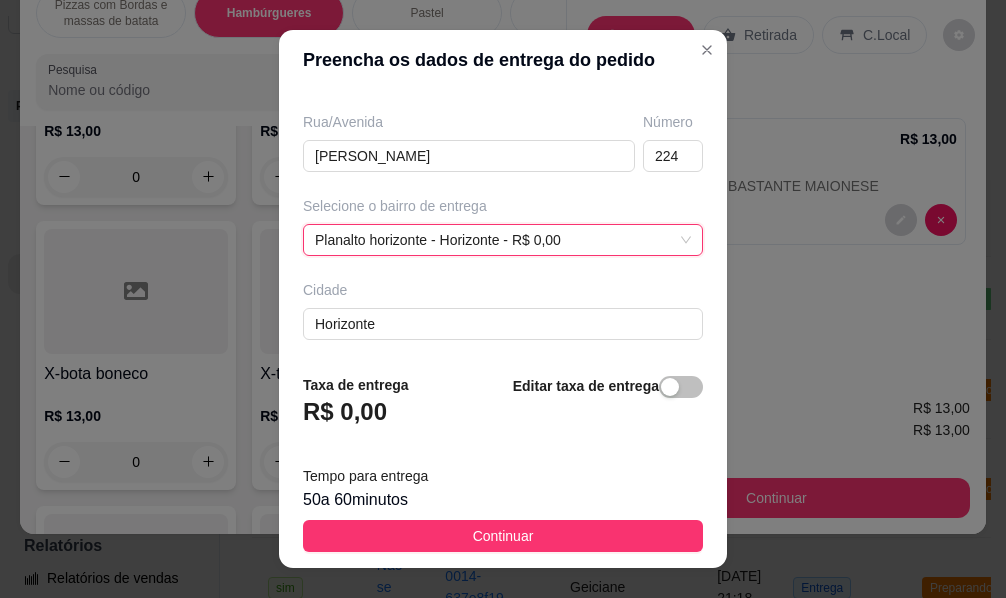scroll, scrollTop: 342, scrollLeft: 0, axis: vertical 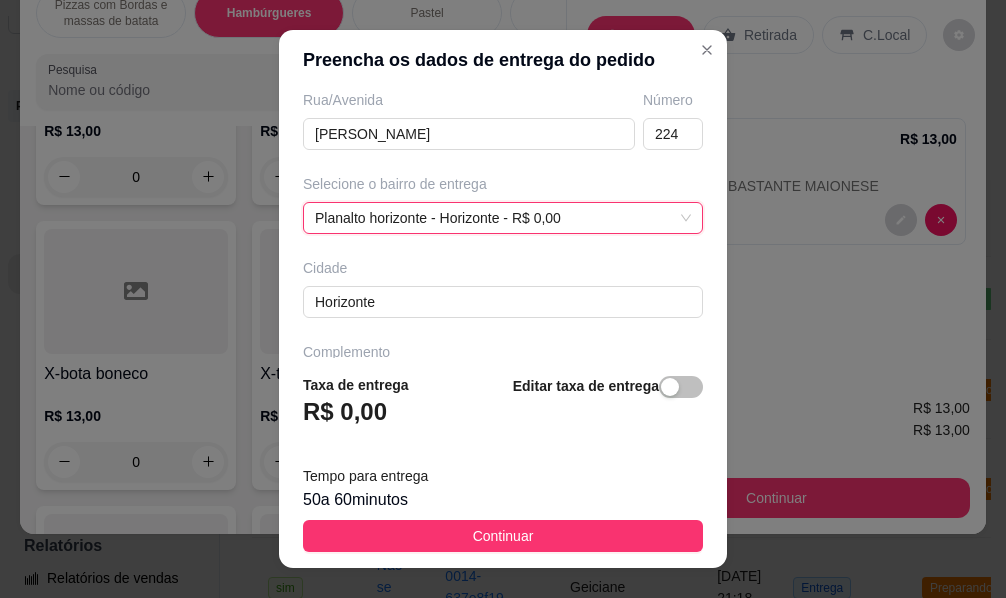 click on "Busque pelo cliente Número de contato (85) 99290-4284 Nome do cliente ROGER CEP Rua/Avenida JOÃO DOMINGOS Número 224 Selecione o bairro de entrega Planalto horizonte -  Horizonte -  R$ 0,00 Planalto horizonte -  Horizonte -  R$ 0,00 641bdd37444ac4441d7ab4f6 641bdd6c444ac4441d7ab4f9 Planalto horizonte -  Horizonte -  R$ 0,00 Pica - pau  - Horizonte -  R$ 0,00 Zumbi - Horizonte -  R$ 4,00 Mangueiral - Horizonte -  R$ 4,00 Centro - Horizonte -  R$ 4,00 Diadema 1 - Horizonte -  R$ 0,00 Diadema 2 - Horizonte -  R$ 0,00 Lagoinha - Horizonte -  R$ 5,00 Mal Cozinhado - Horizonte -  R$ 5,00 Dourados - Horizonte -  R$ 10,00 Cidade Horizonte Complemento" at bounding box center [503, 224] 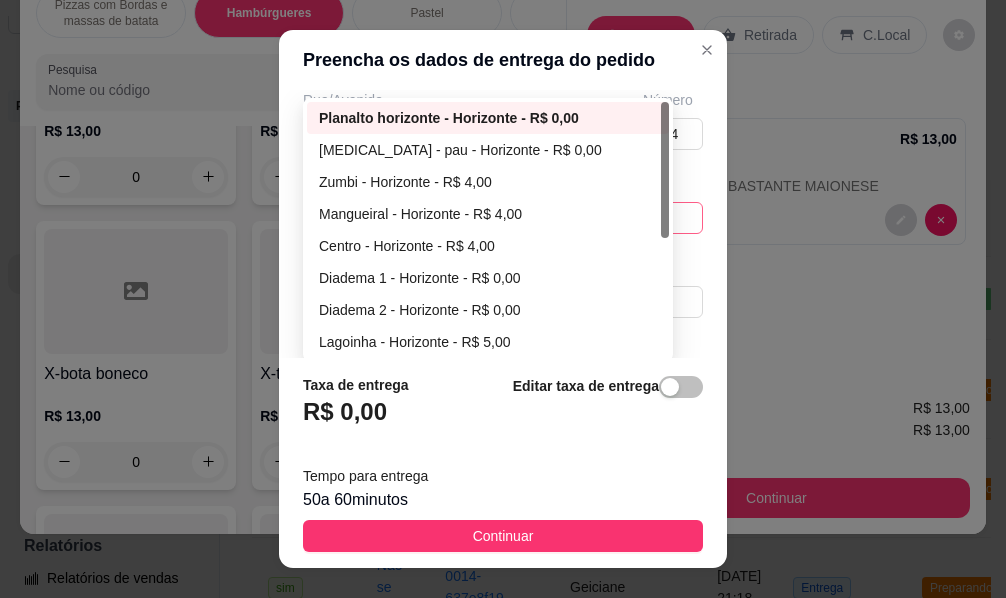 click on "Planalto horizonte -  Horizonte -  R$ 0,00 641bdd37444ac4441d7ab4f6 641bdd6c444ac4441d7ab4f9 Planalto horizonte -  Horizonte -  R$ 0,00 Pica - pau  - Horizonte -  R$ 0,00 Zumbi - Horizonte -  R$ 4,00 Mangueiral - Horizonte -  R$ 4,00 Centro - Horizonte -  R$ 4,00 Diadema 1 - Horizonte -  R$ 0,00 Diadema 2 - Horizonte -  R$ 0,00 Lagoinha - Horizonte -  R$ 5,00 Mal Cozinhado - Horizonte -  R$ 5,00 Dourados - Horizonte -  R$ 10,00" at bounding box center (503, 218) 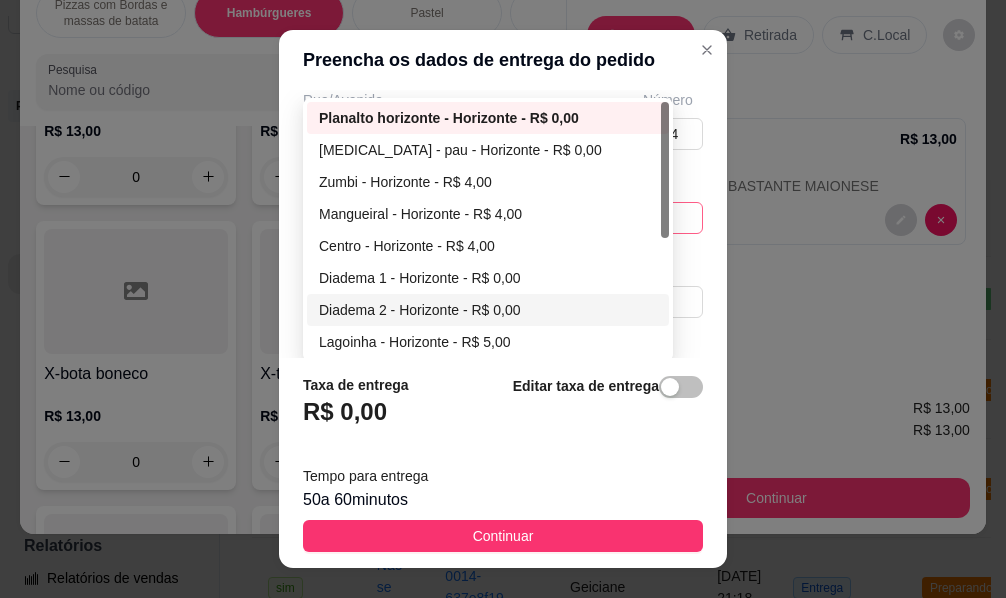 click on "Diadema 2 - Horizonte -  R$ 0,00" at bounding box center (488, 310) 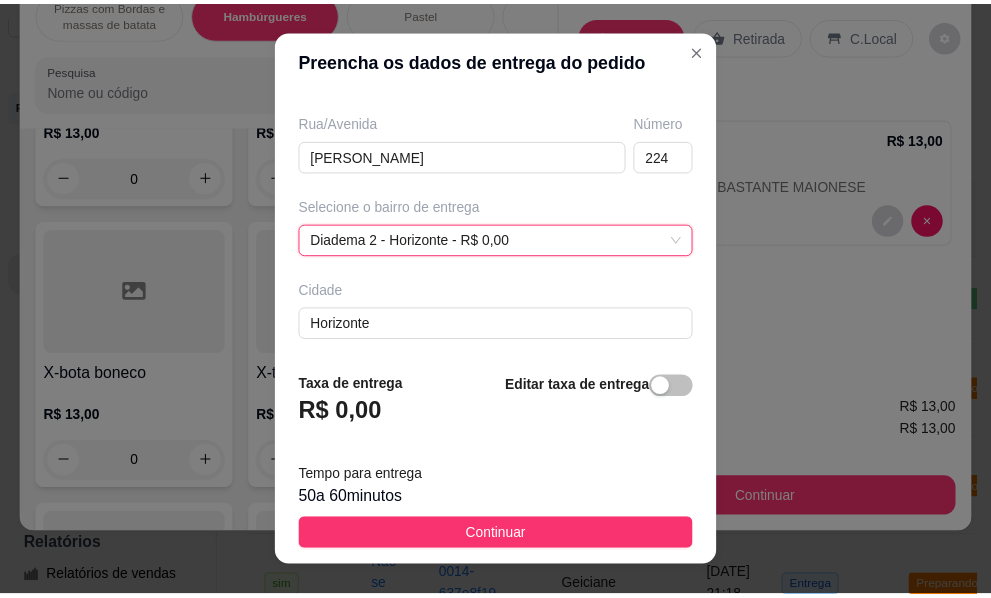 scroll, scrollTop: 342, scrollLeft: 0, axis: vertical 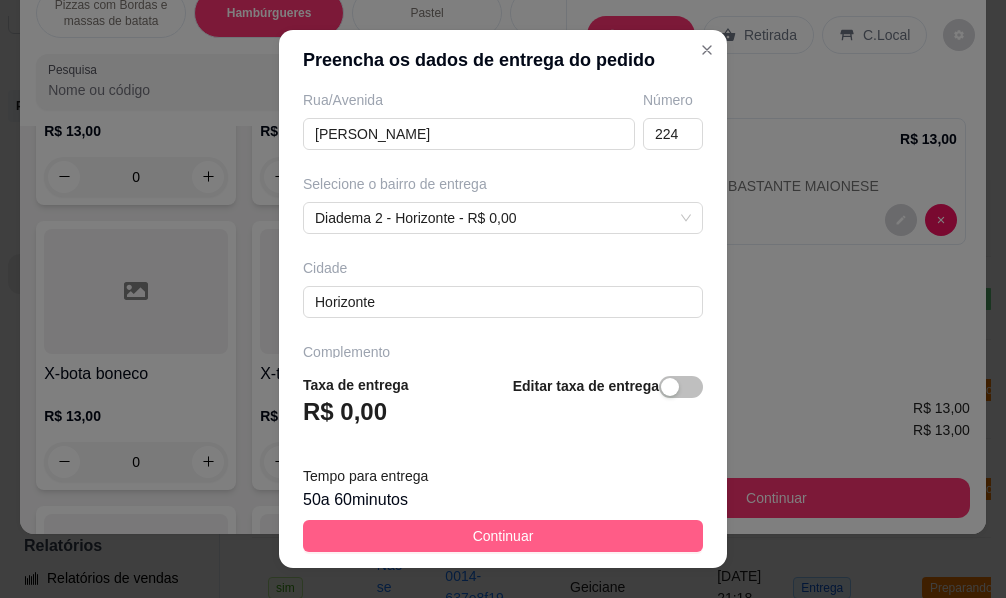 click on "Continuar" at bounding box center (503, 536) 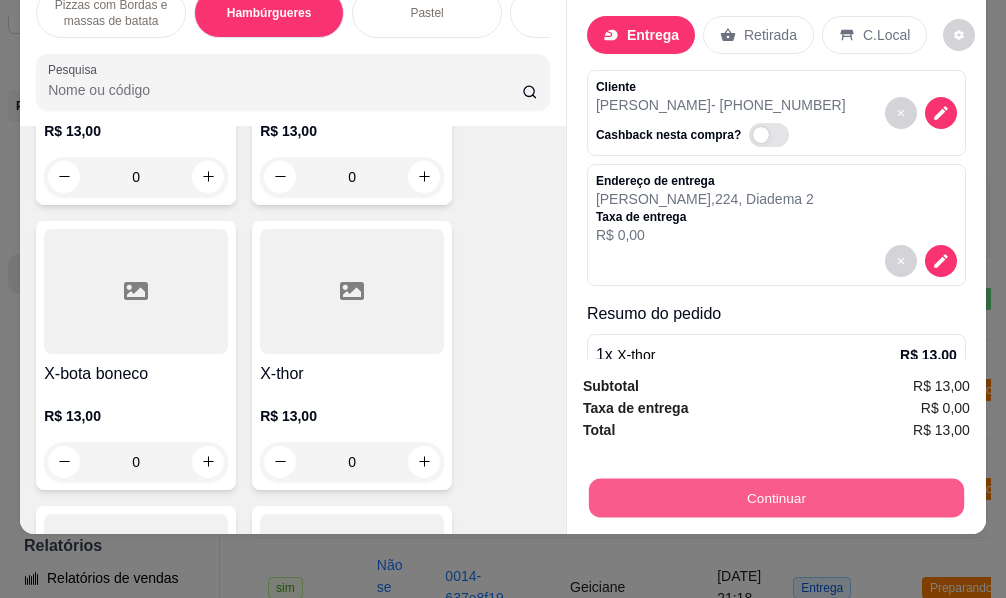 click on "Continuar" at bounding box center (776, 498) 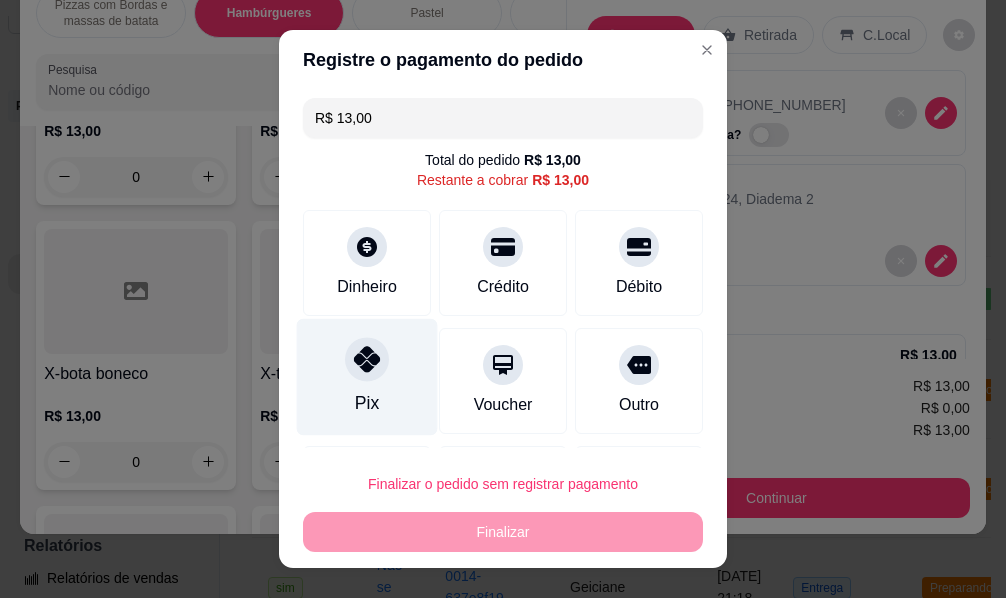 click on "Pix" at bounding box center [367, 377] 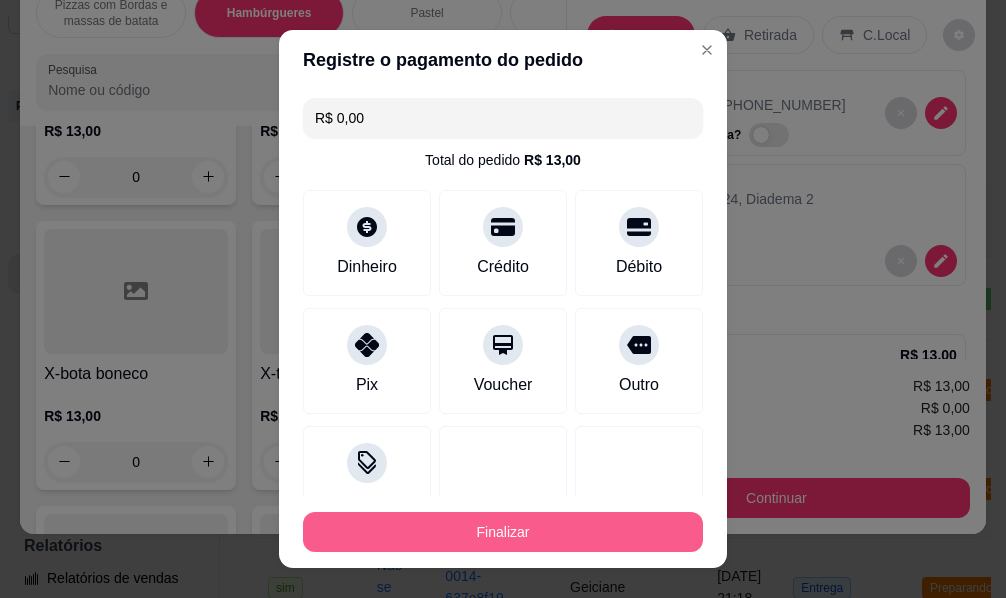 click on "Finalizar" at bounding box center [503, 532] 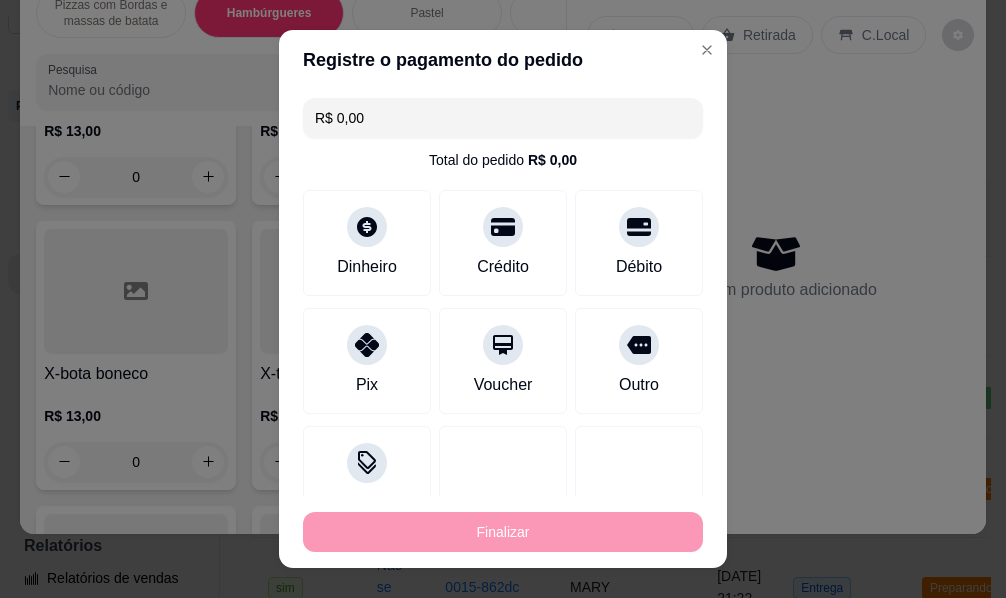 type on "-R$ 13,00" 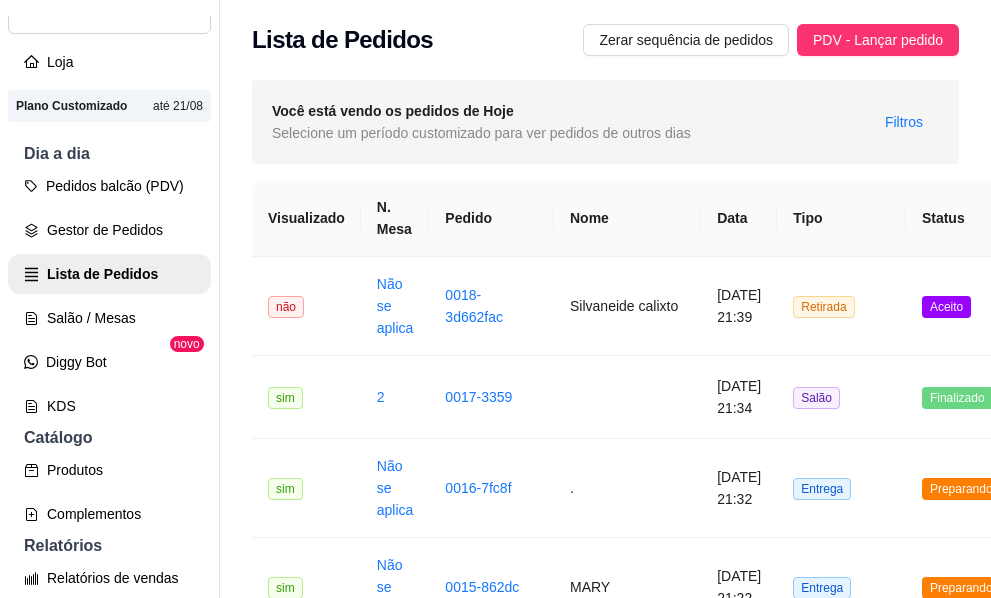 click on "**********" at bounding box center [605, 1191] 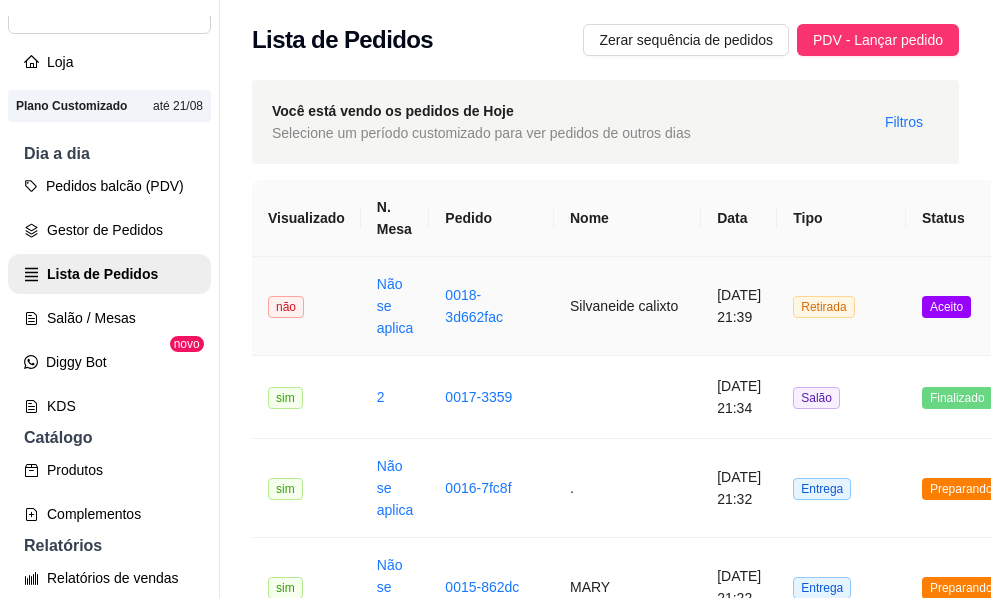 click on "Não se aplica" at bounding box center [395, 306] 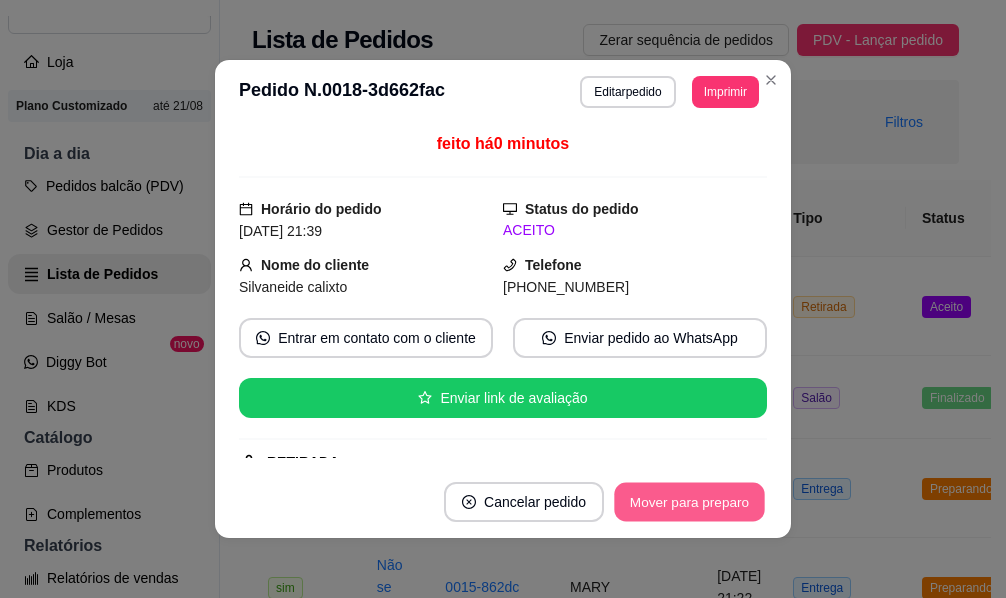 click on "Mover para preparo" at bounding box center (689, 502) 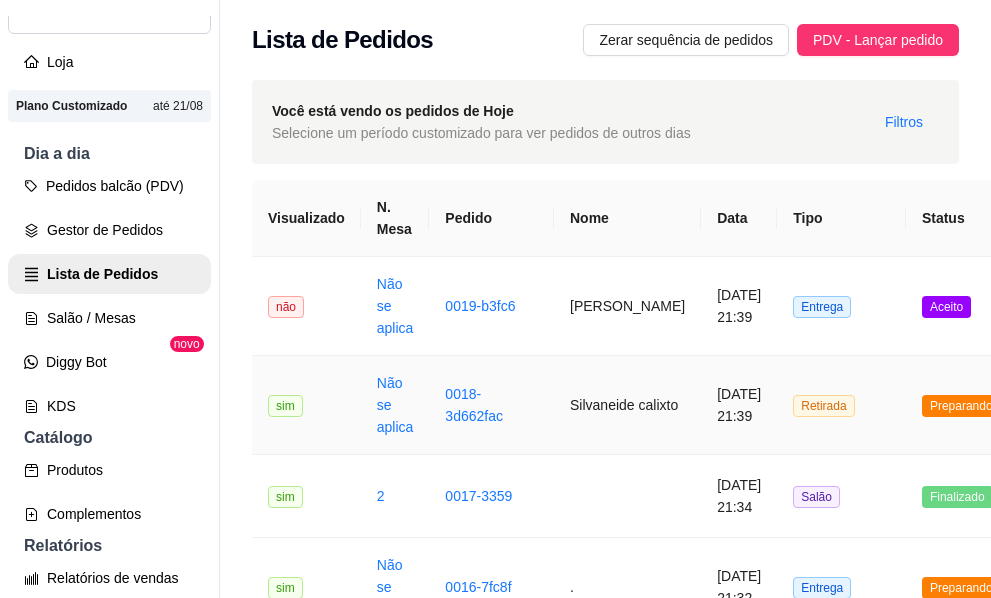 click on "Não se aplica" at bounding box center [395, 405] 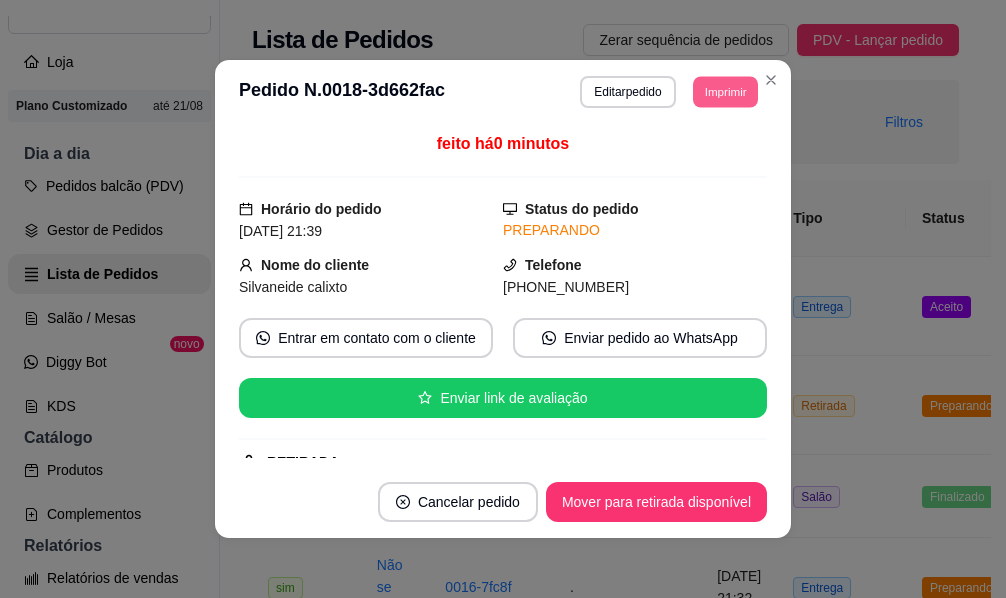 click on "Imprimir" at bounding box center [725, 91] 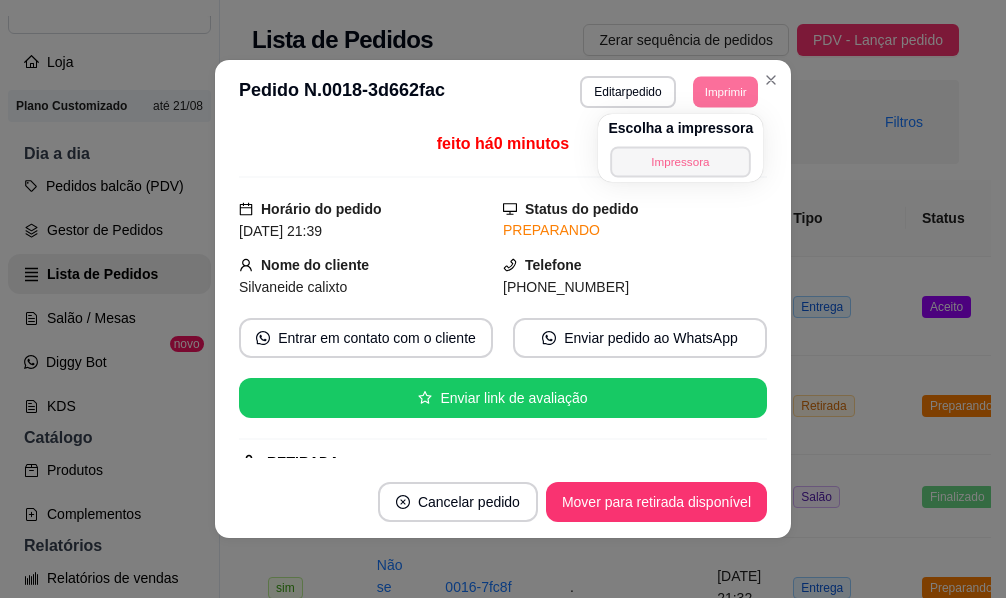 click on "Impressora" at bounding box center [681, 161] 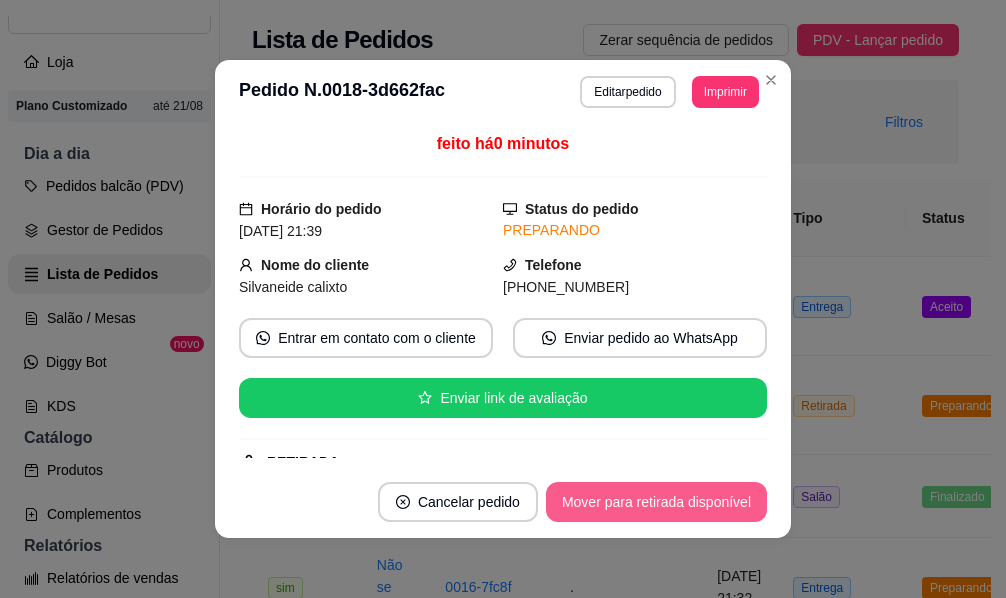 click on "Mover para retirada disponível" at bounding box center [656, 502] 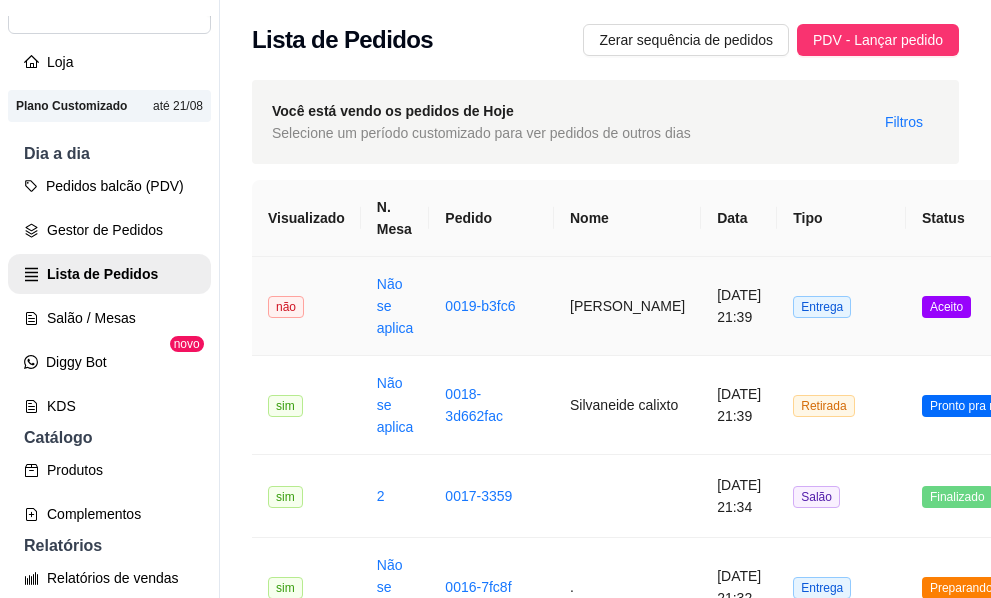 click on "0019-b3fc6" at bounding box center [491, 306] 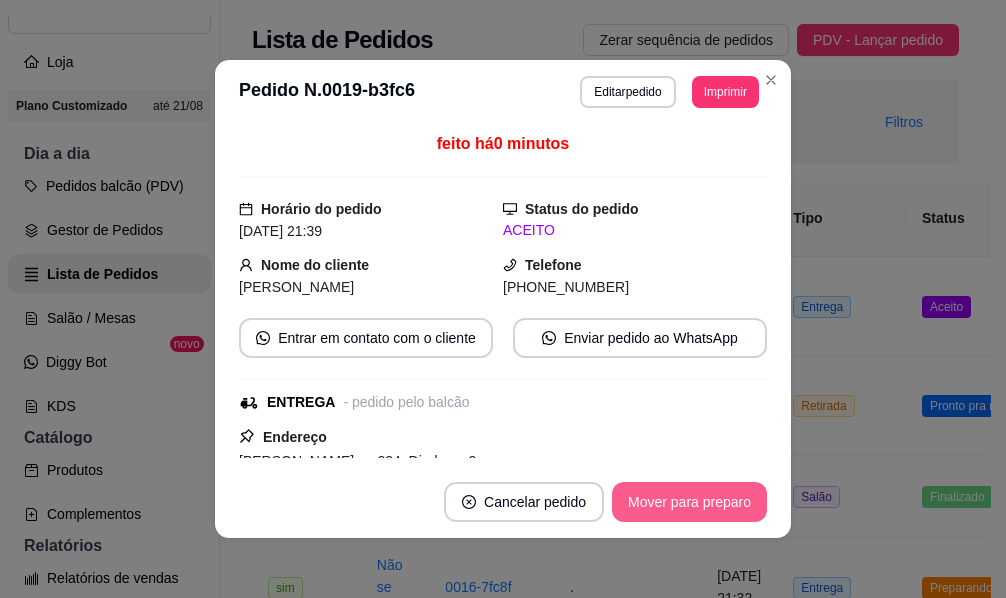 click on "Mover para preparo" at bounding box center (689, 502) 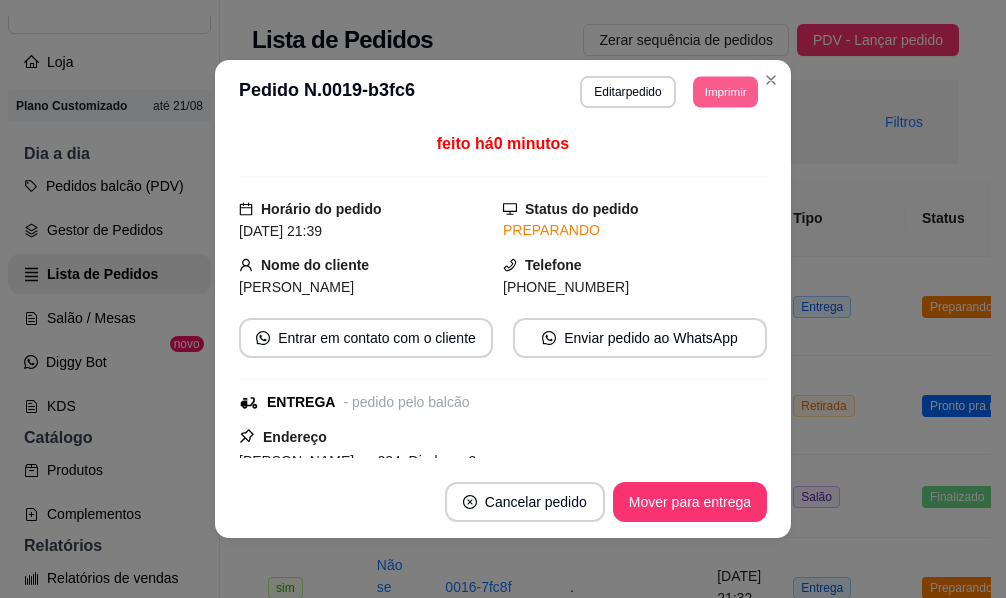 click on "Imprimir" at bounding box center (725, 91) 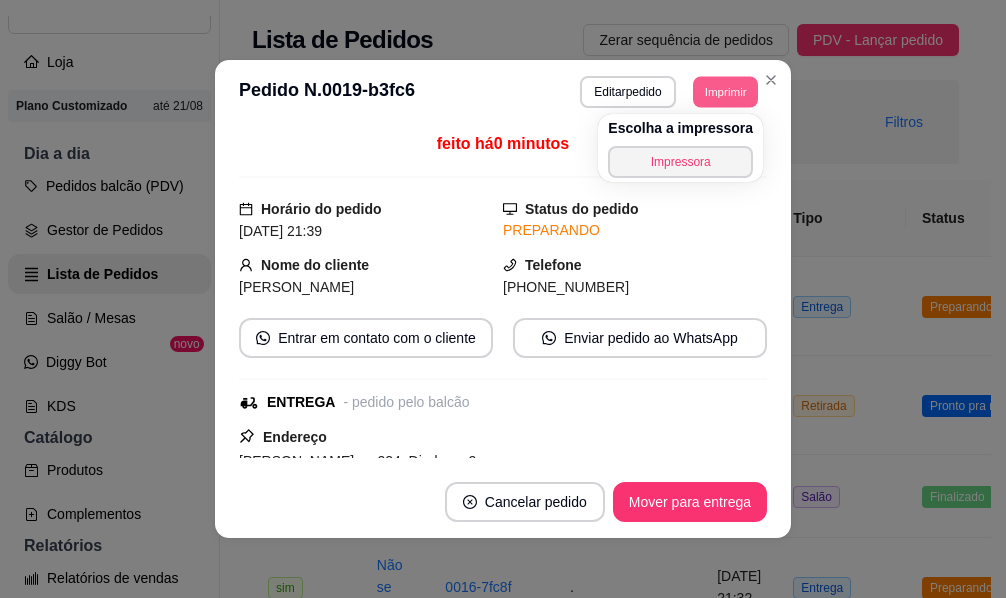 click on "Imprimir" at bounding box center (725, 91) 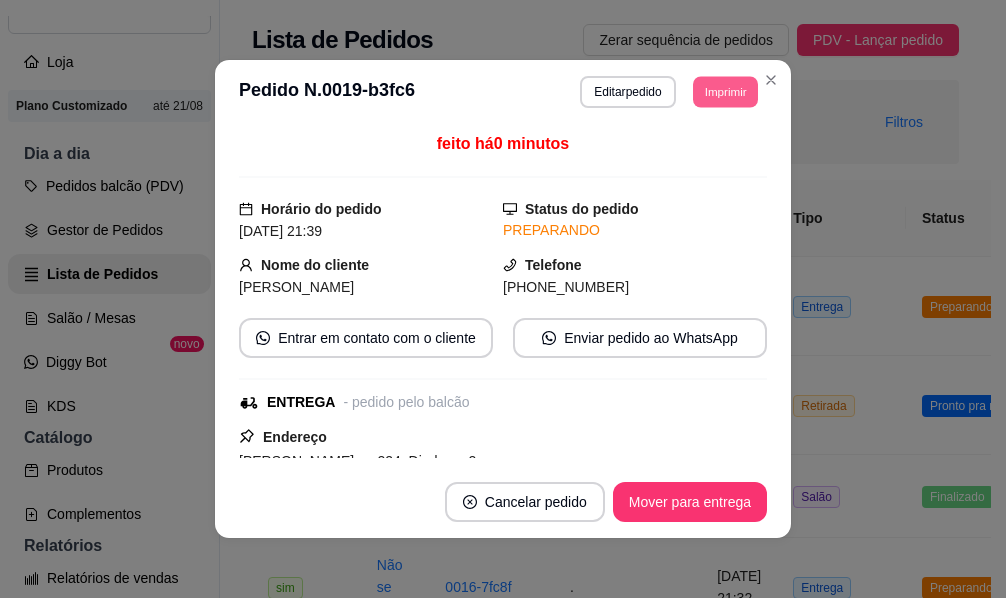 click on "Imprimir" at bounding box center (725, 91) 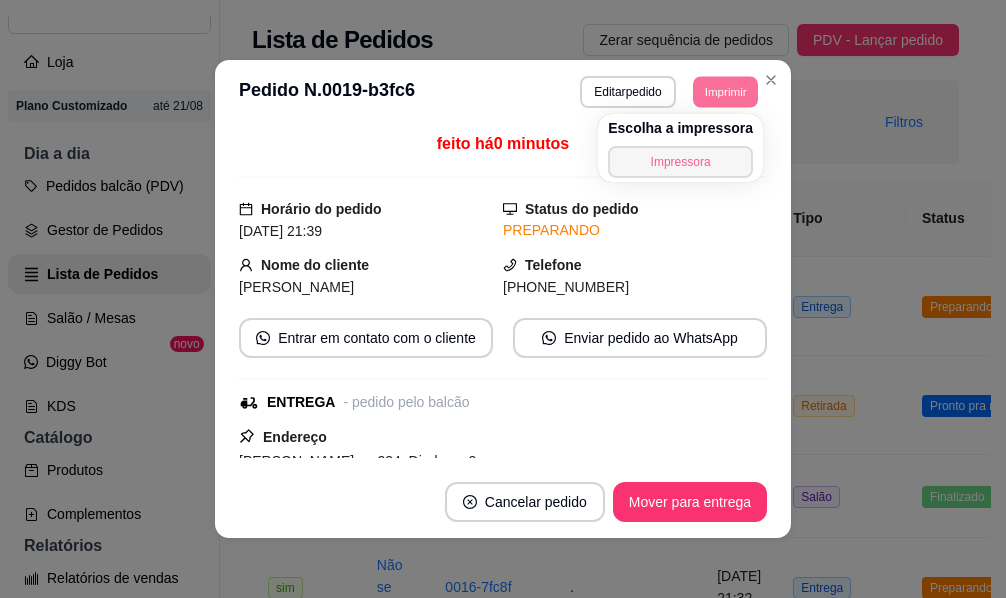 click on "Impressora" at bounding box center (680, 162) 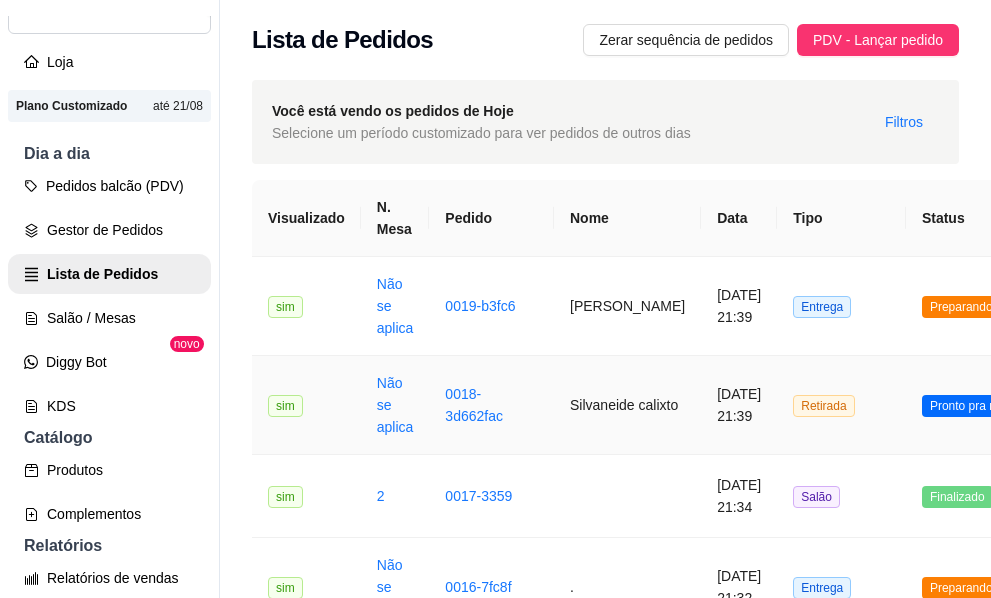 click on "0018-3d662fac" at bounding box center [491, 405] 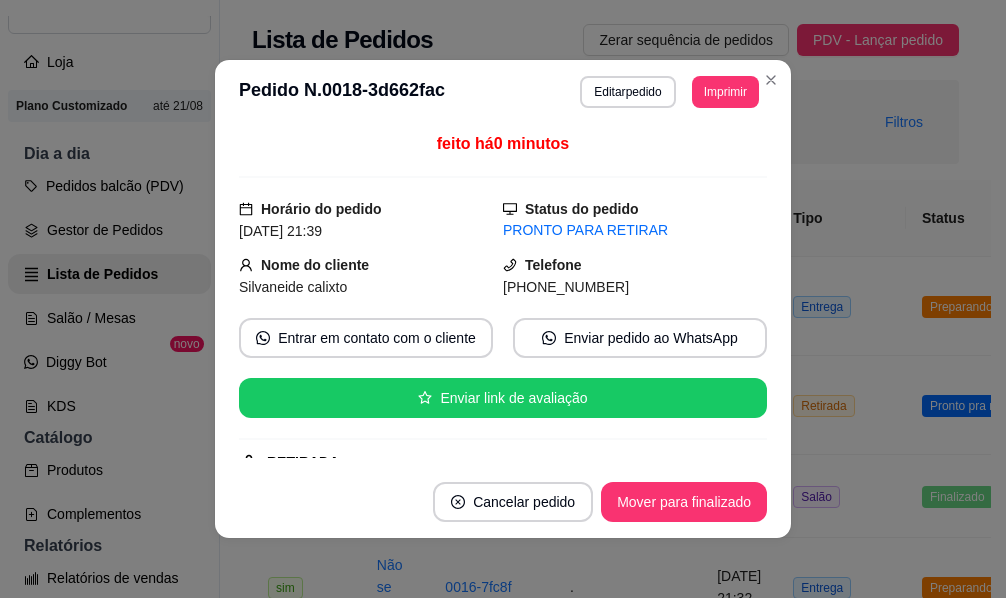 click on "**********" at bounding box center (503, 92) 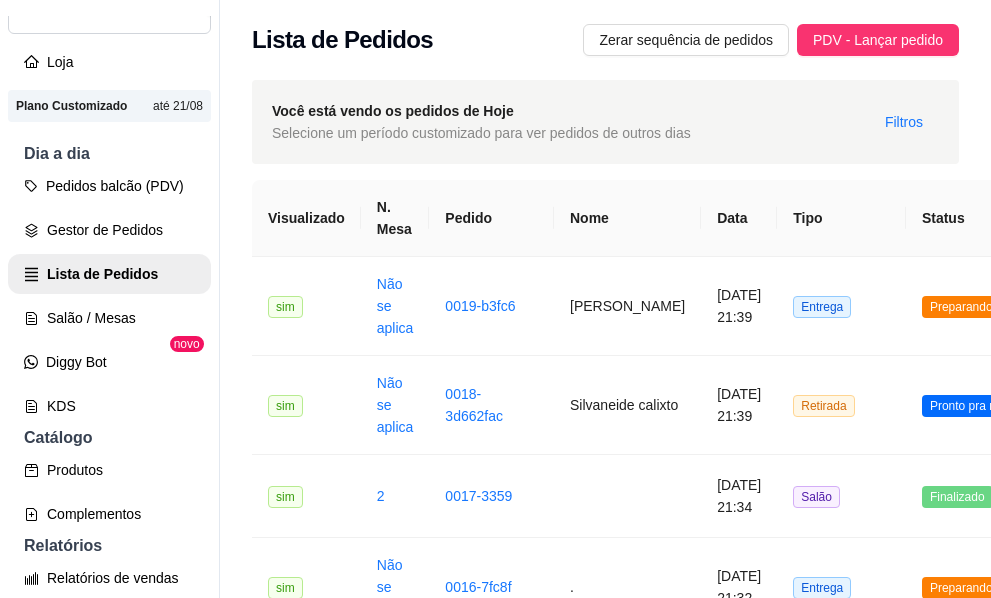 click on "até 21/08" at bounding box center [178, 106] 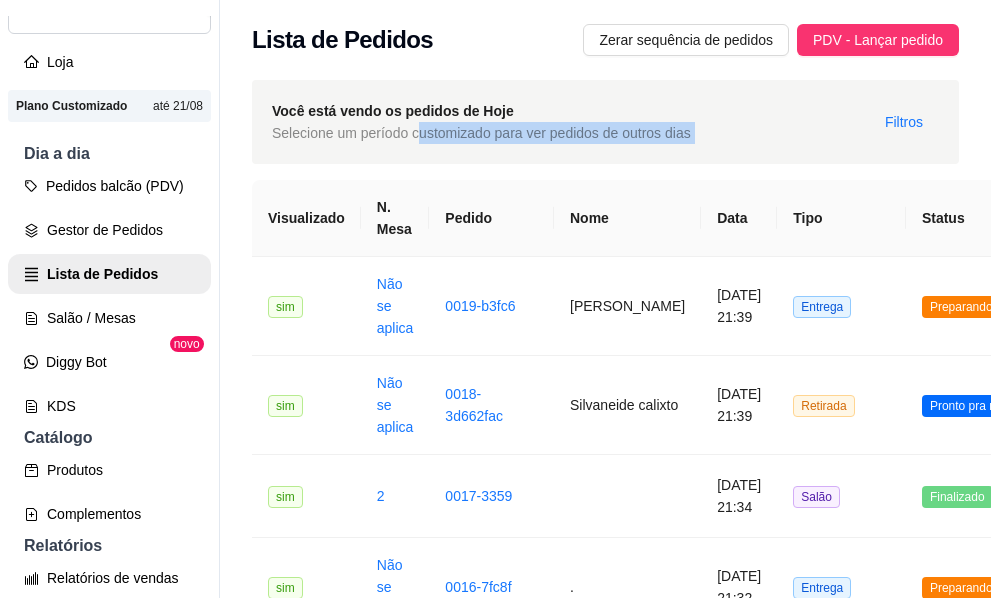 click on "**********" at bounding box center [605, 1235] 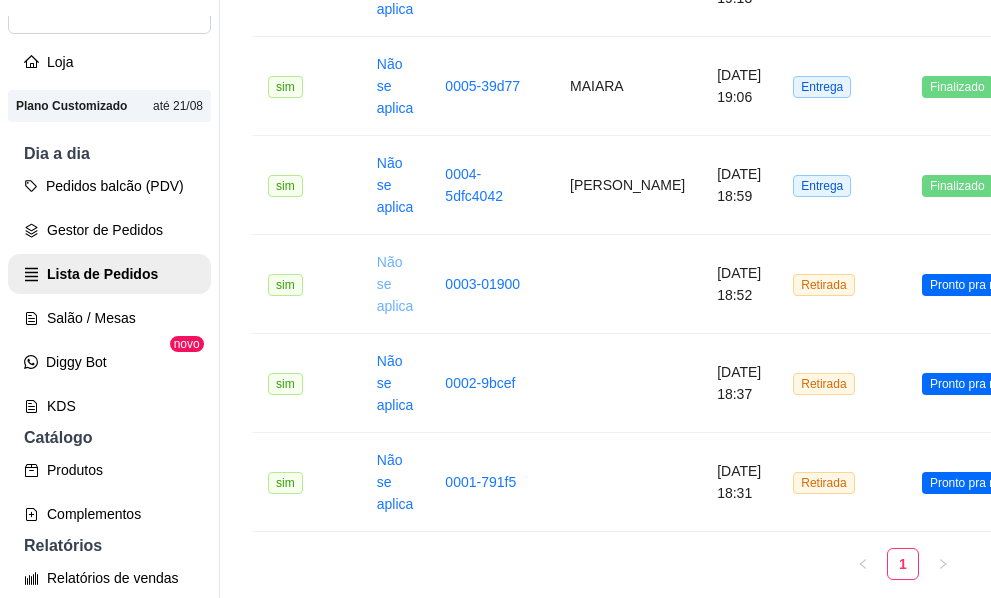 scroll, scrollTop: 1887, scrollLeft: 0, axis: vertical 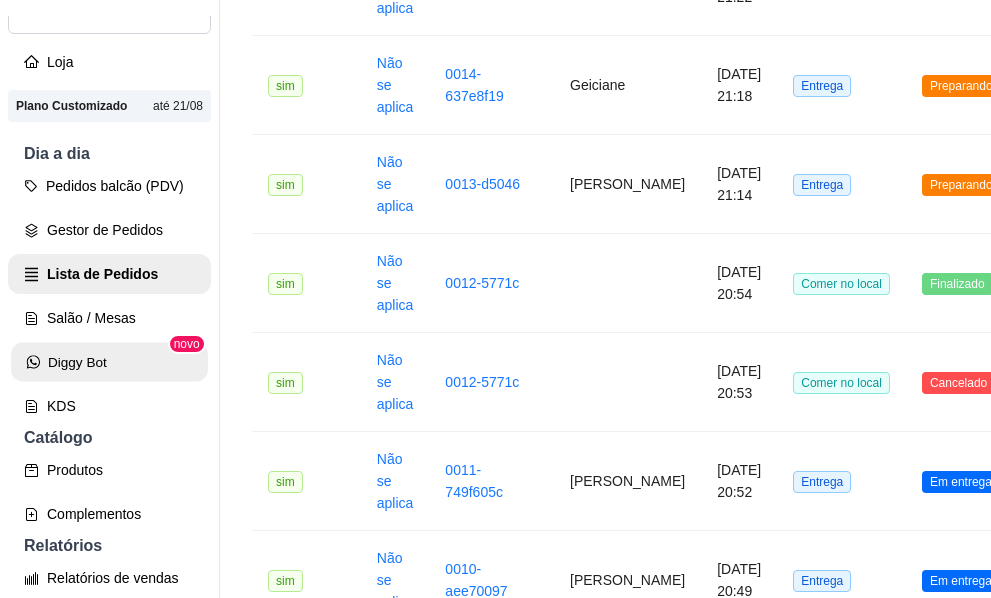 click on "Diggy Bot" at bounding box center (109, 362) 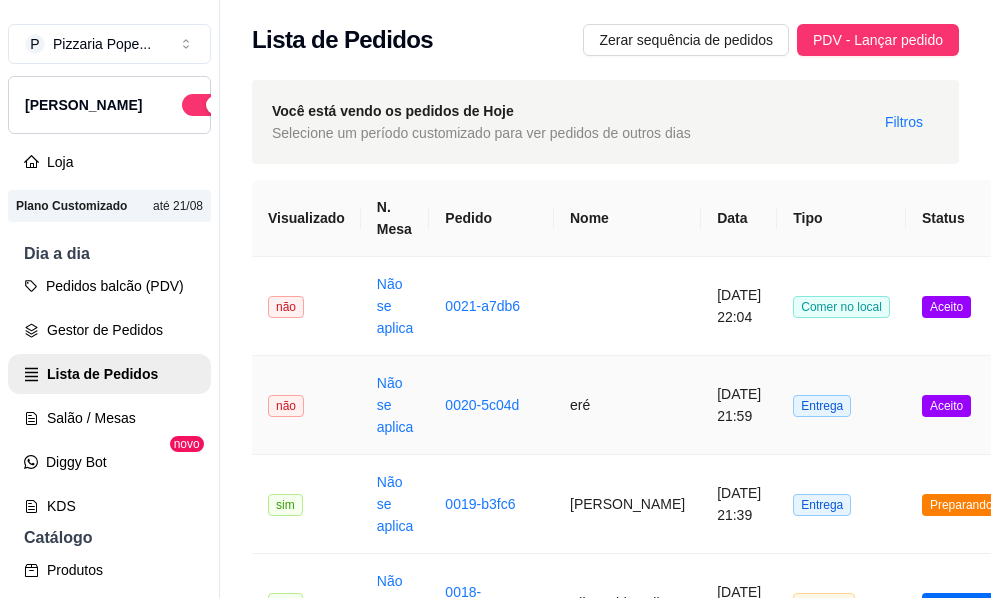 scroll, scrollTop: 0, scrollLeft: 0, axis: both 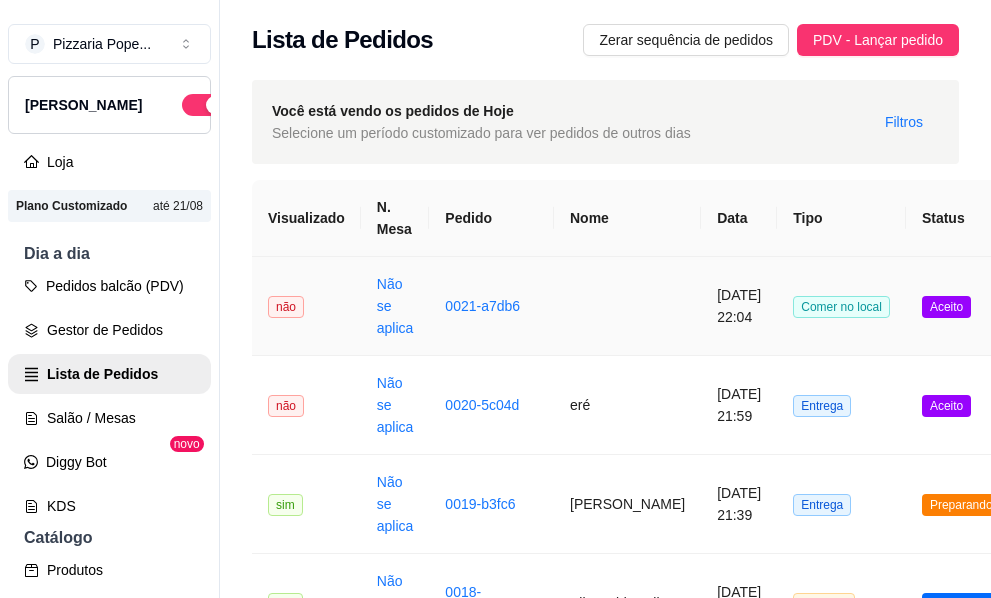 click on "Não se aplica" at bounding box center (395, 306) 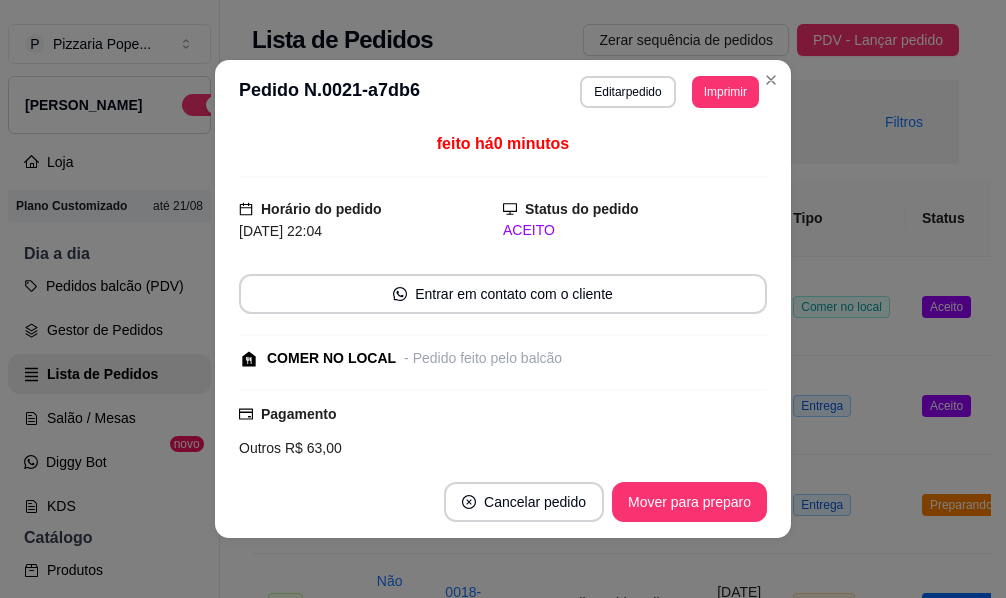 click on "**********" at bounding box center (503, 92) 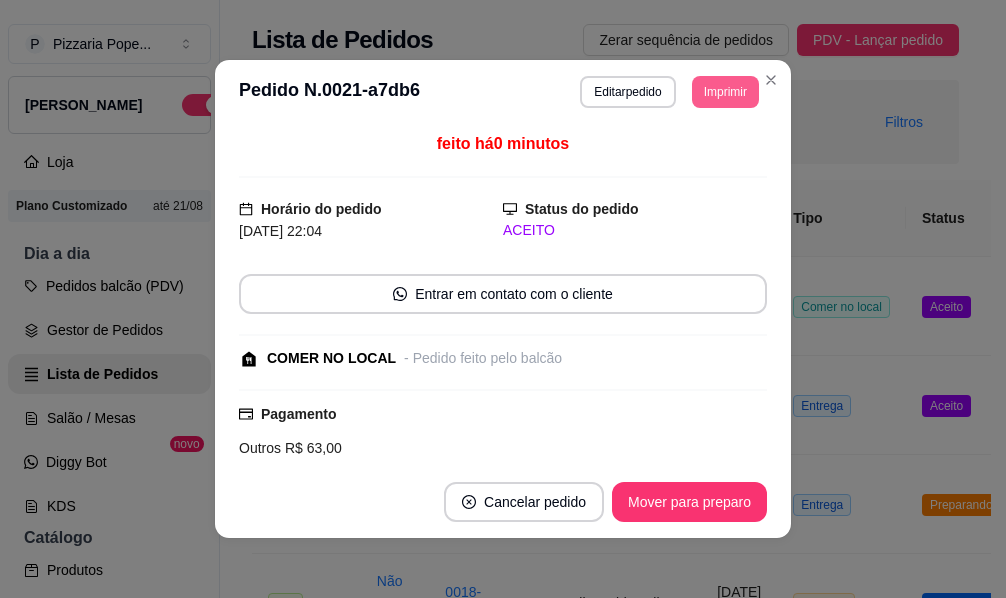 click on "Imprimir" at bounding box center [725, 92] 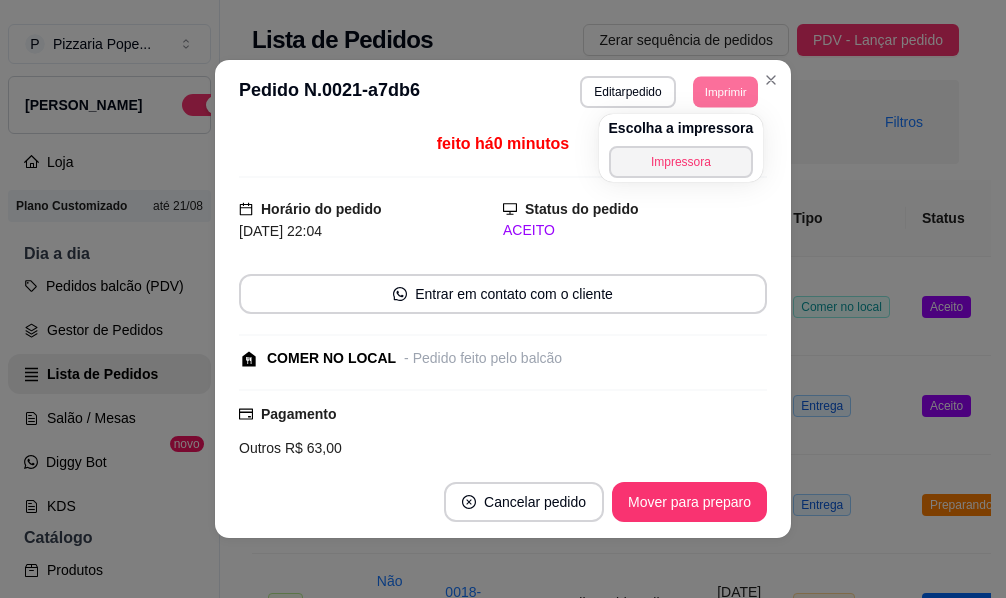 click on "feito há  0   minutos Horário do pedido [DATE] 22:04 Status do pedido ACEITO Entrar em contato com o cliente COMER NO LOCAL - Pedido feito pelo balcão Pagamento Outros   R$ 63,00 Resumo do pedido 1 x     Calabresa c/catupiry R$ 27,00 2 sabores   1 x   calabresa c.catupiry/[PERSON_NAME]milho  ( R$ 0,00 ) 1 x     Carne do sol R$ 30,00 2 sabores   1 x   carne do sol/portuguesa  ( R$ 0,00 ) 1 x     Refri indaiá guaraná 2L R$ 6,00 Subtotal R$ 63,00 Total R$ 63,00" at bounding box center (503, 295) 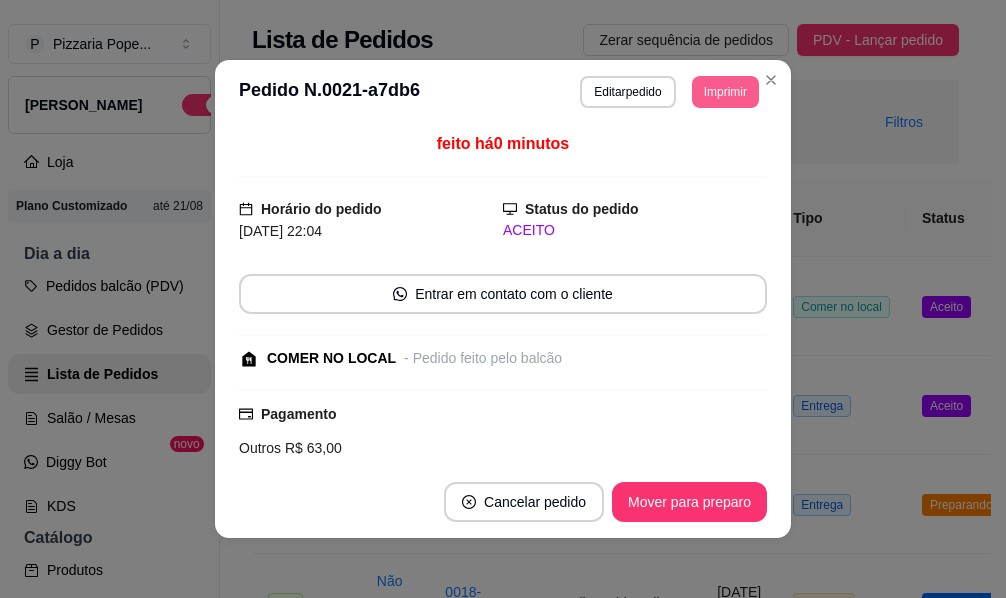 click on "Imprimir" at bounding box center [725, 92] 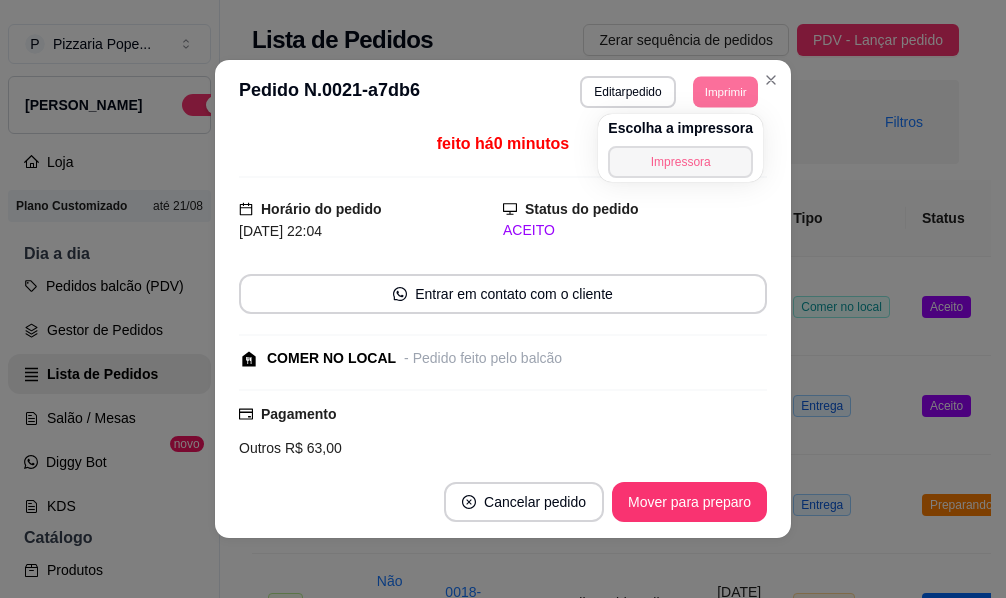 click on "Impressora" at bounding box center (680, 162) 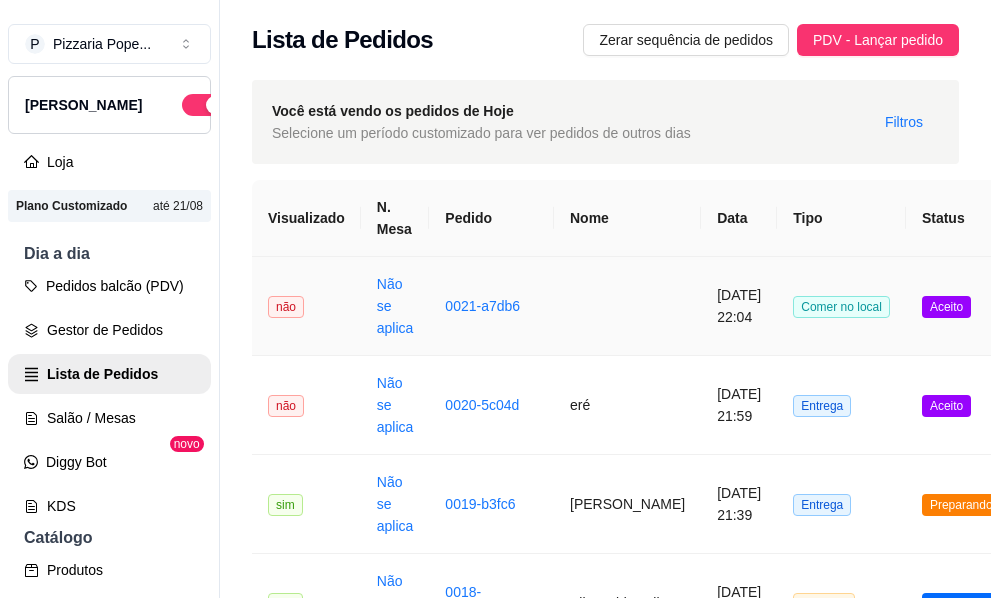 click at bounding box center [627, 306] 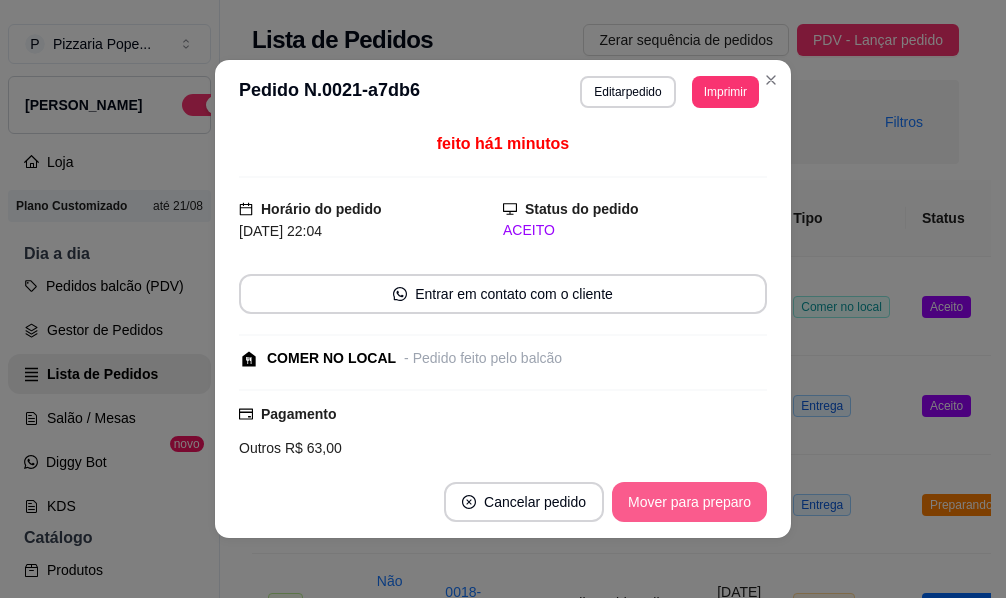 click on "Mover para preparo" at bounding box center (689, 502) 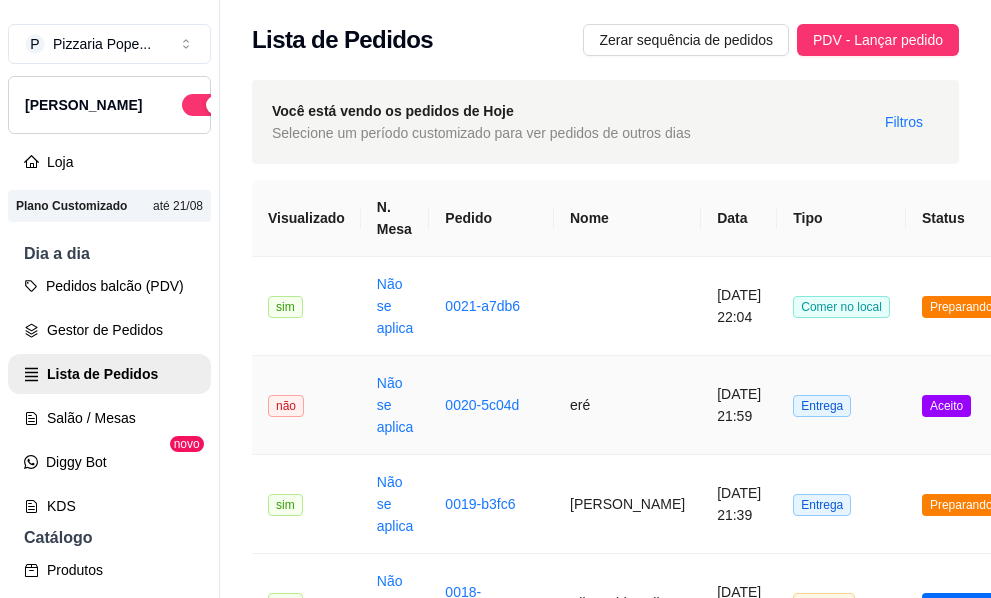 click on "eré" at bounding box center [627, 405] 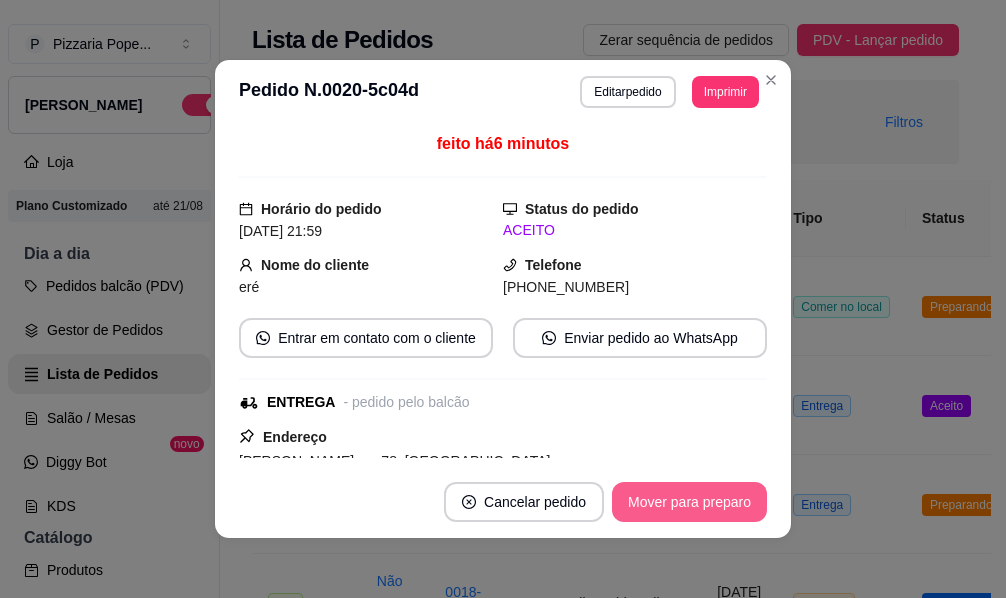 click on "Mover para preparo" at bounding box center [689, 502] 